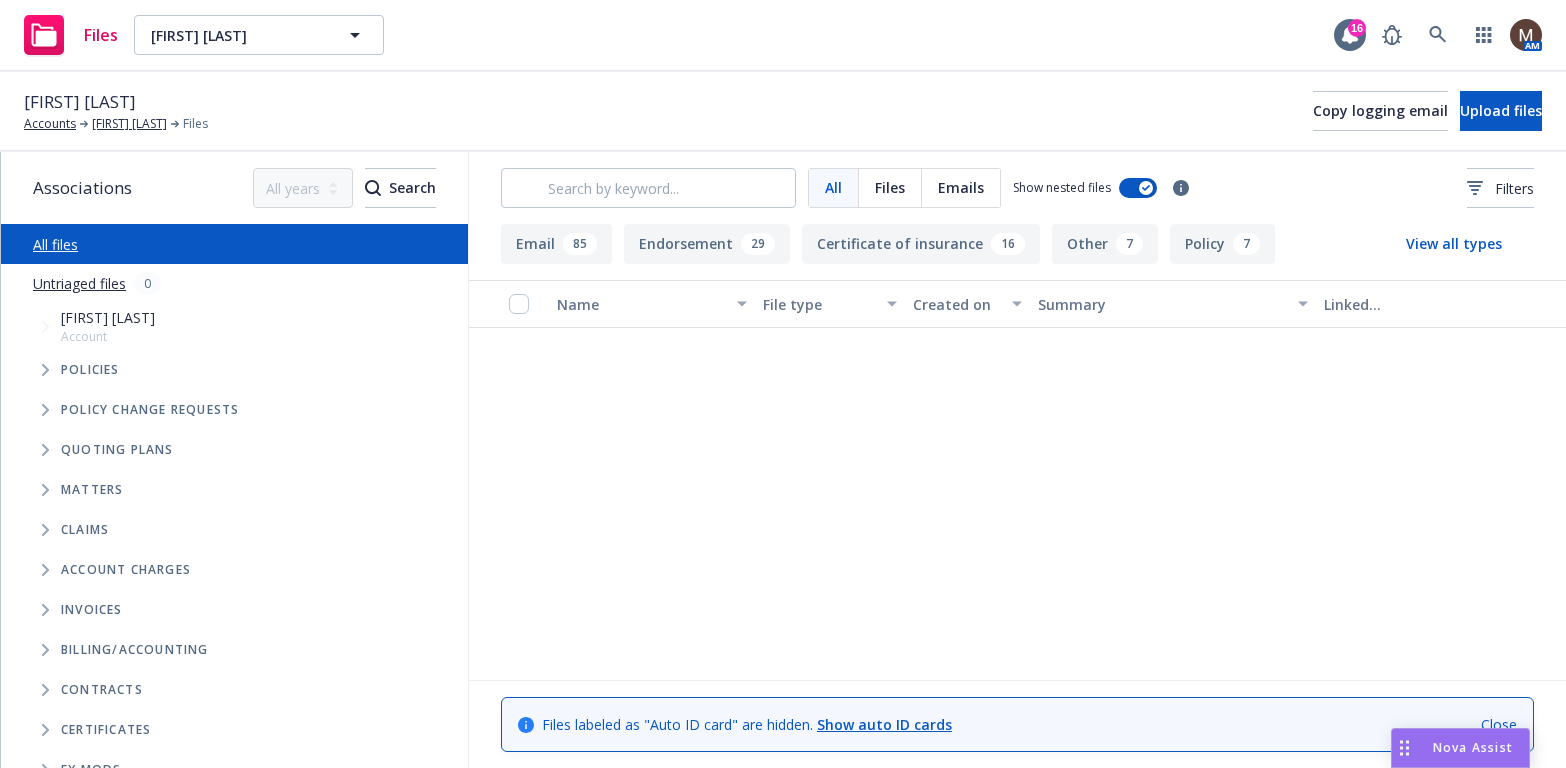 scroll, scrollTop: 0, scrollLeft: 0, axis: both 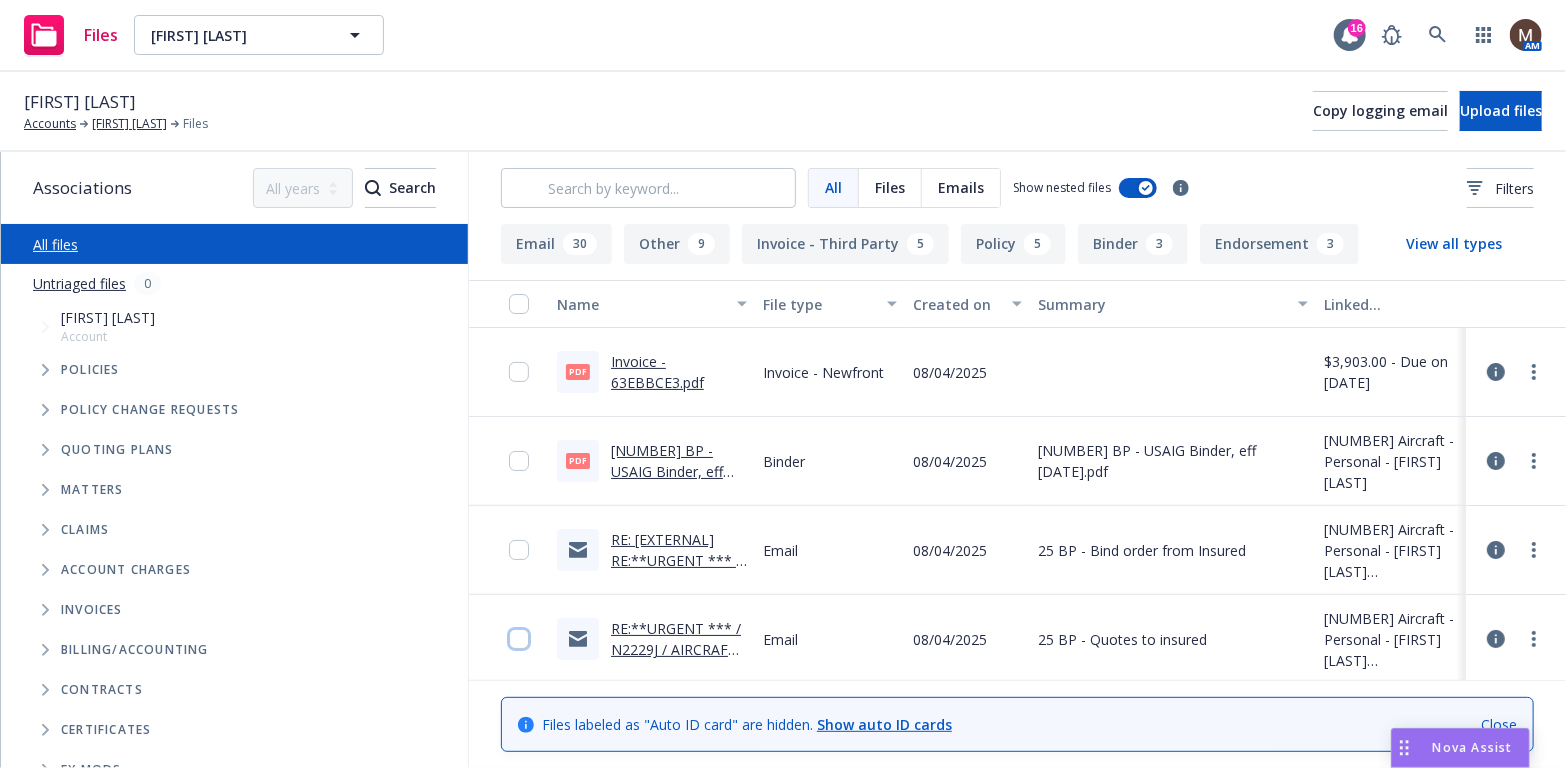 drag, startPoint x: 503, startPoint y: 634, endPoint x: 525, endPoint y: 572, distance: 65.78754 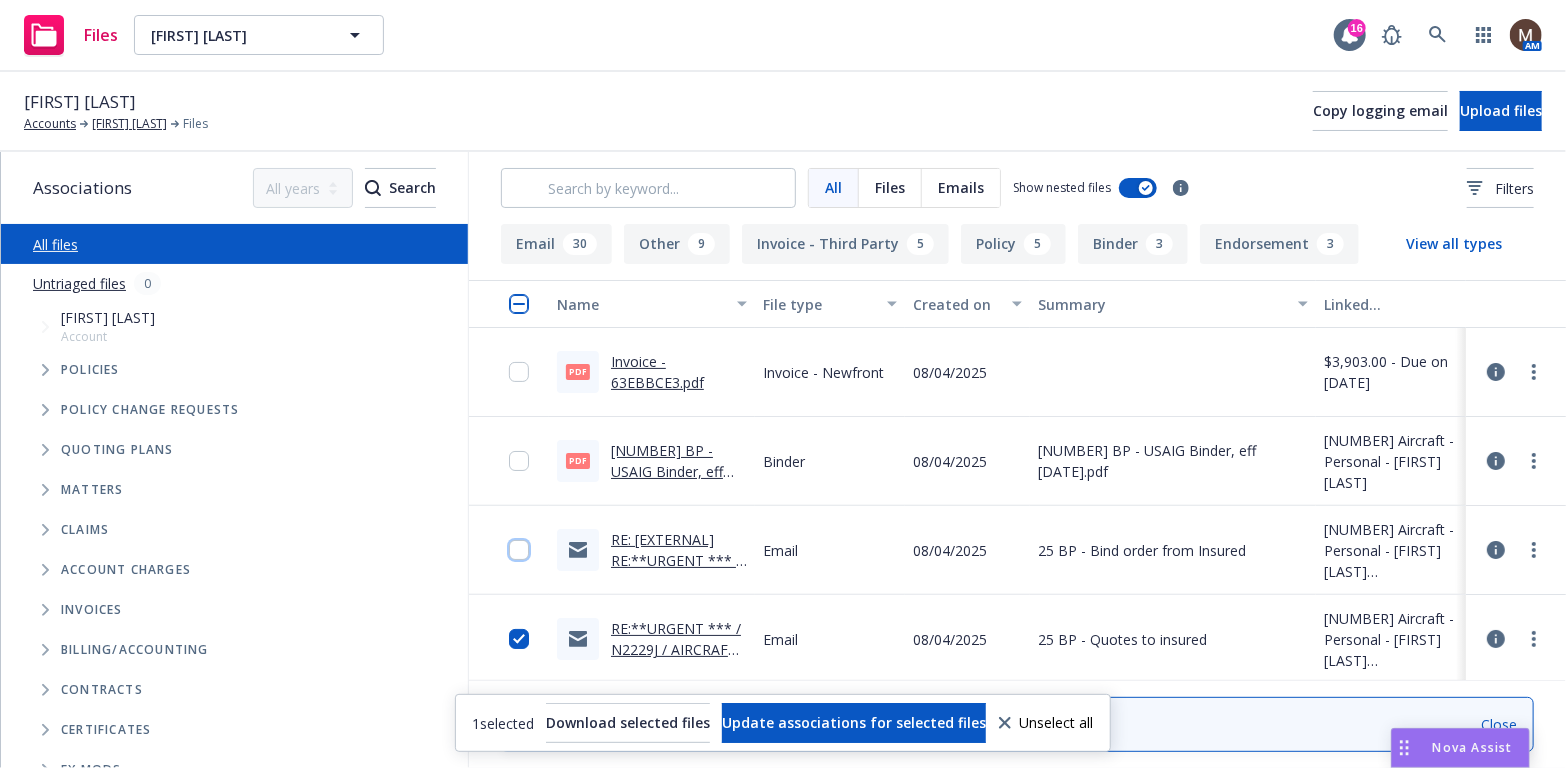 click at bounding box center (519, 550) 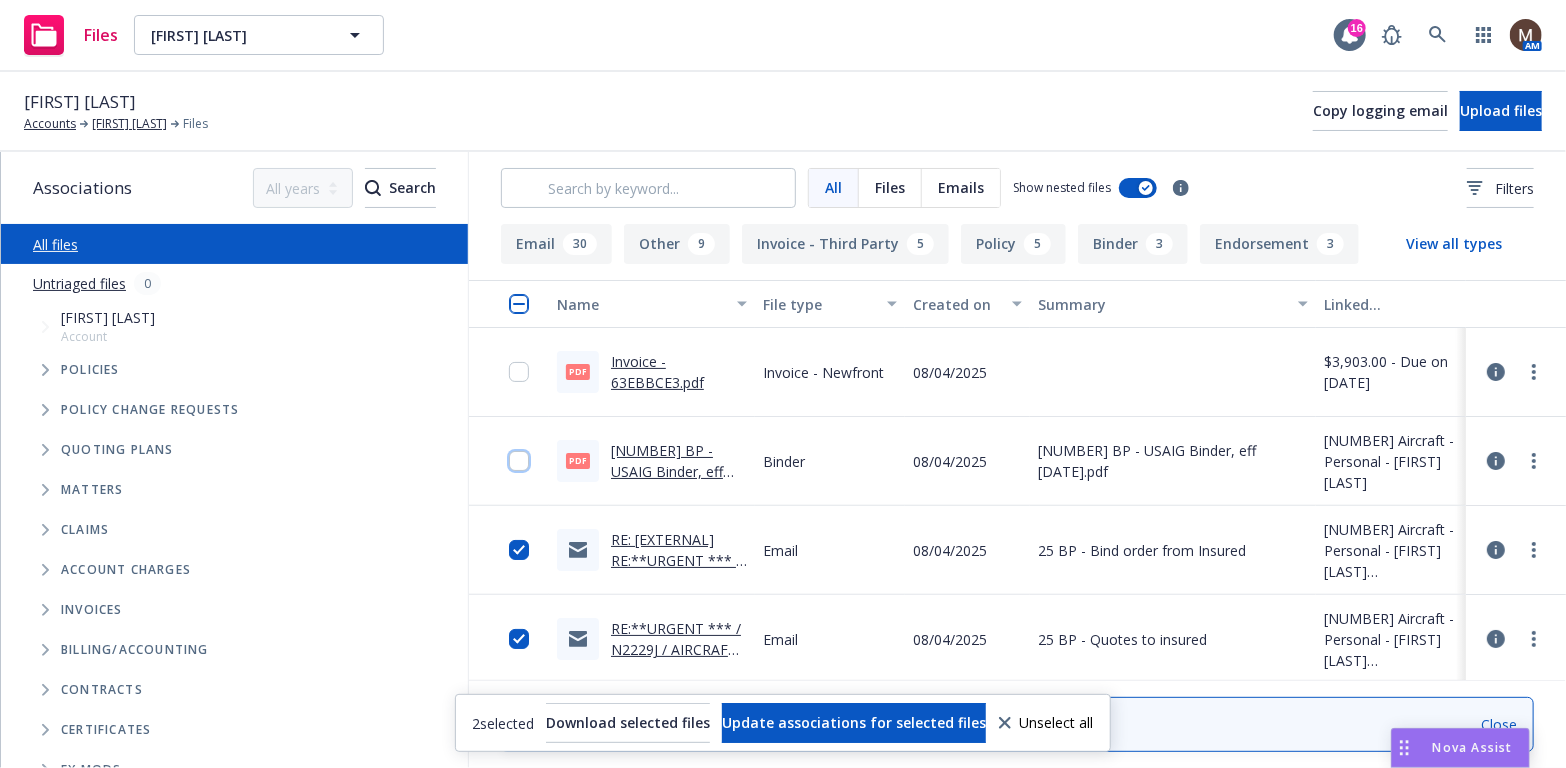 click at bounding box center (519, 461) 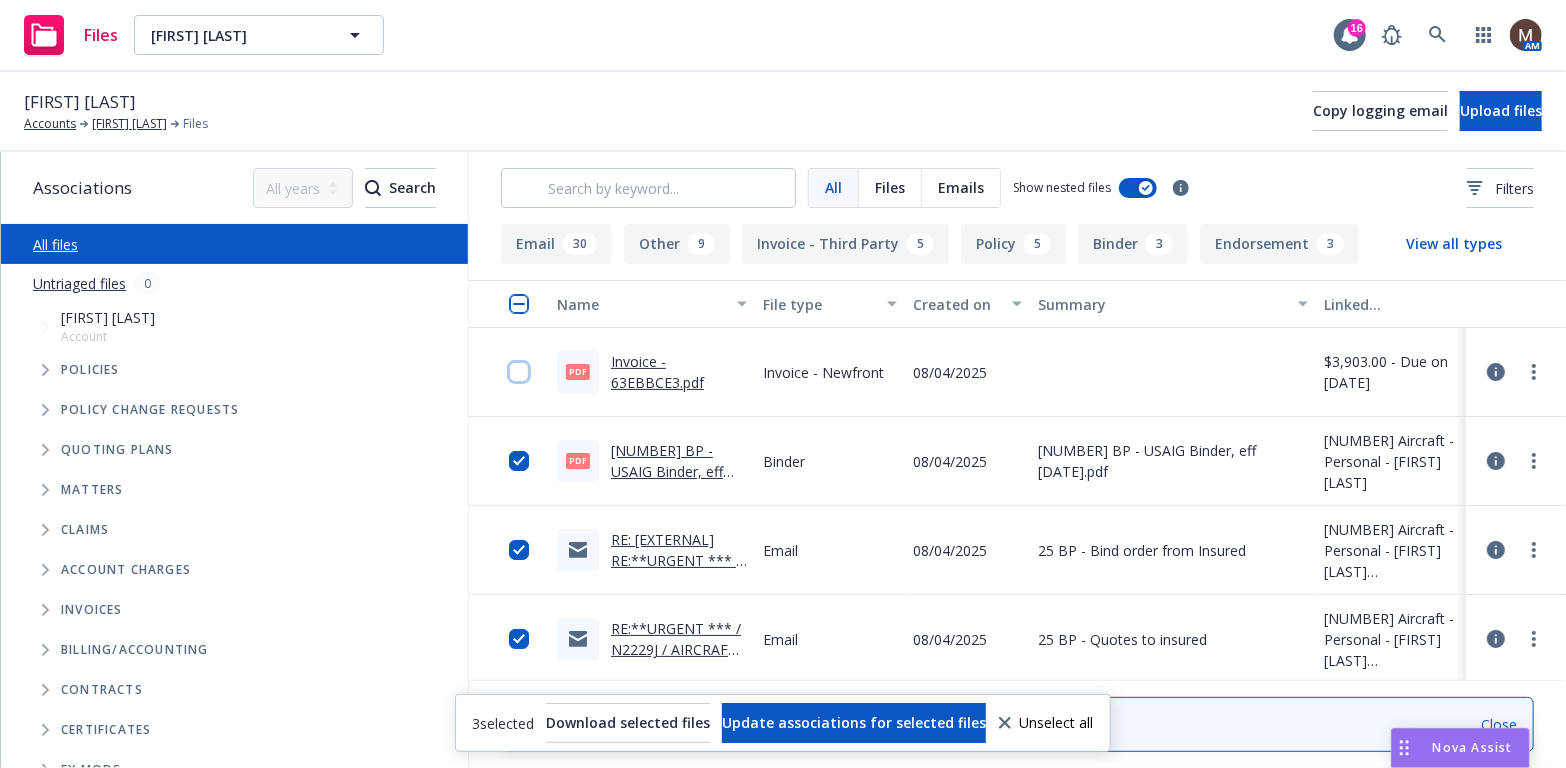 click at bounding box center [519, 372] 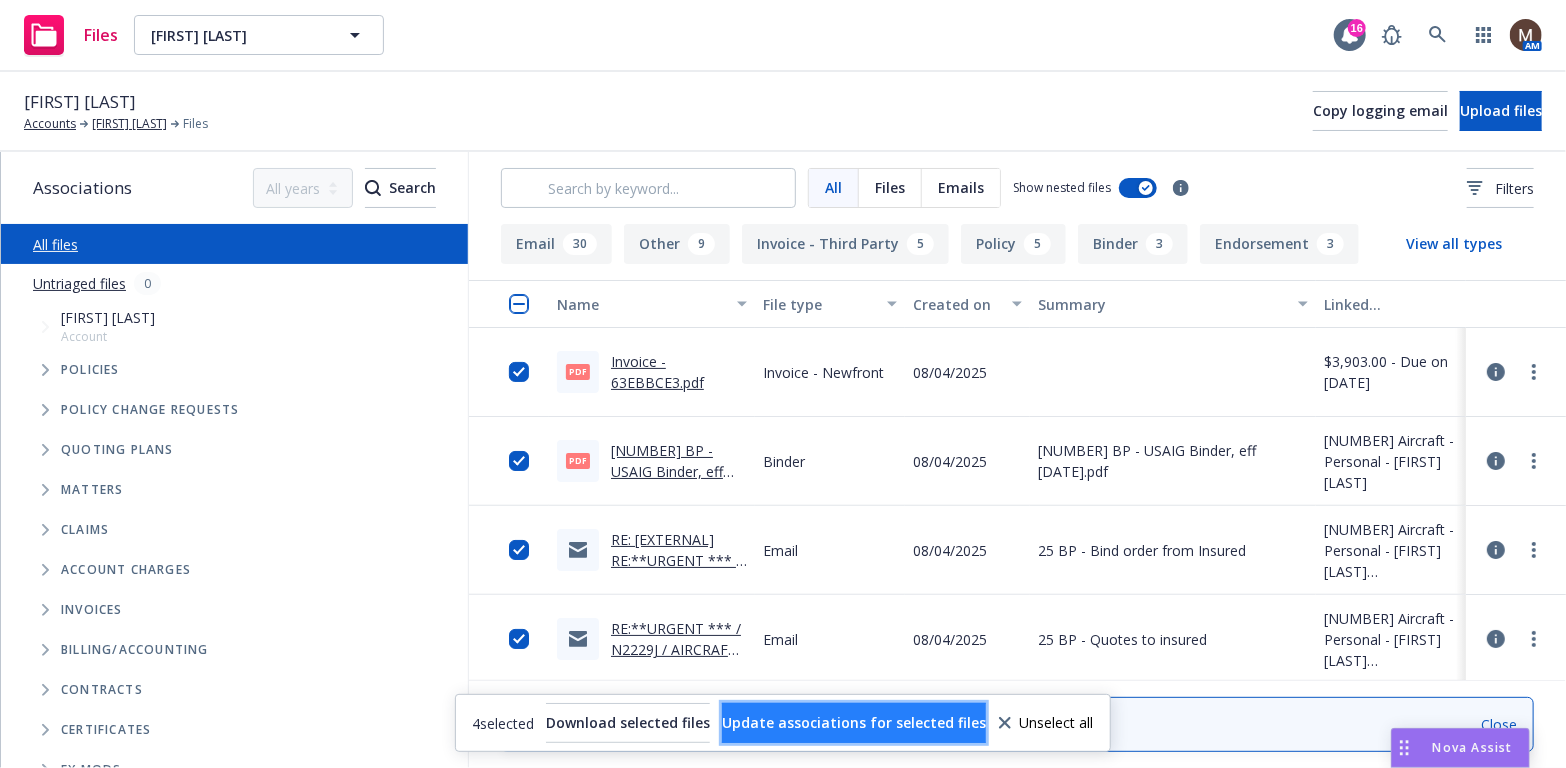 click on "Update associations for selected files" at bounding box center (854, 722) 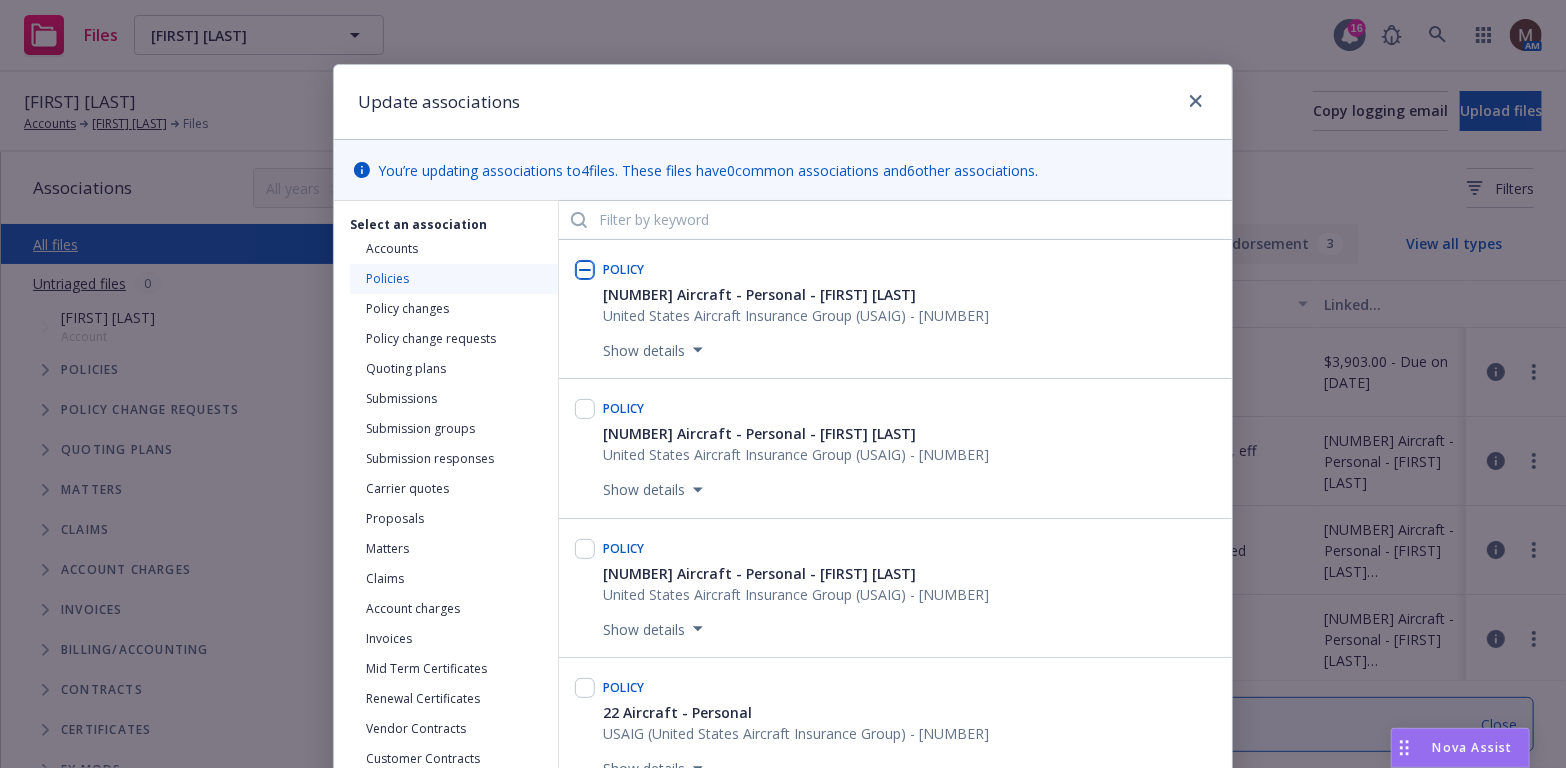 click at bounding box center (585, 270) 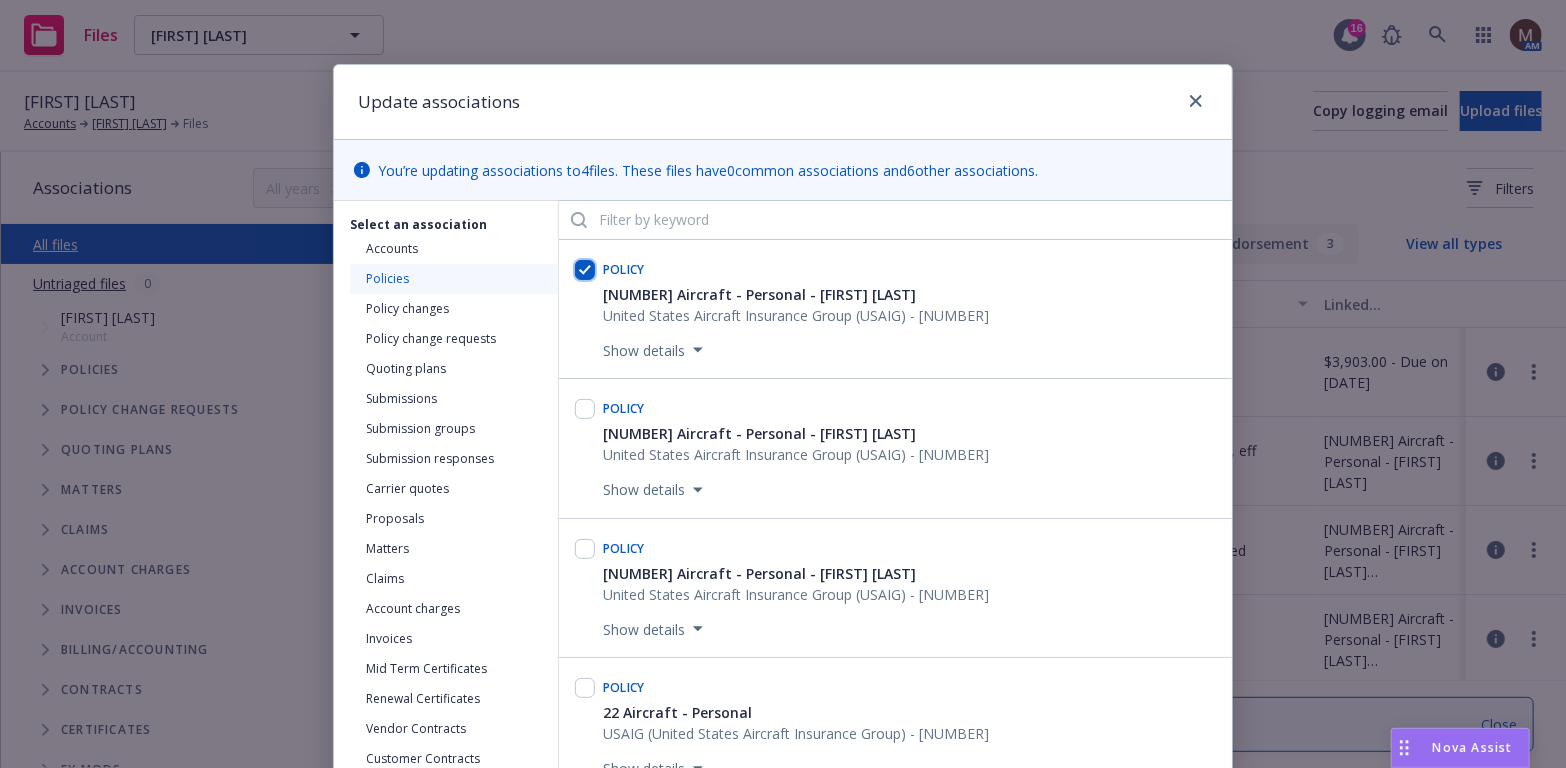 checkbox on "true" 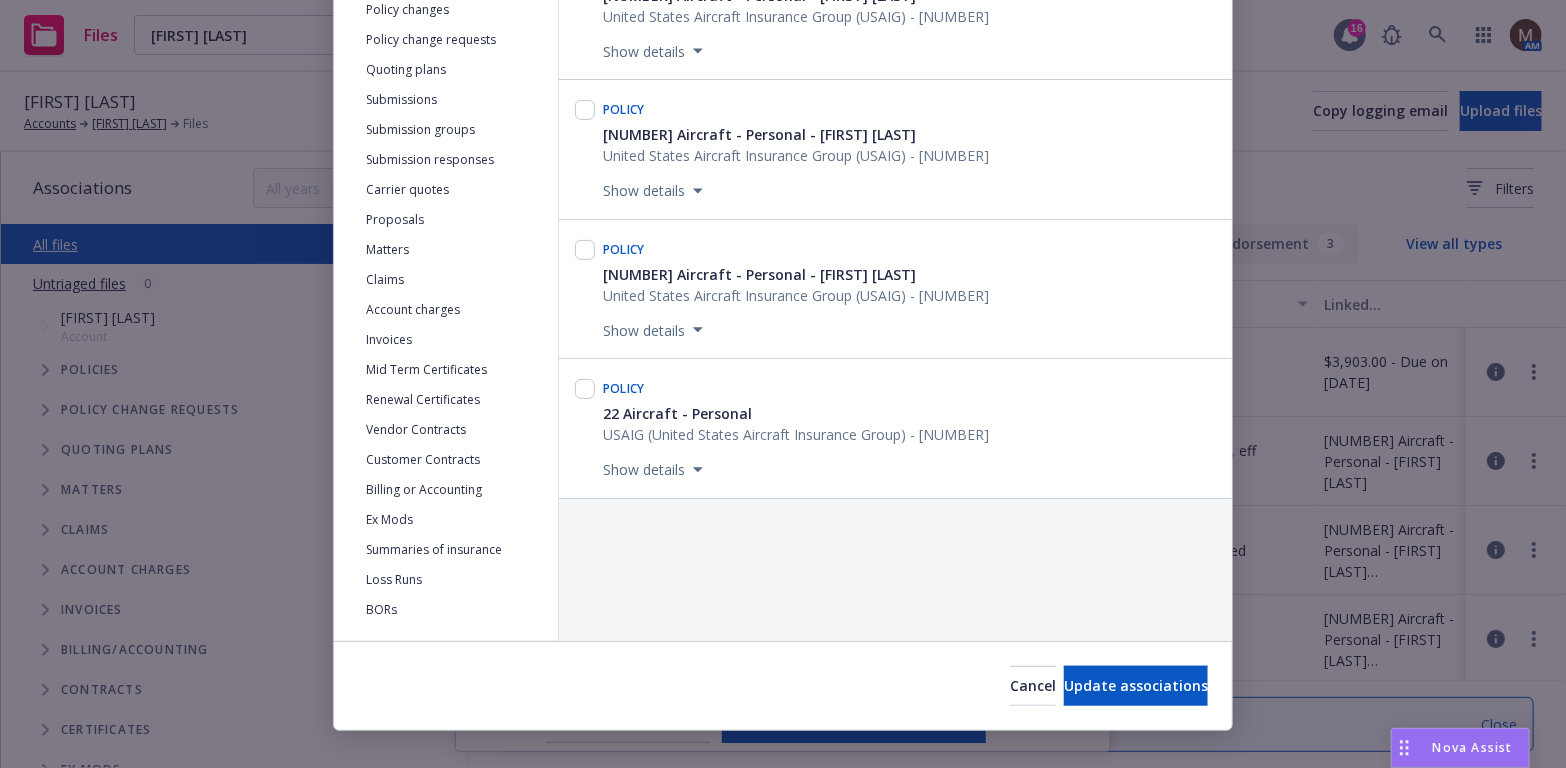 scroll, scrollTop: 300, scrollLeft: 0, axis: vertical 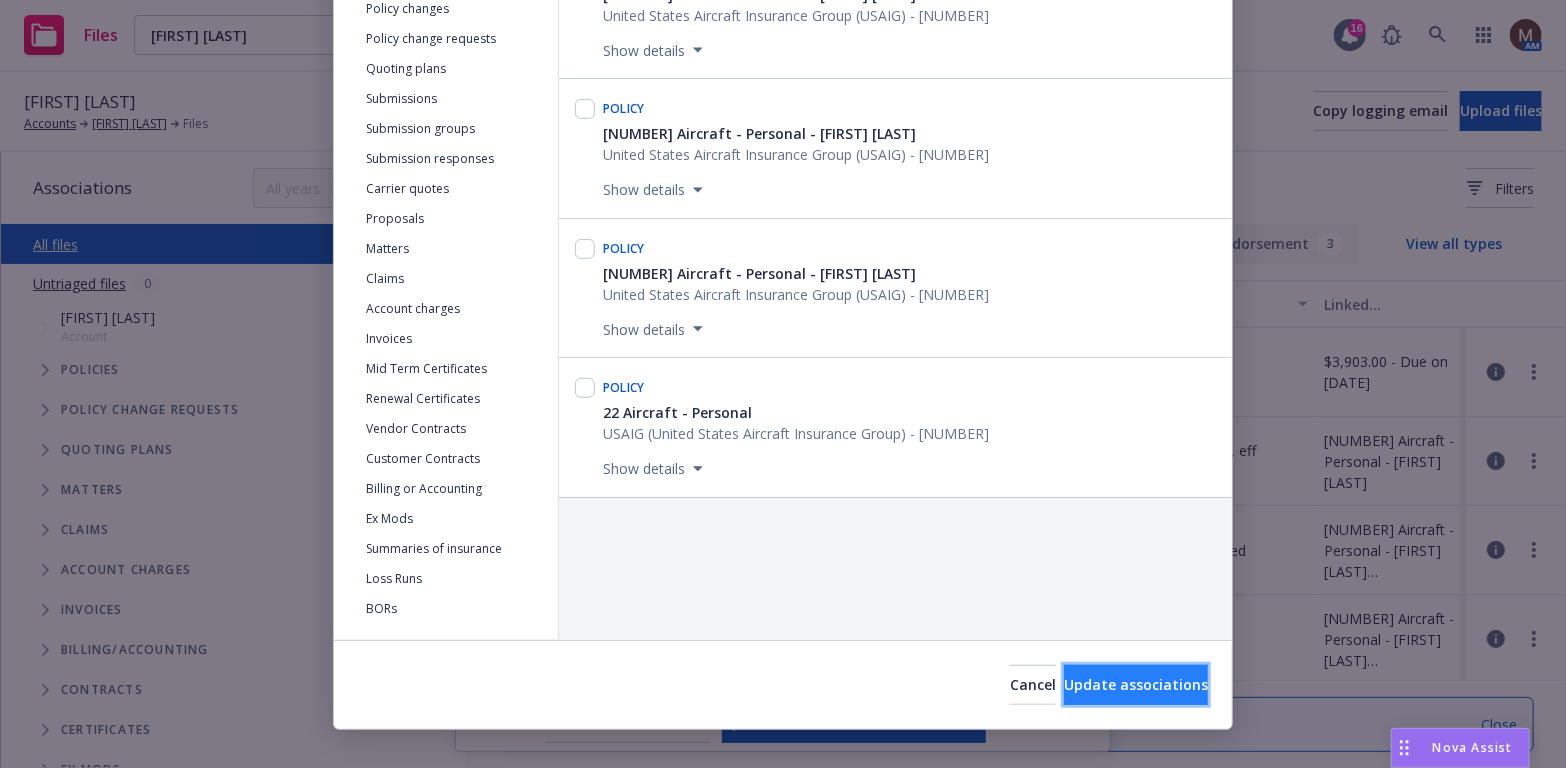 click on "Update associations" at bounding box center (1136, 684) 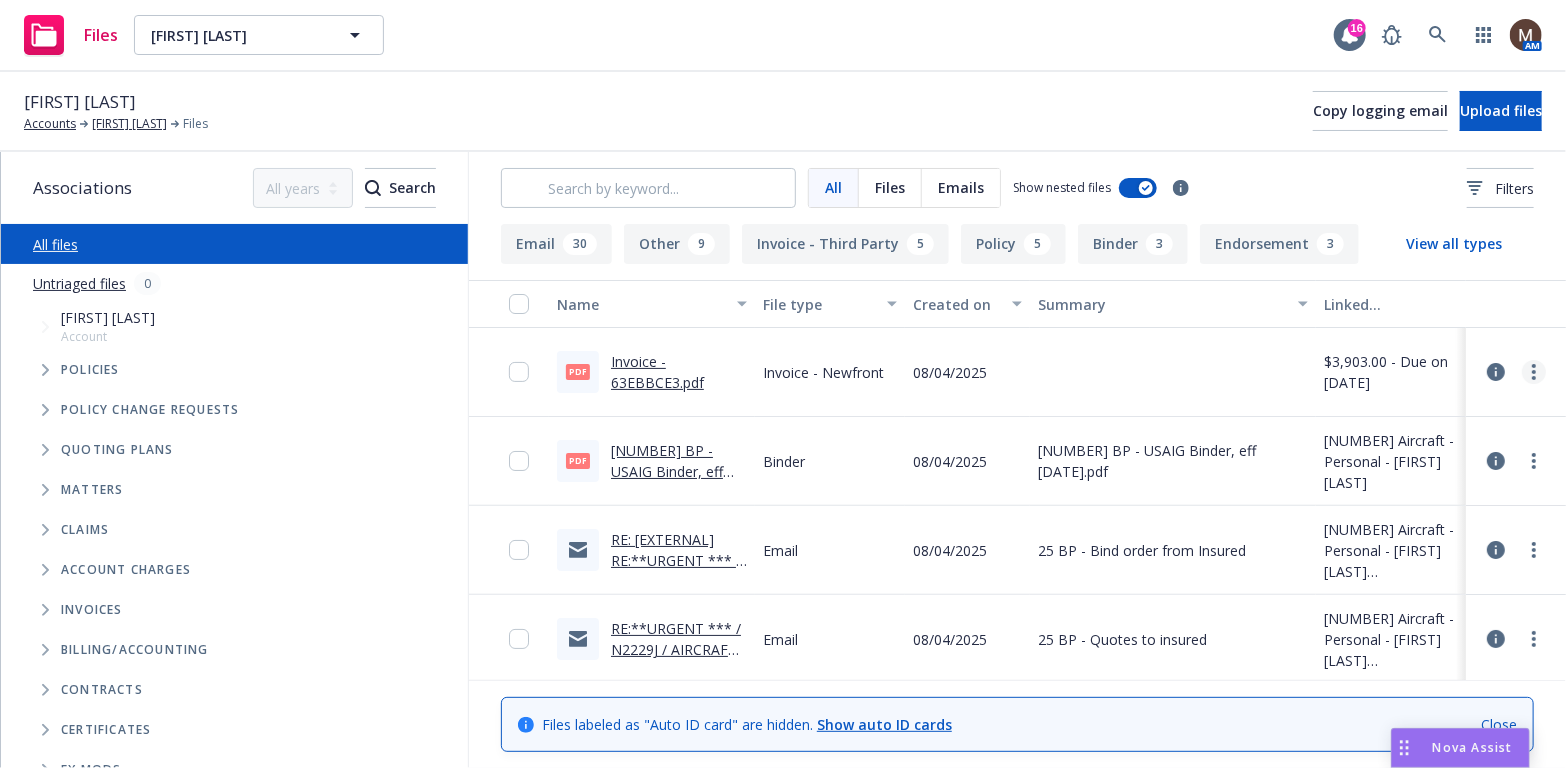 click 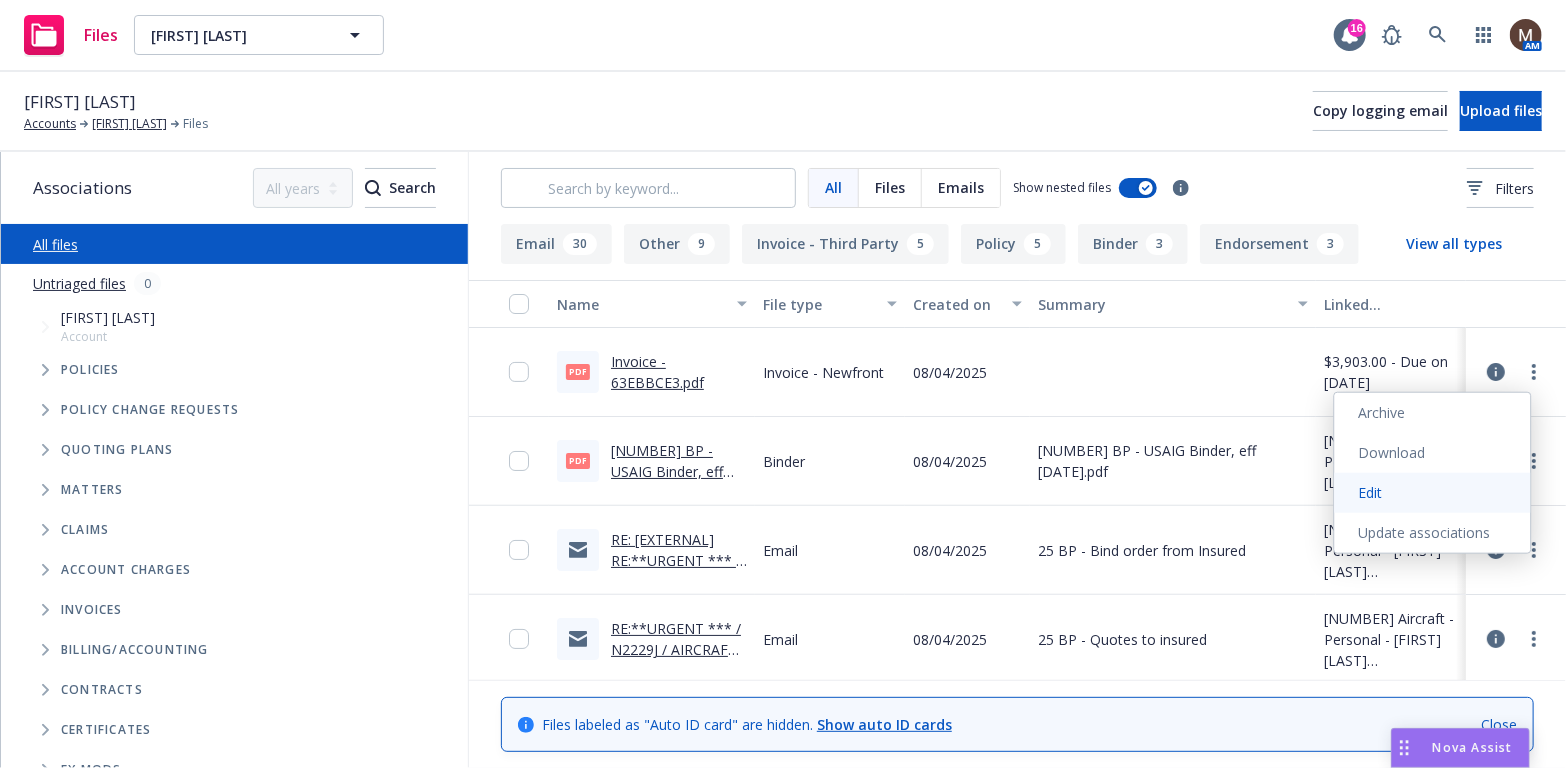 click on "Edit" at bounding box center (1433, 493) 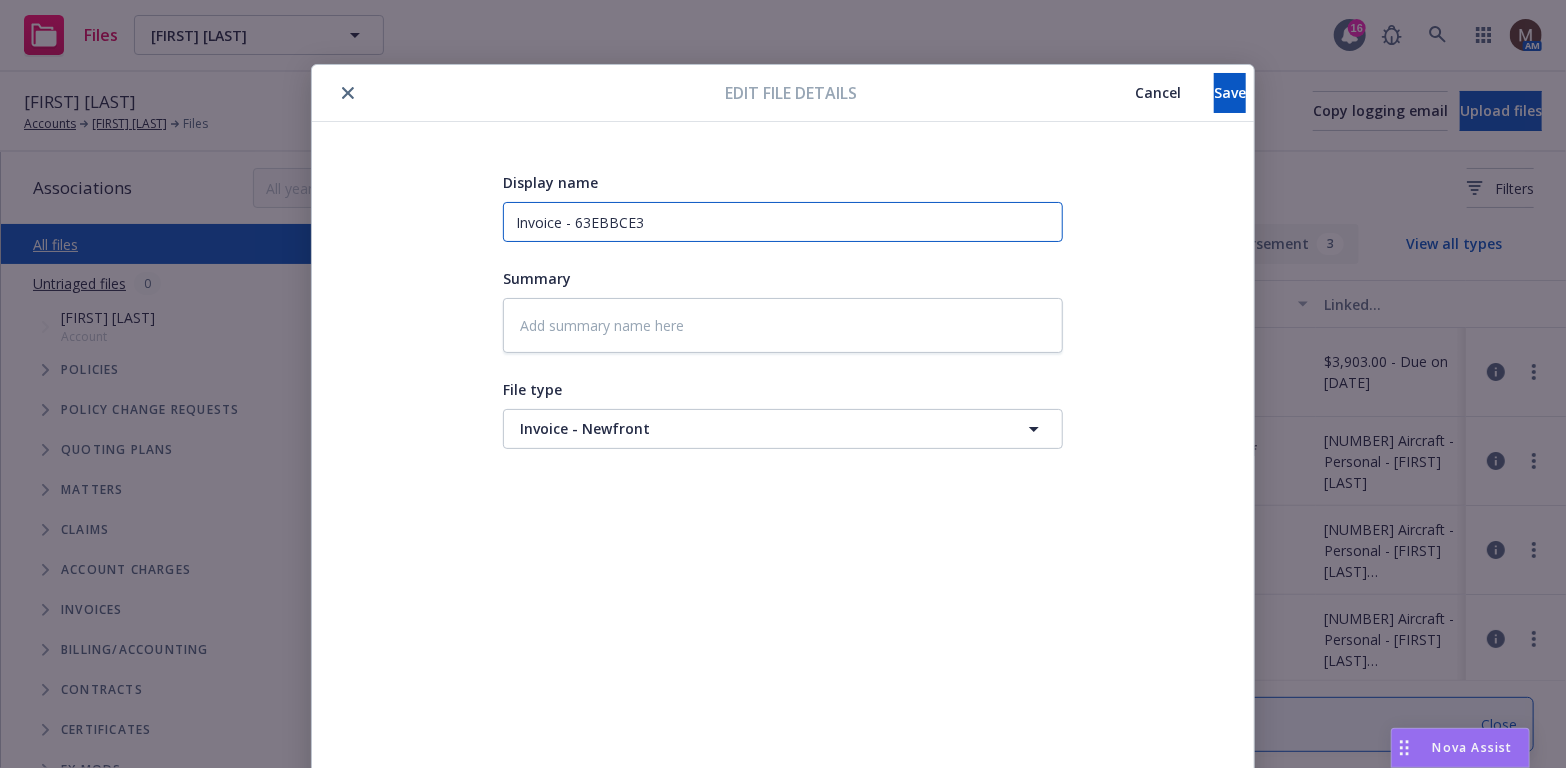 drag, startPoint x: 658, startPoint y: 228, endPoint x: 505, endPoint y: 226, distance: 153.01308 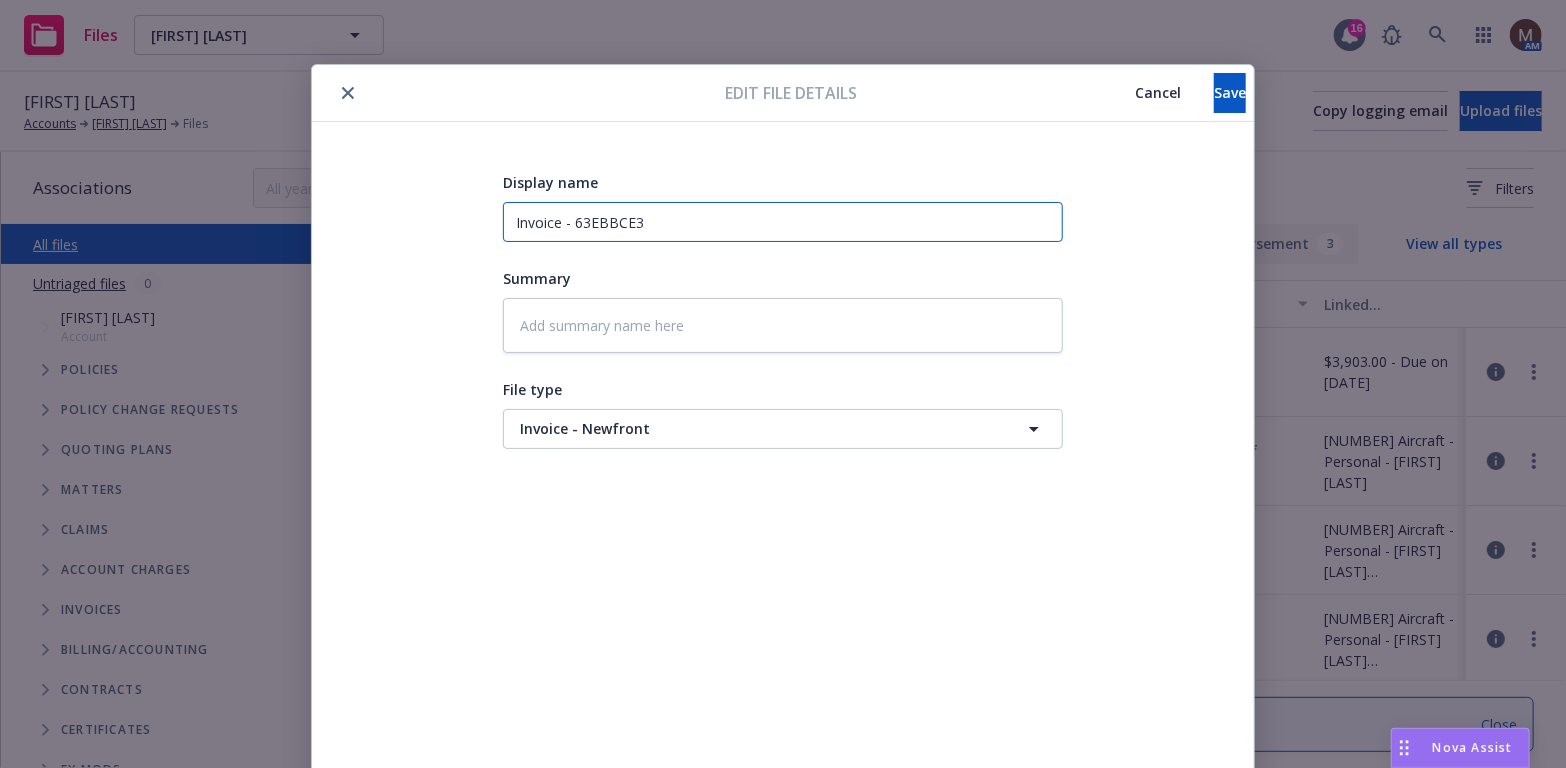 click on "Invoice - 63EBBCE3" at bounding box center [783, 222] 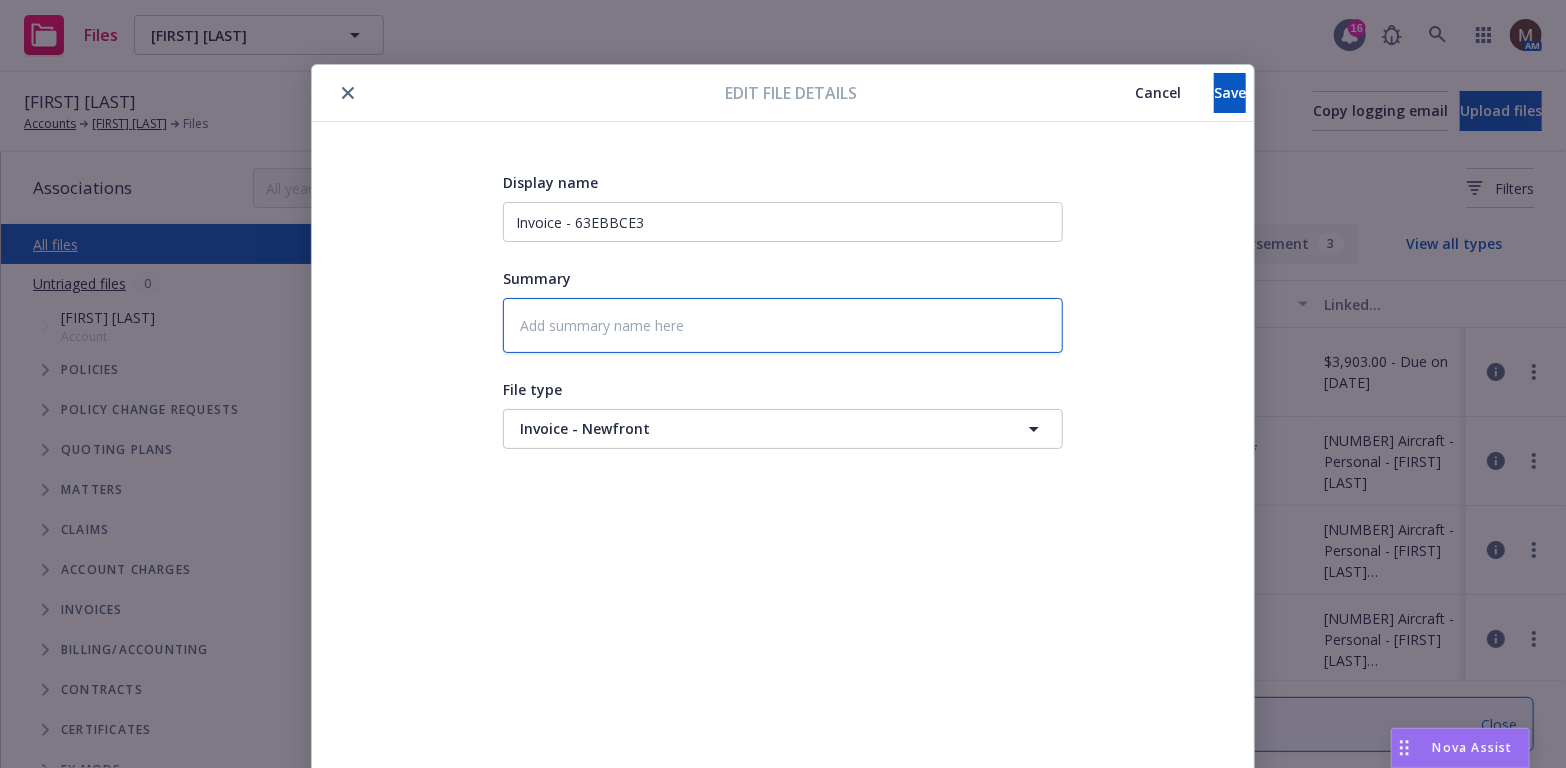 drag, startPoint x: 517, startPoint y: 312, endPoint x: 525, endPoint y: 319, distance: 10.630146 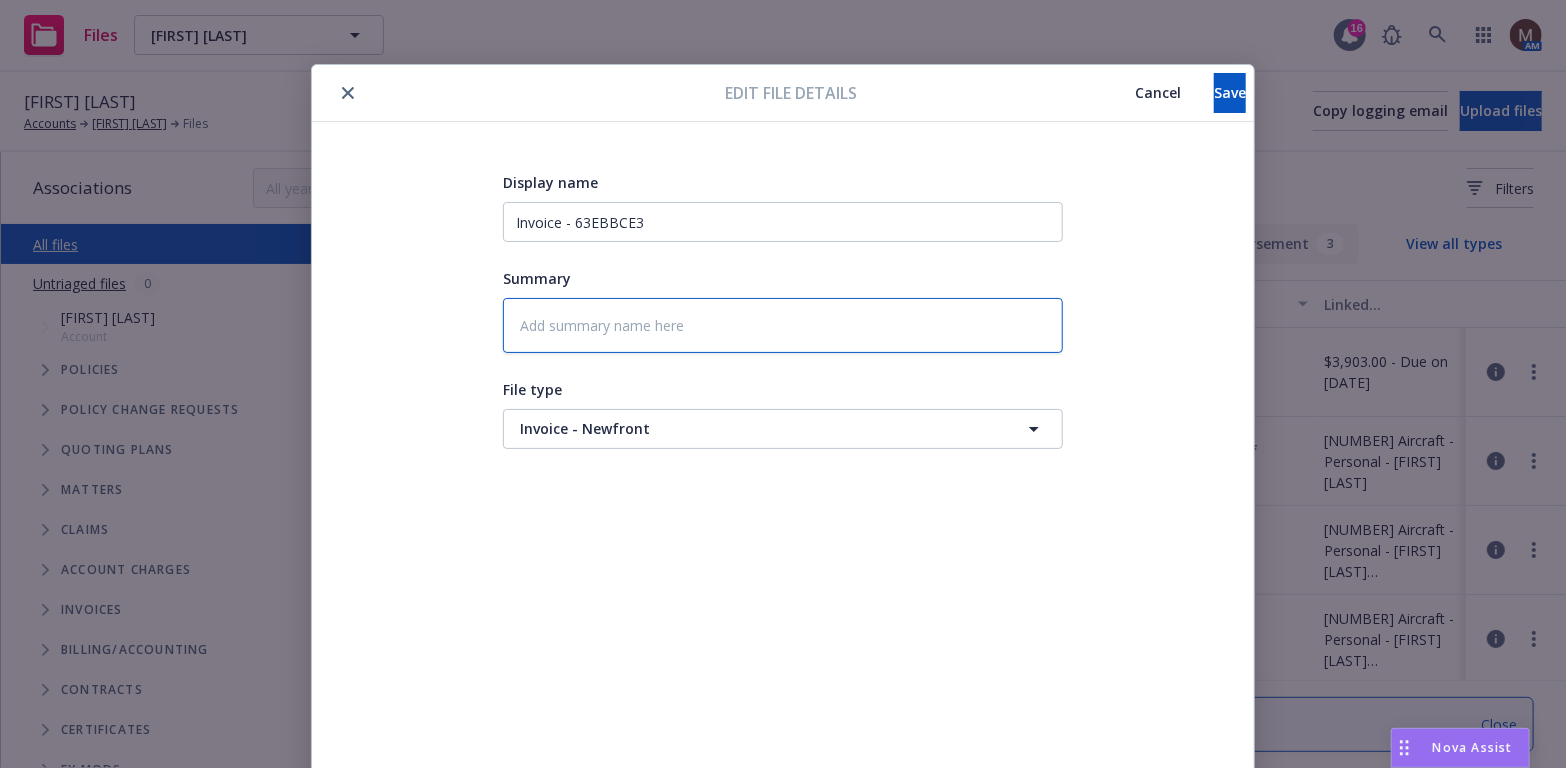 paste on "Invoice - 63EBBCE3" 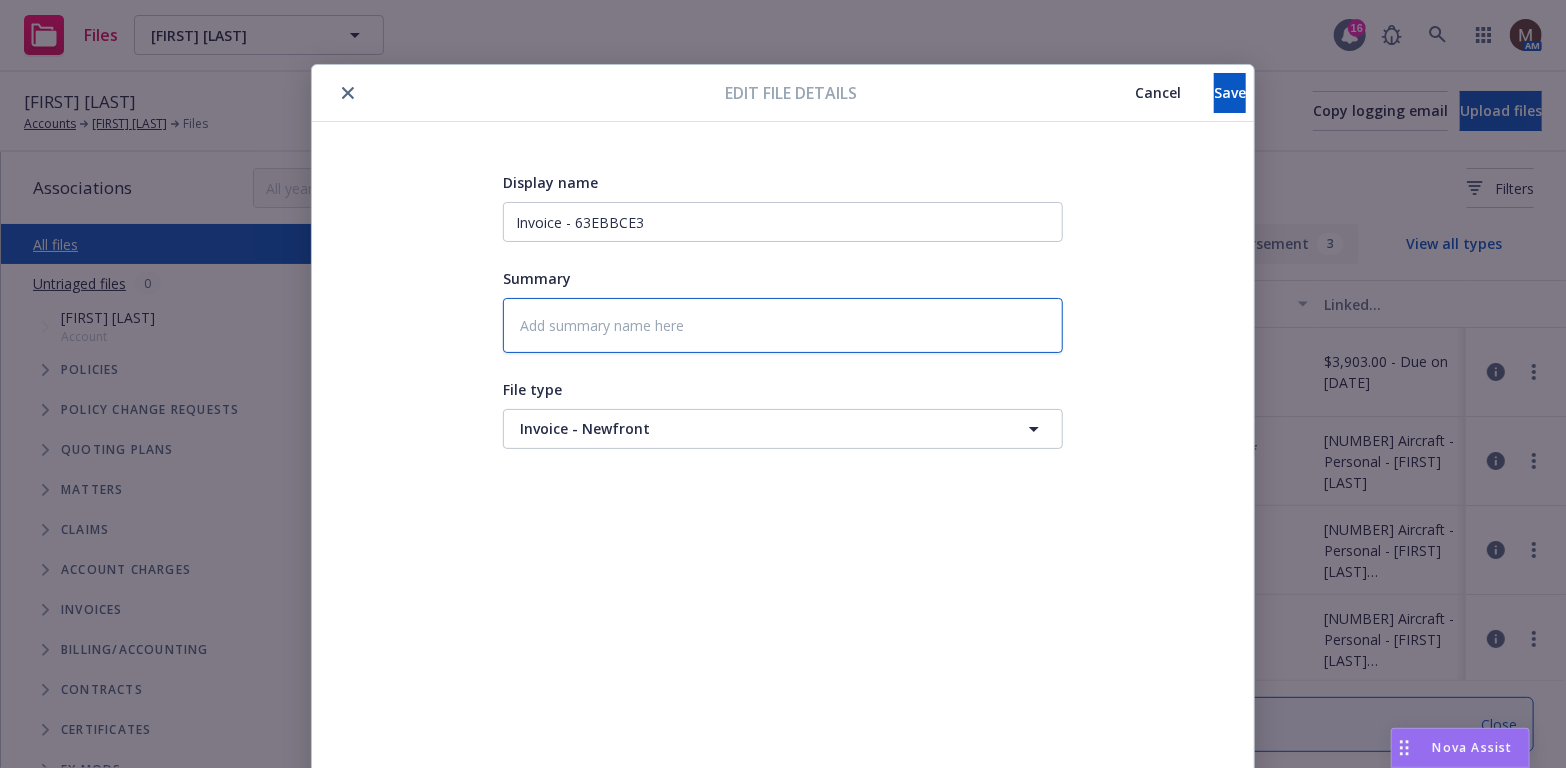 type on "Invoice - 63EBBCE3" 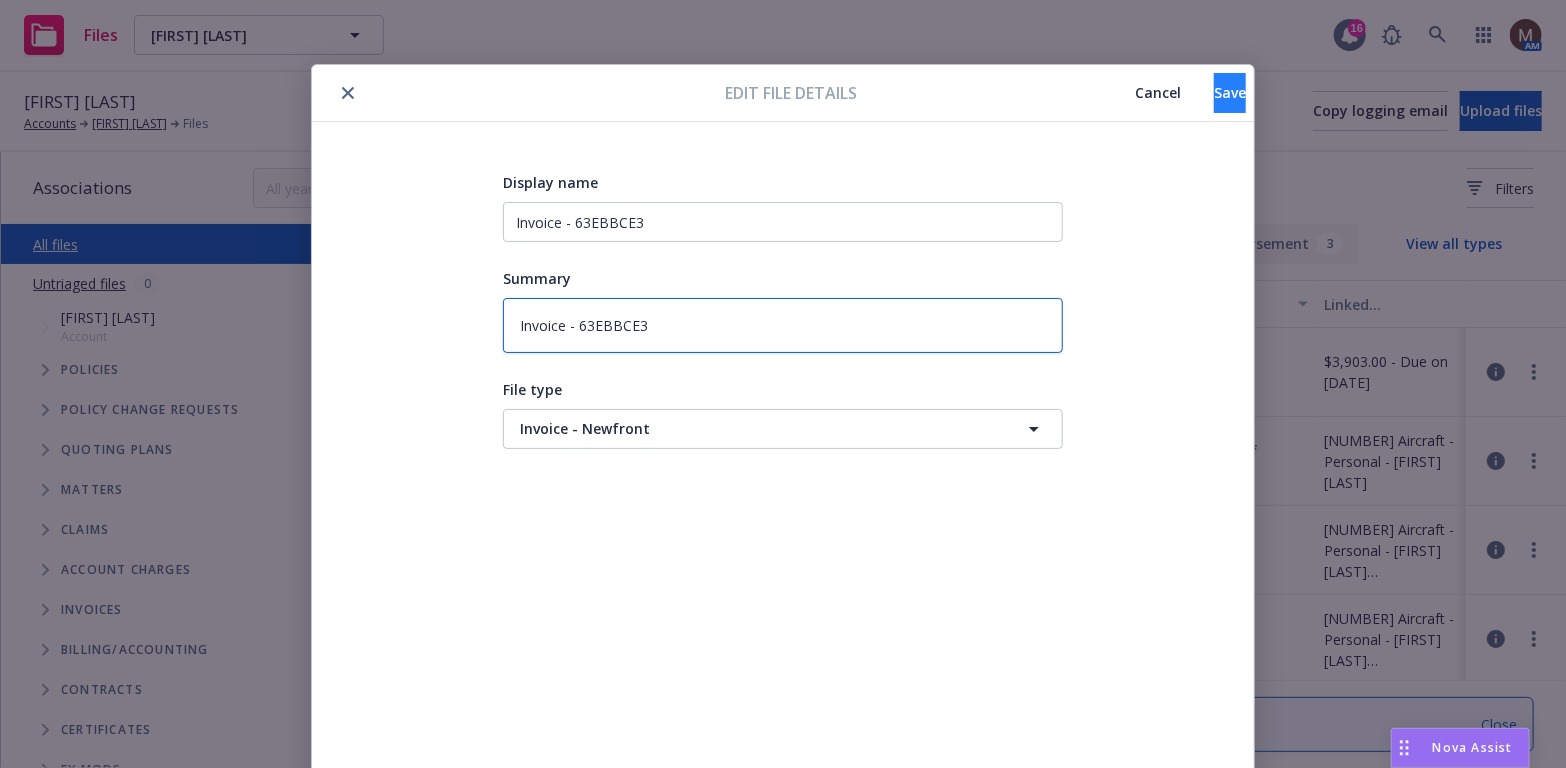 type on "Invoice - 63EBBCE3" 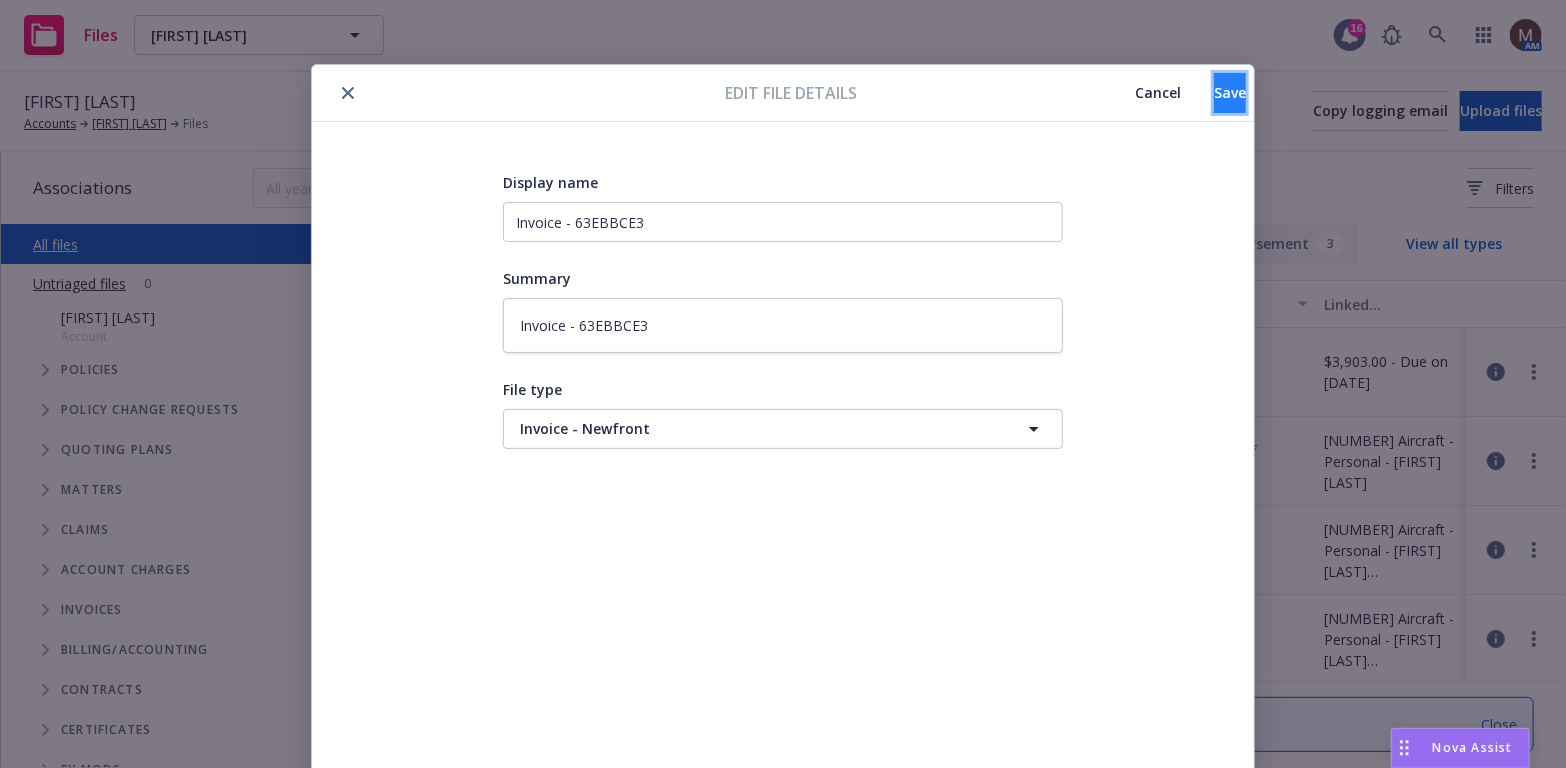 click on "Save" at bounding box center [1230, 93] 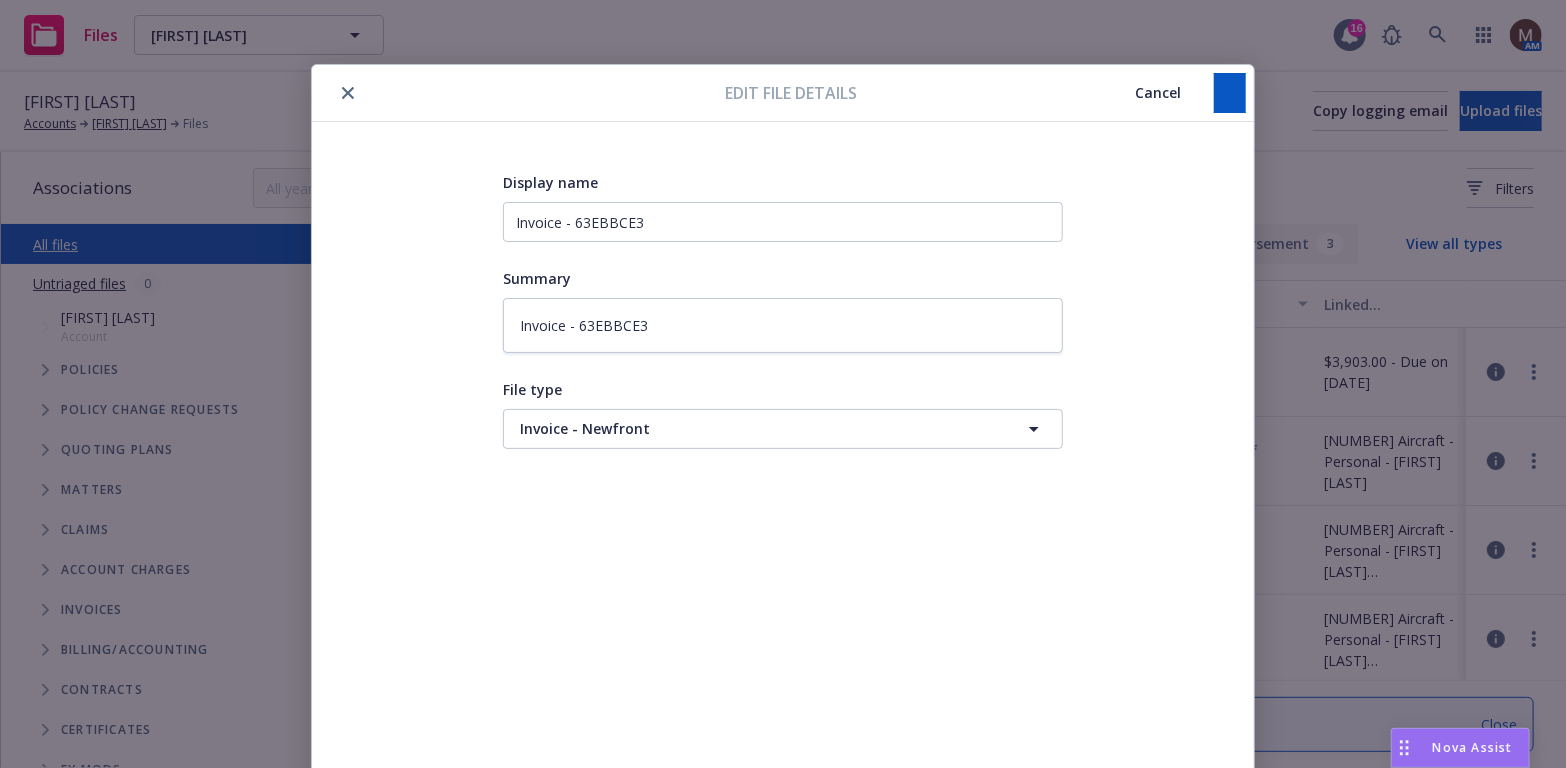 type on "x" 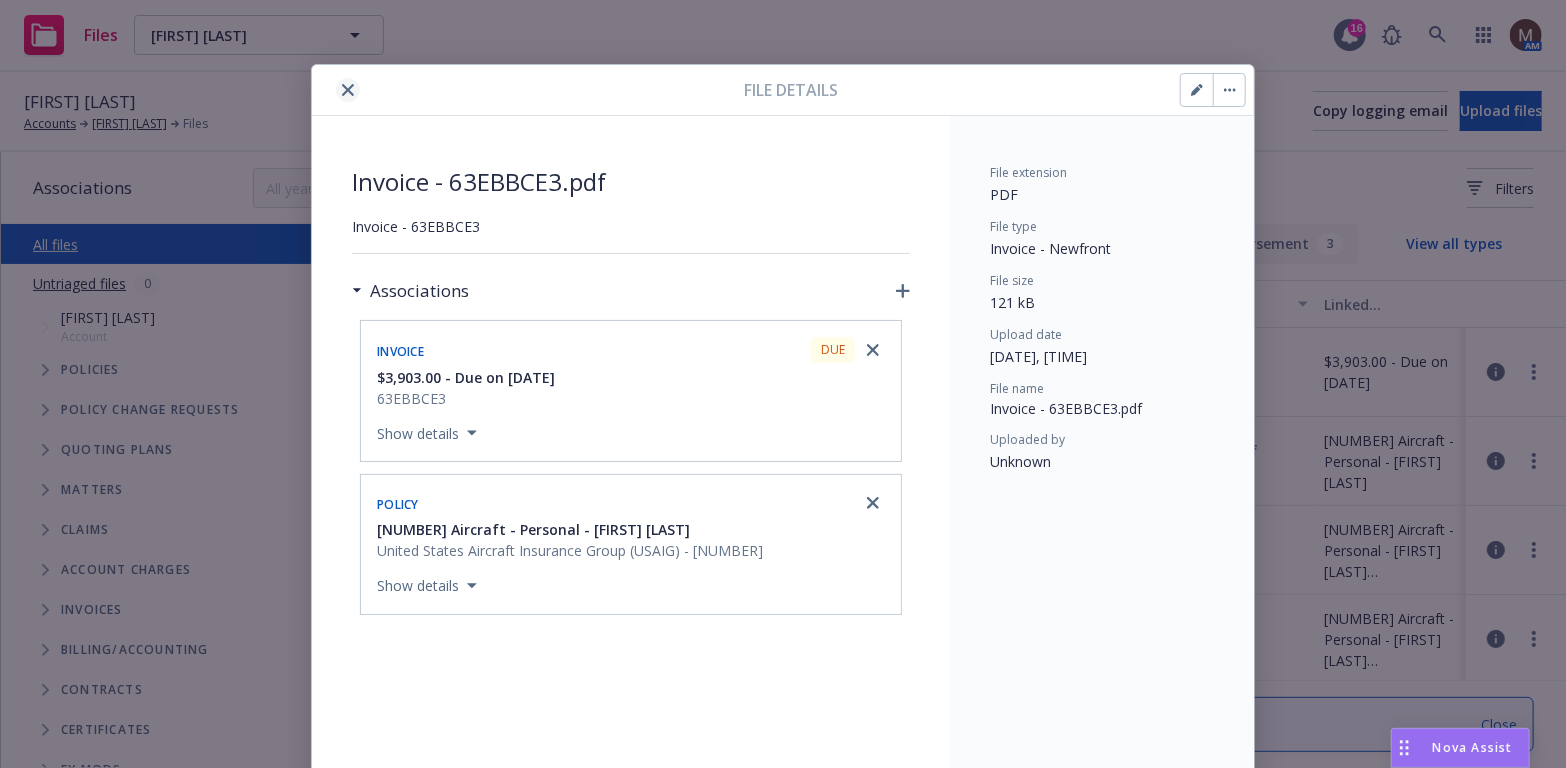 click 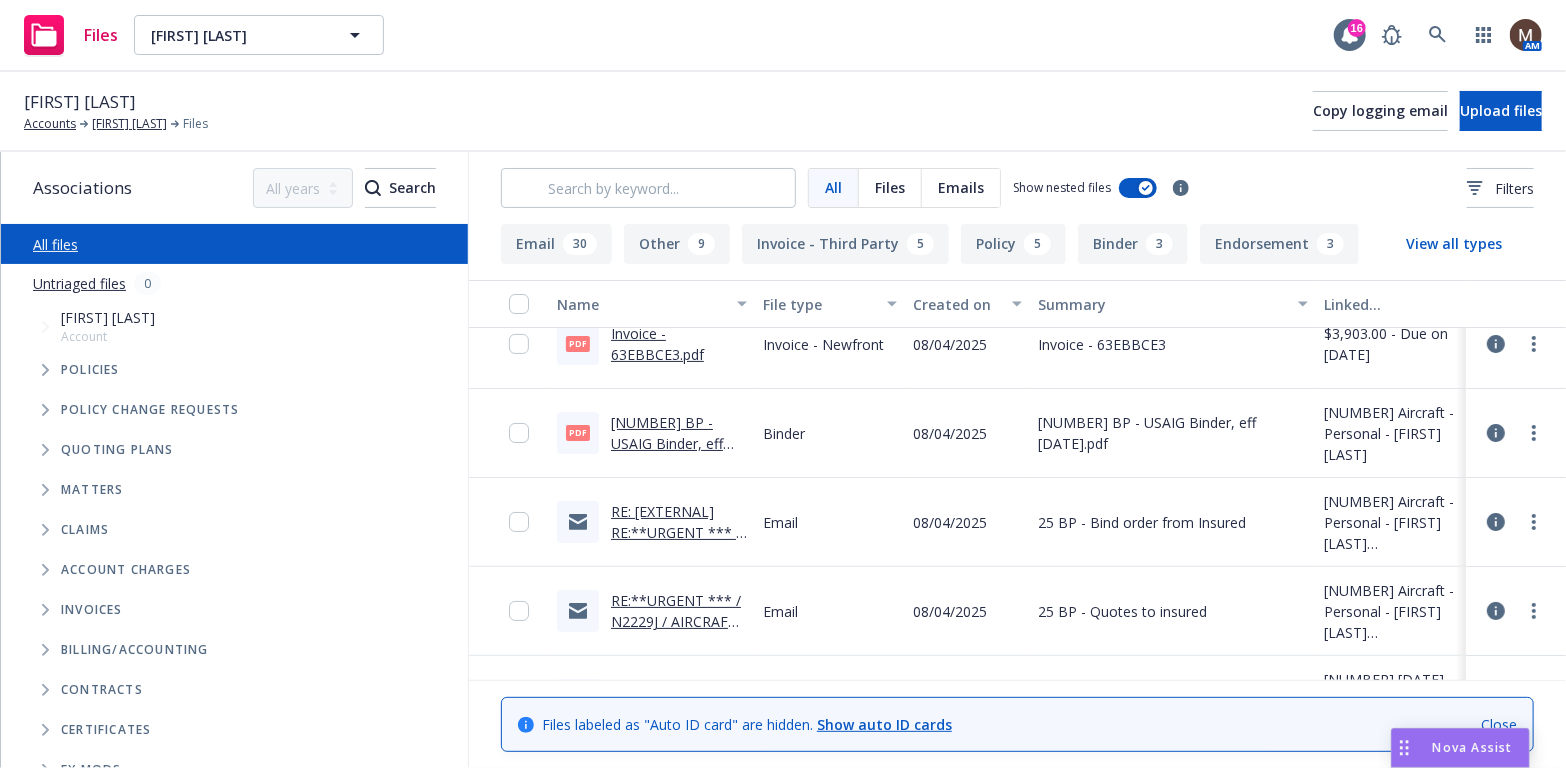 scroll, scrollTop: 0, scrollLeft: 0, axis: both 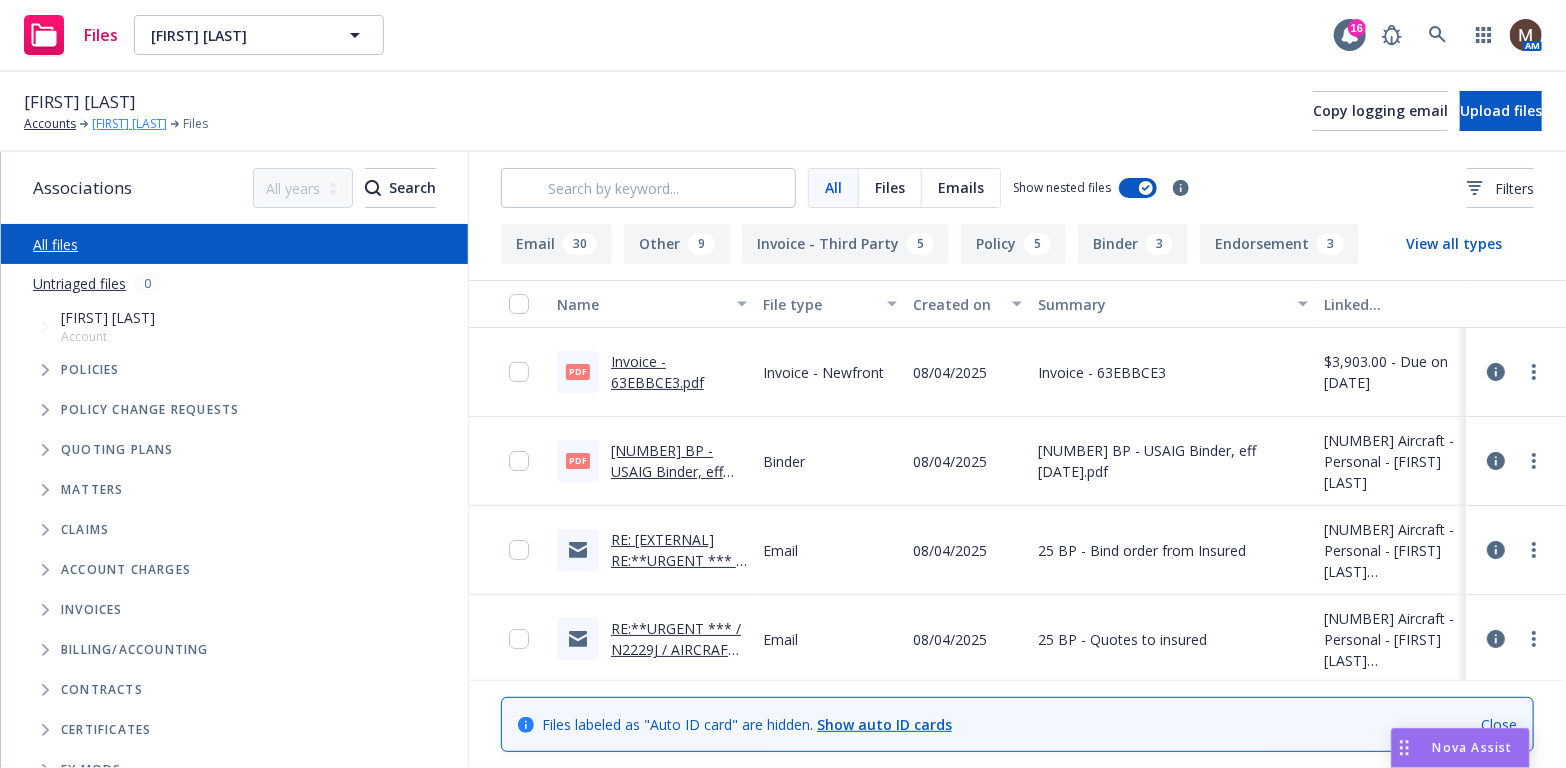 click on "Hayward Kaiser" at bounding box center (129, 124) 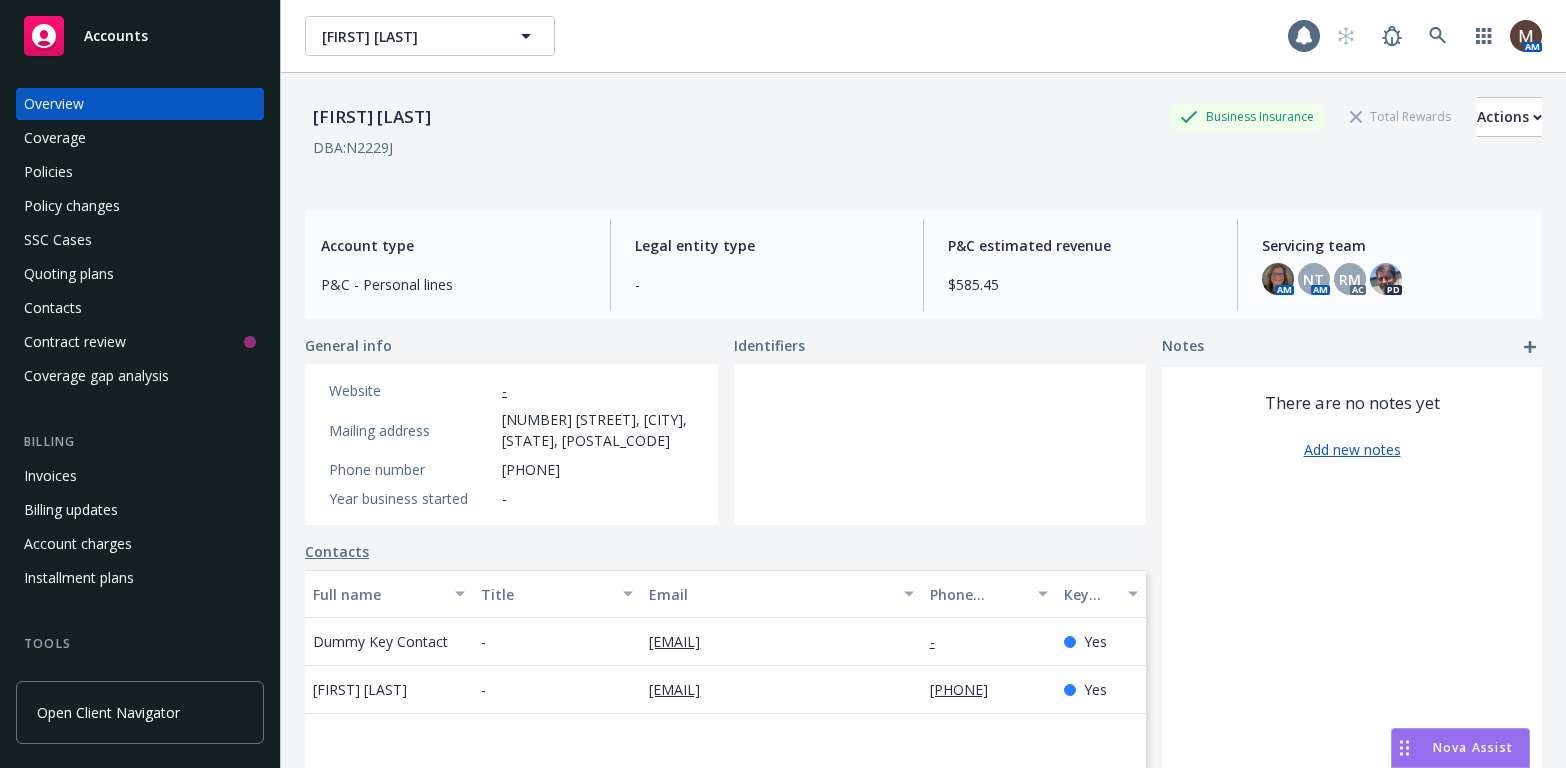 scroll, scrollTop: 0, scrollLeft: 0, axis: both 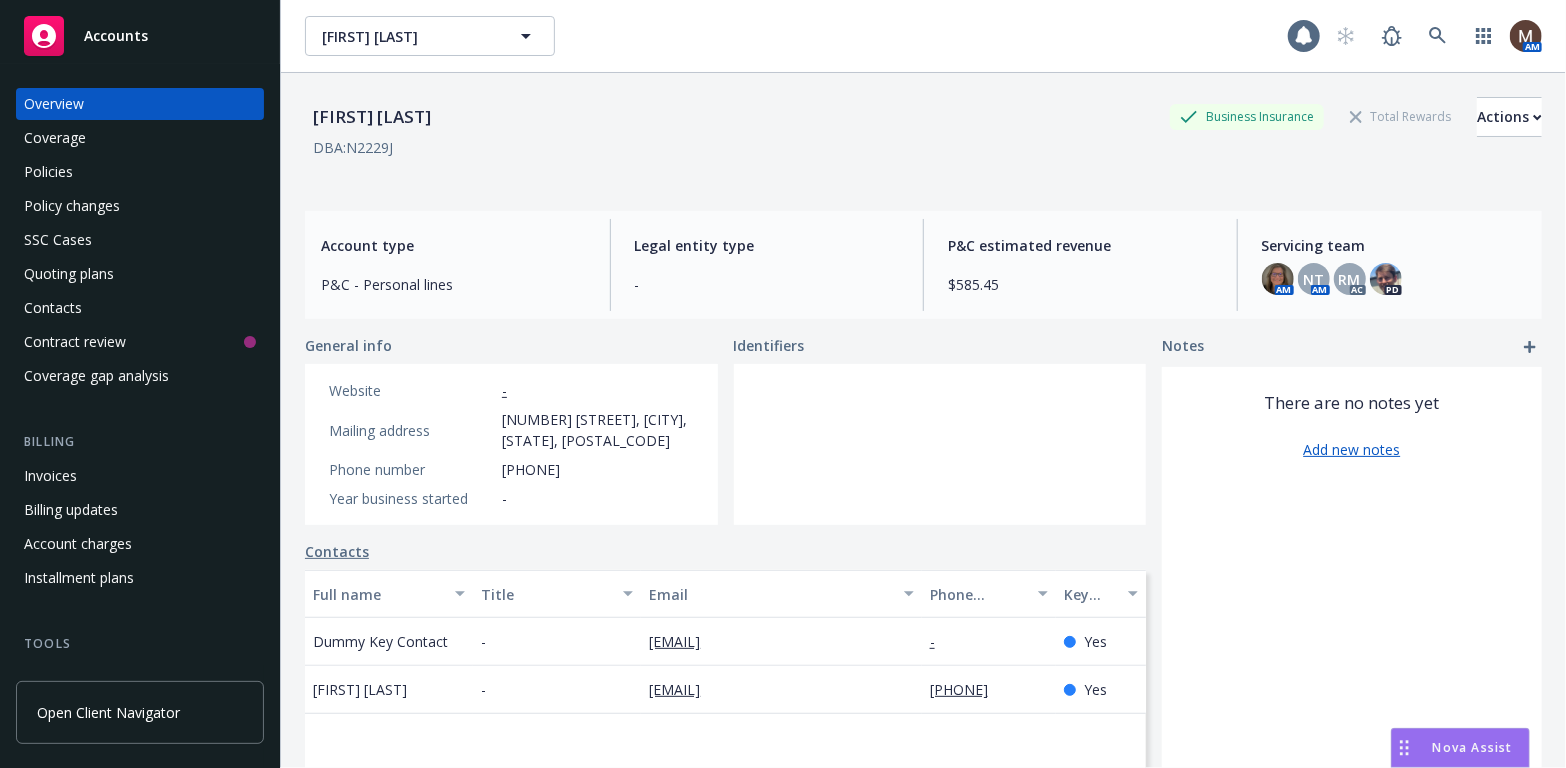 click on "Policies" at bounding box center (48, 172) 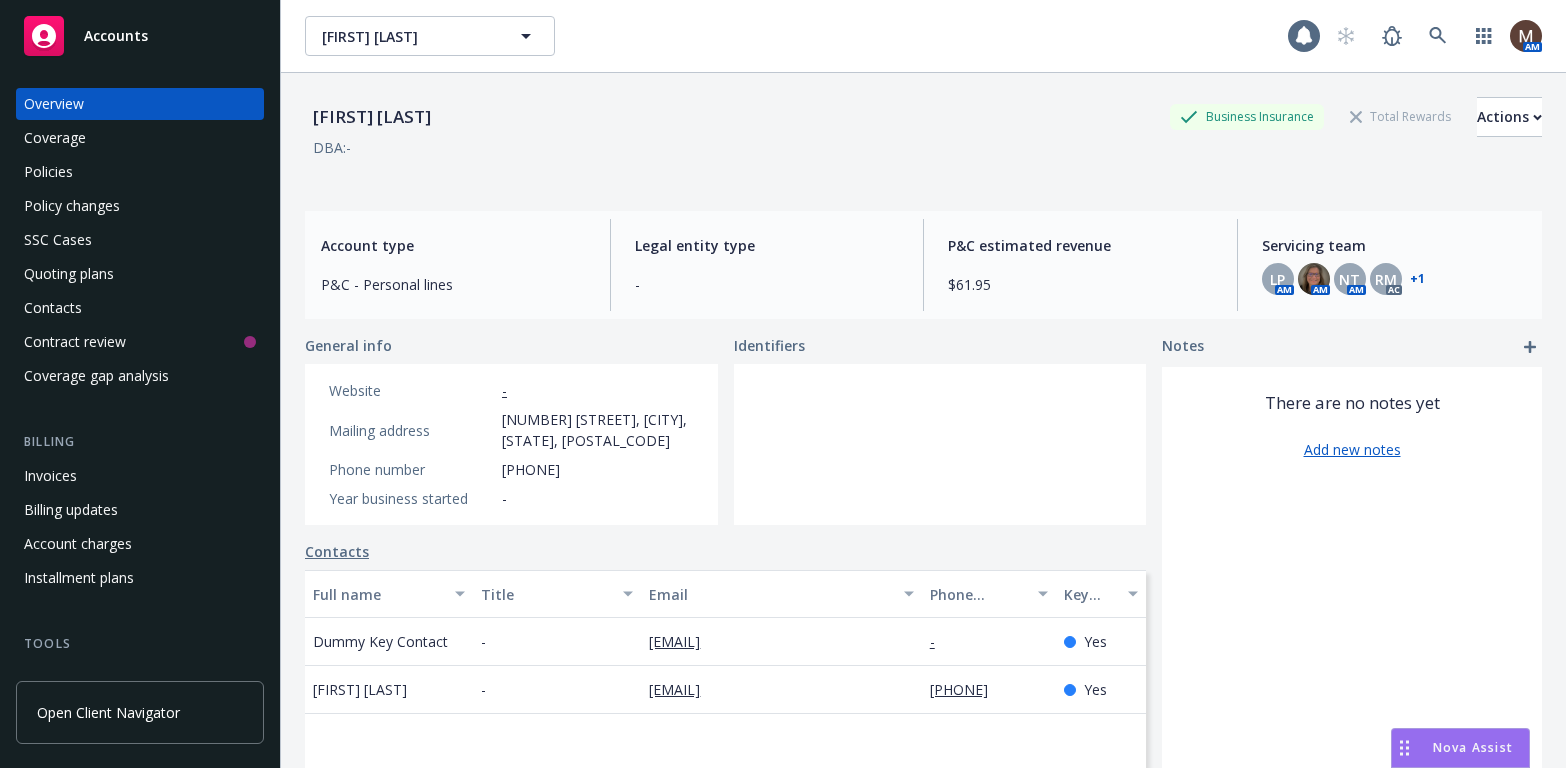 scroll, scrollTop: 0, scrollLeft: 0, axis: both 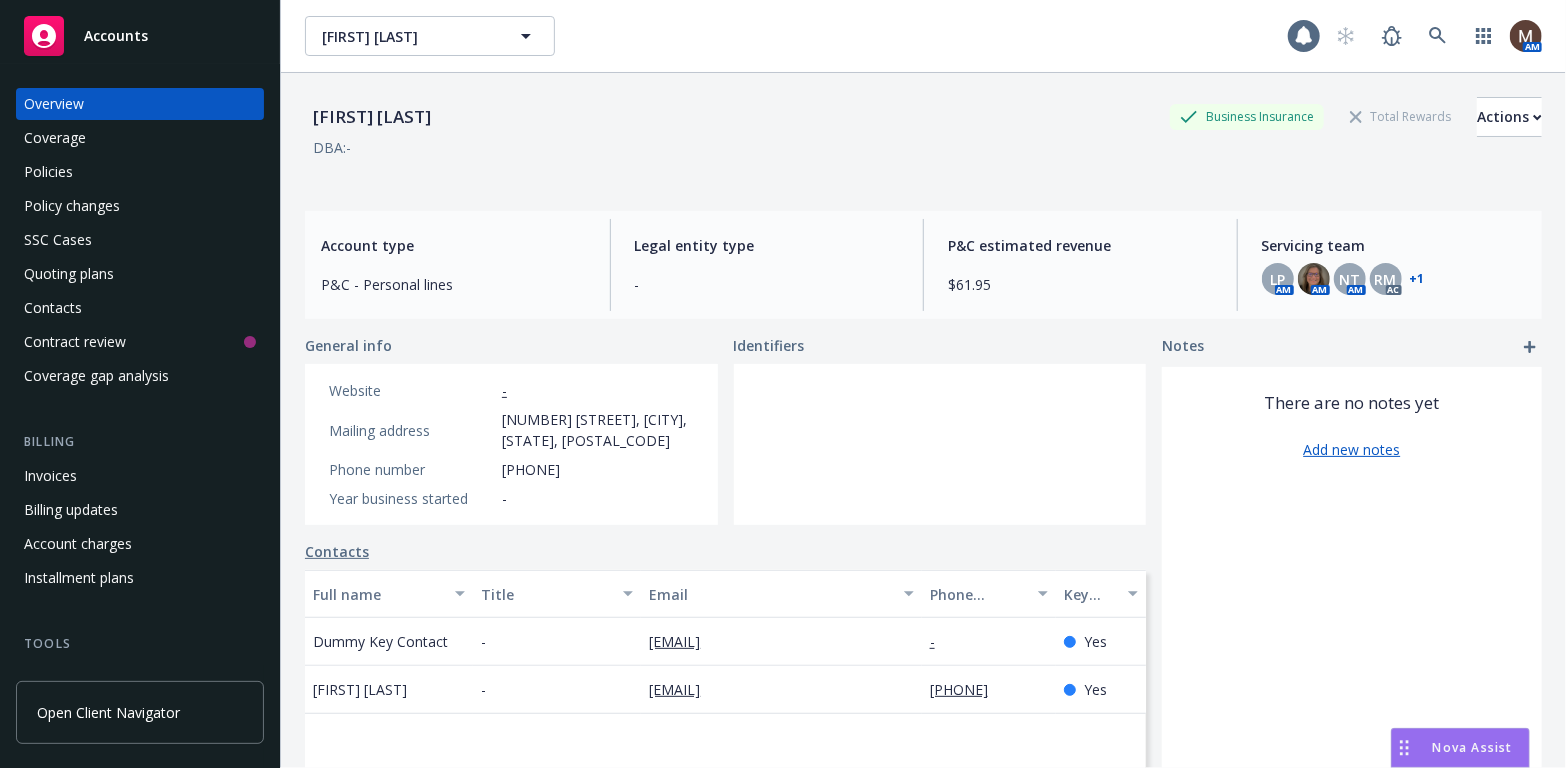 click on "Policies" at bounding box center (48, 172) 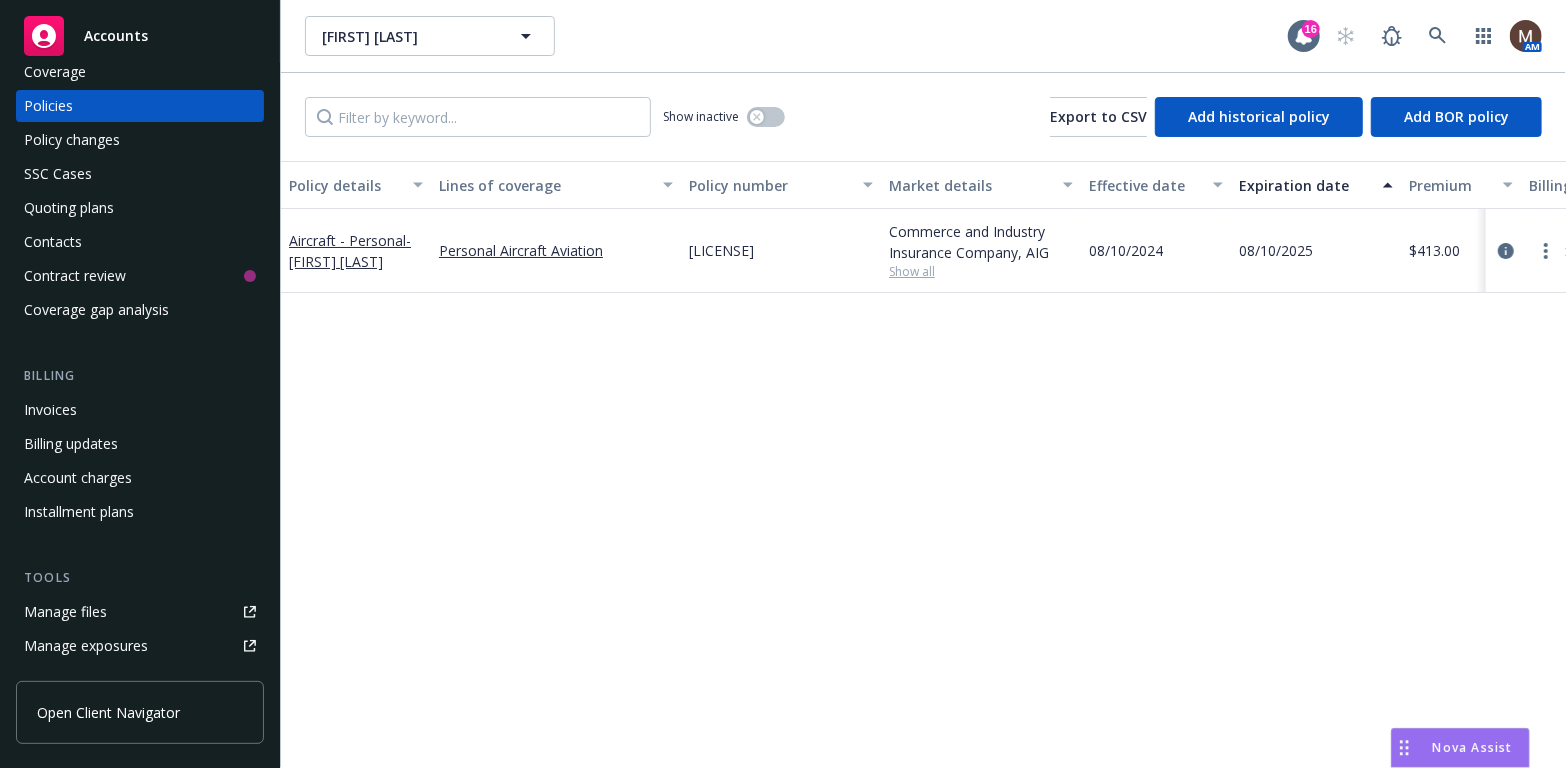 scroll, scrollTop: 100, scrollLeft: 0, axis: vertical 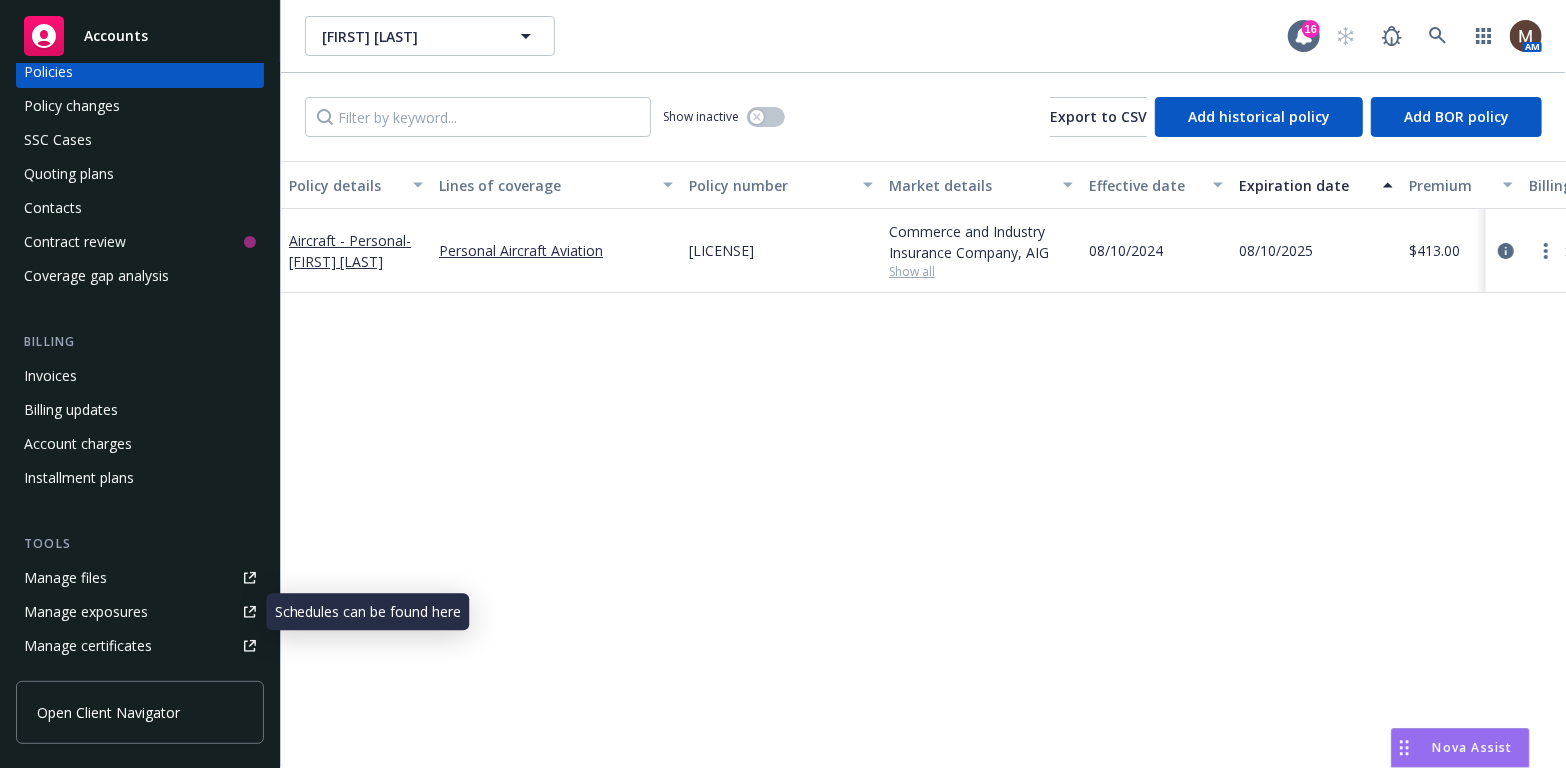 click on "Manage files" at bounding box center [65, 578] 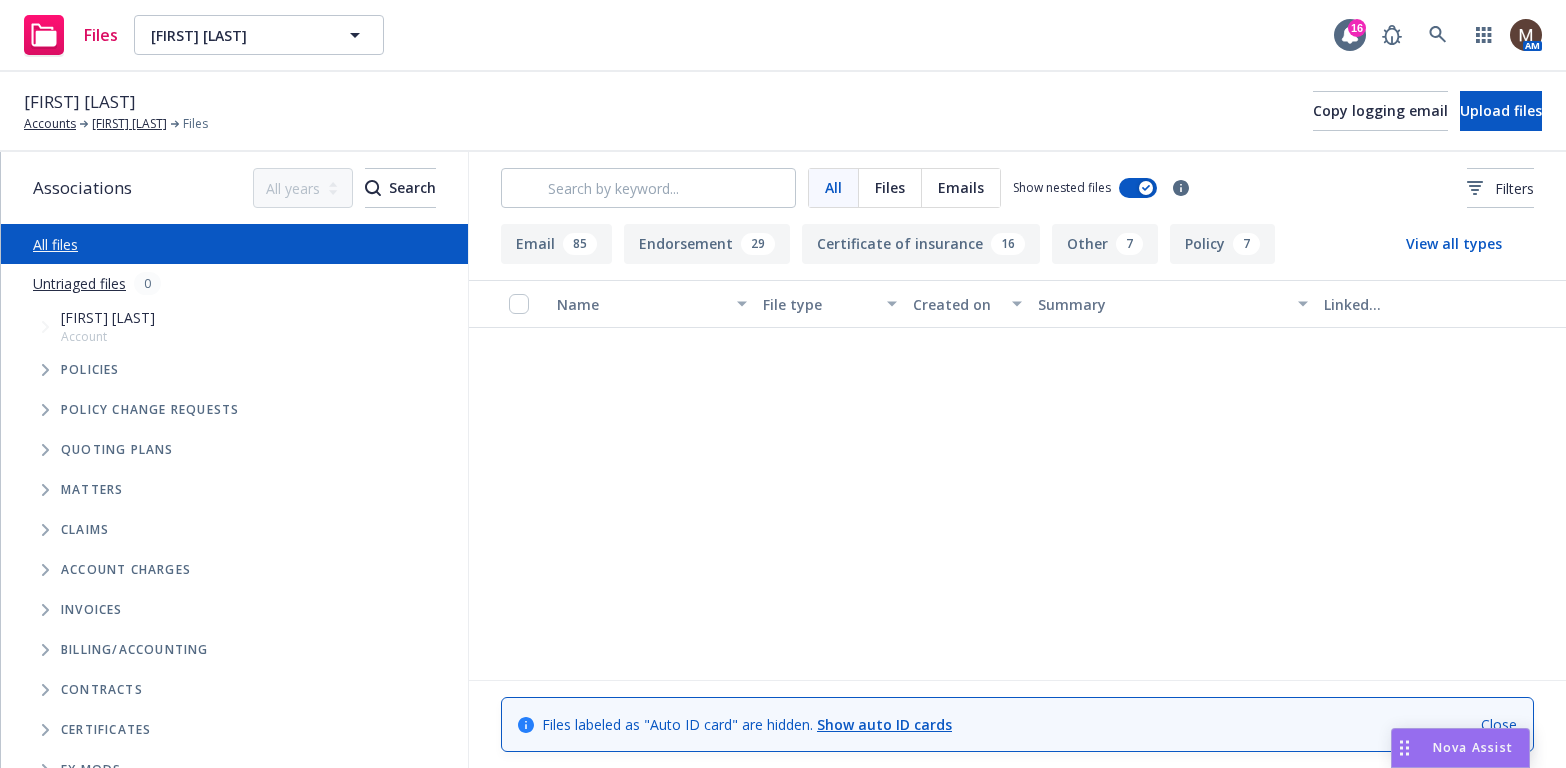 scroll, scrollTop: 0, scrollLeft: 0, axis: both 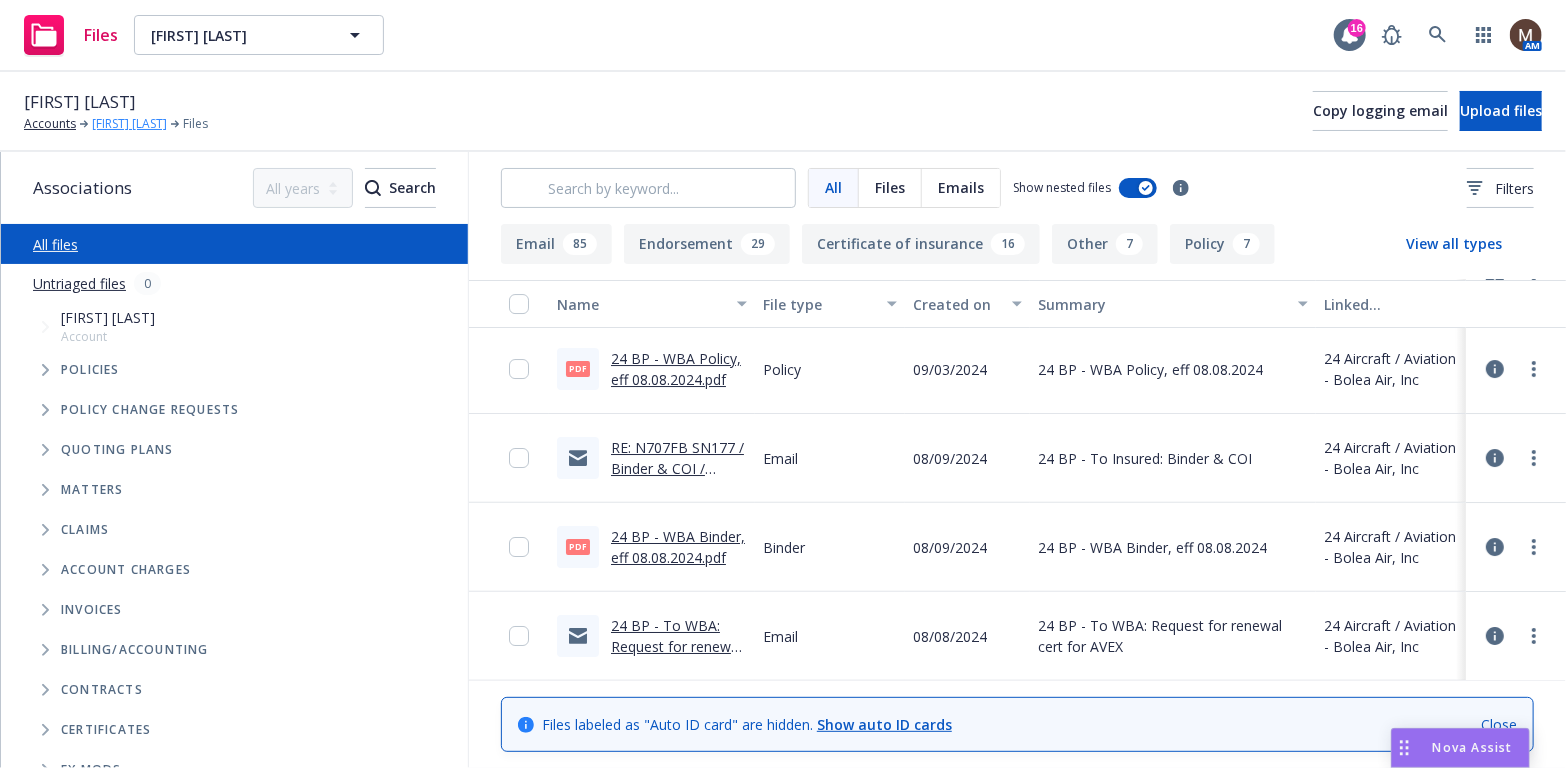 click on "[FIRST] [LAST]" at bounding box center (129, 124) 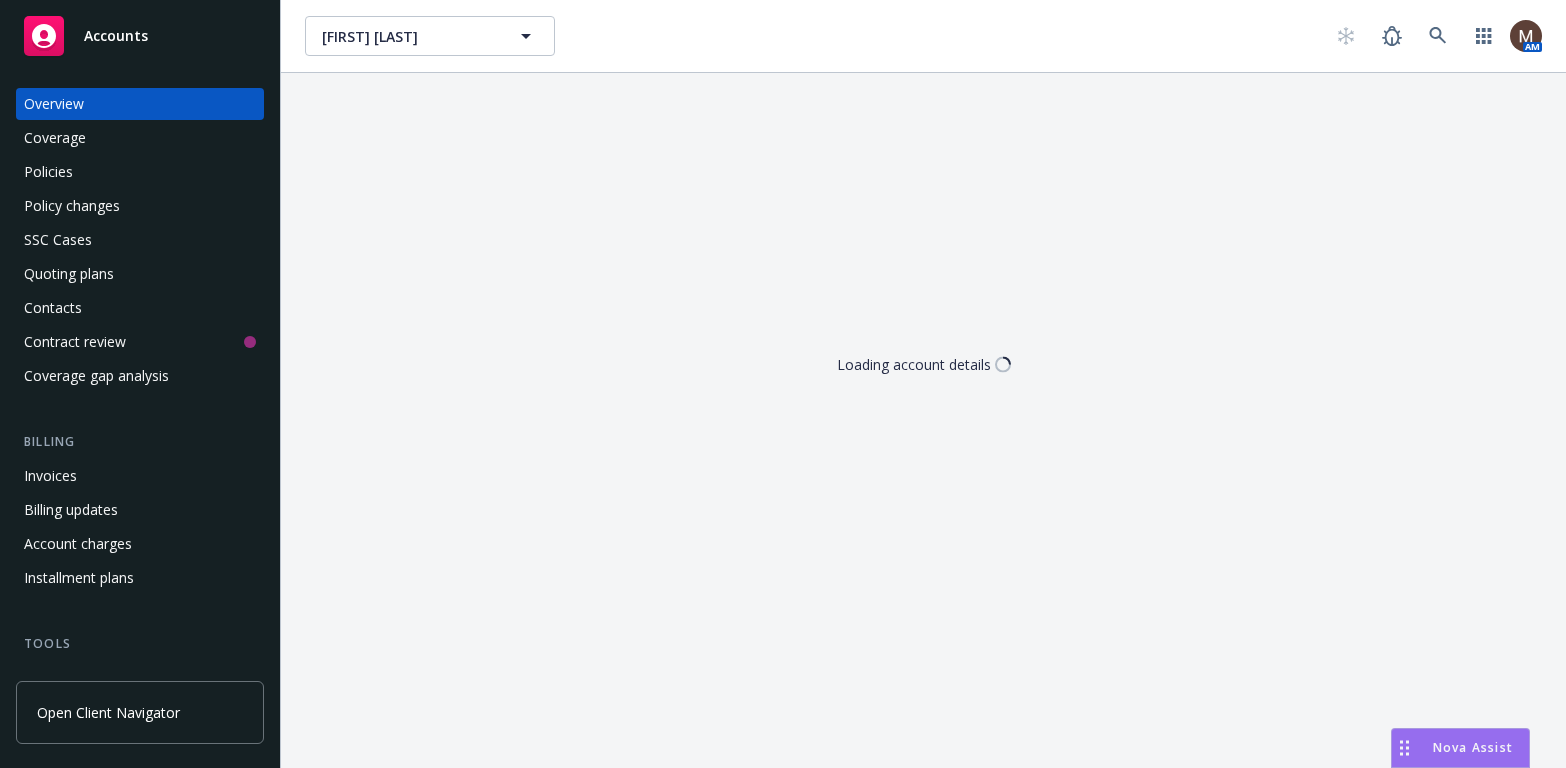 scroll, scrollTop: 0, scrollLeft: 0, axis: both 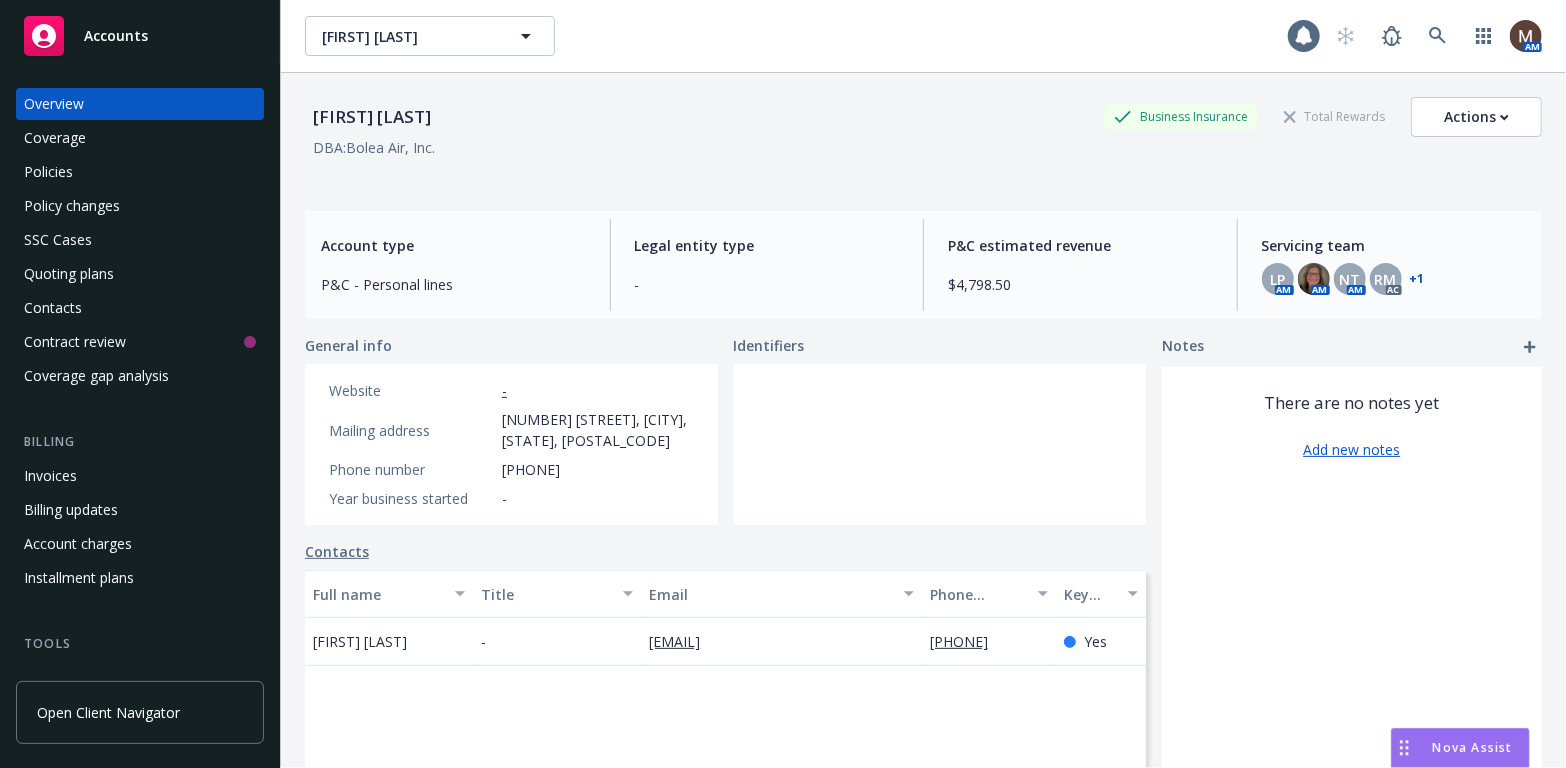 click on "Policies" at bounding box center [140, 172] 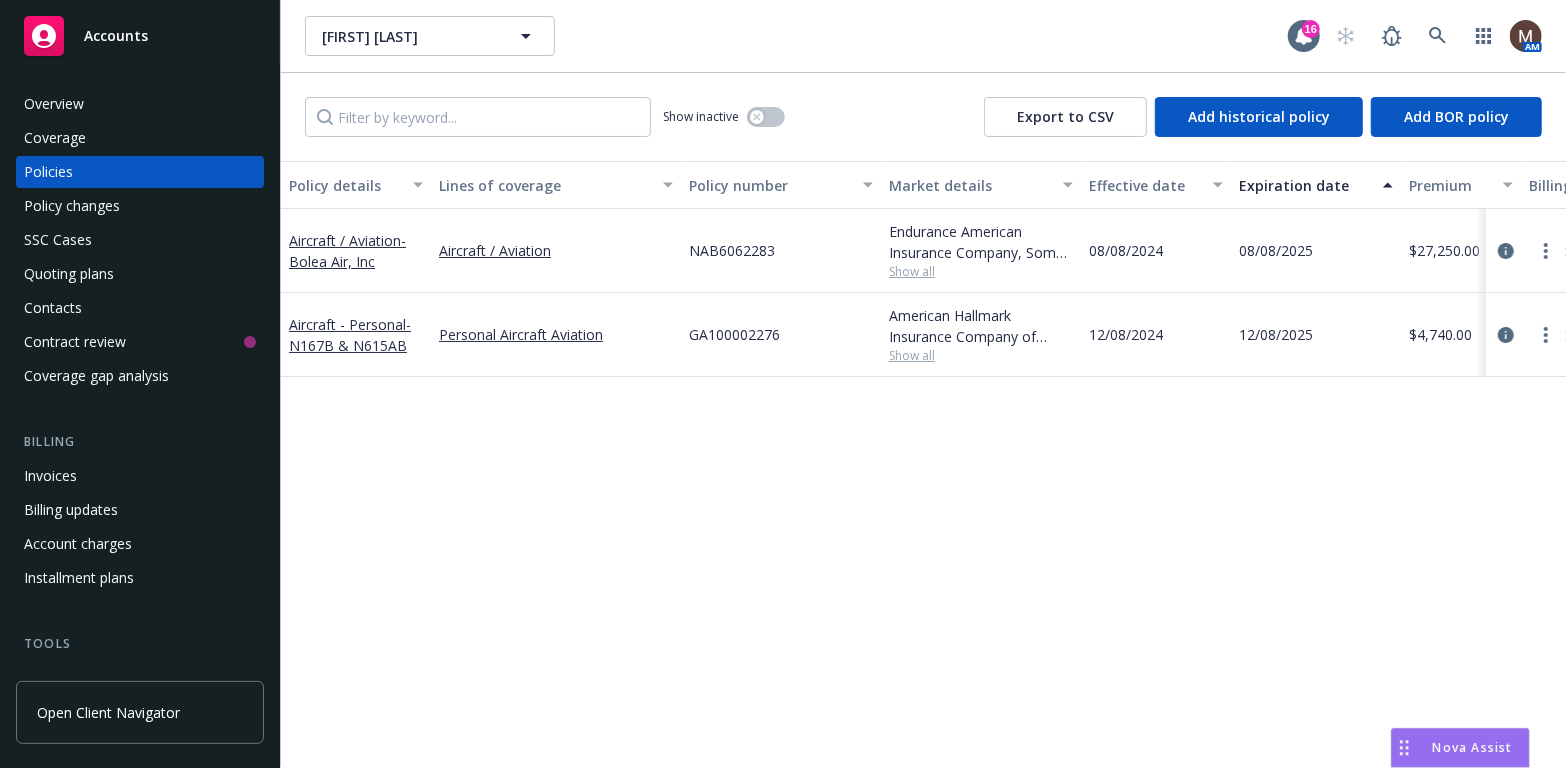 click on "Overview" at bounding box center [54, 104] 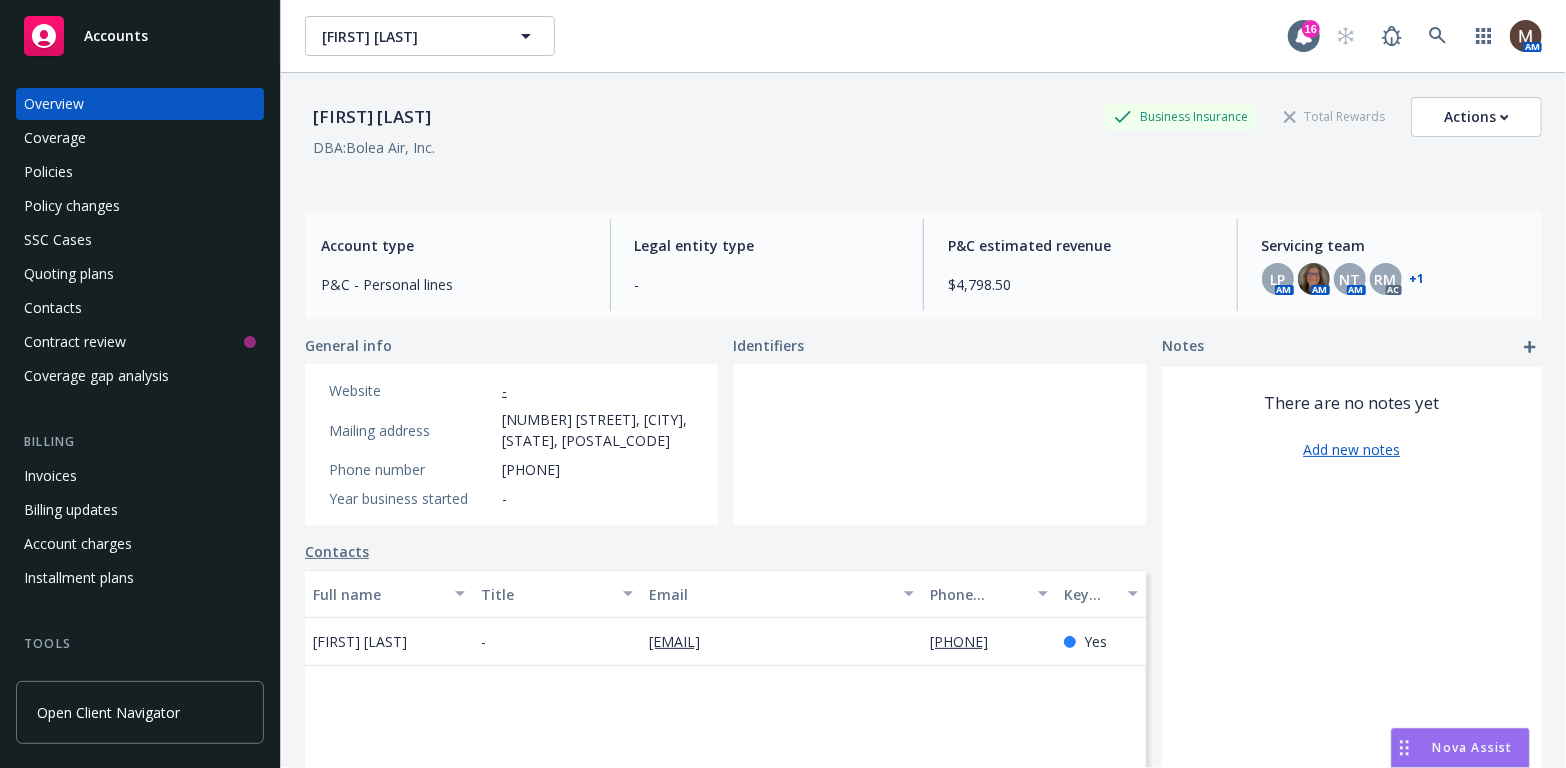 click on "Policies" at bounding box center (48, 172) 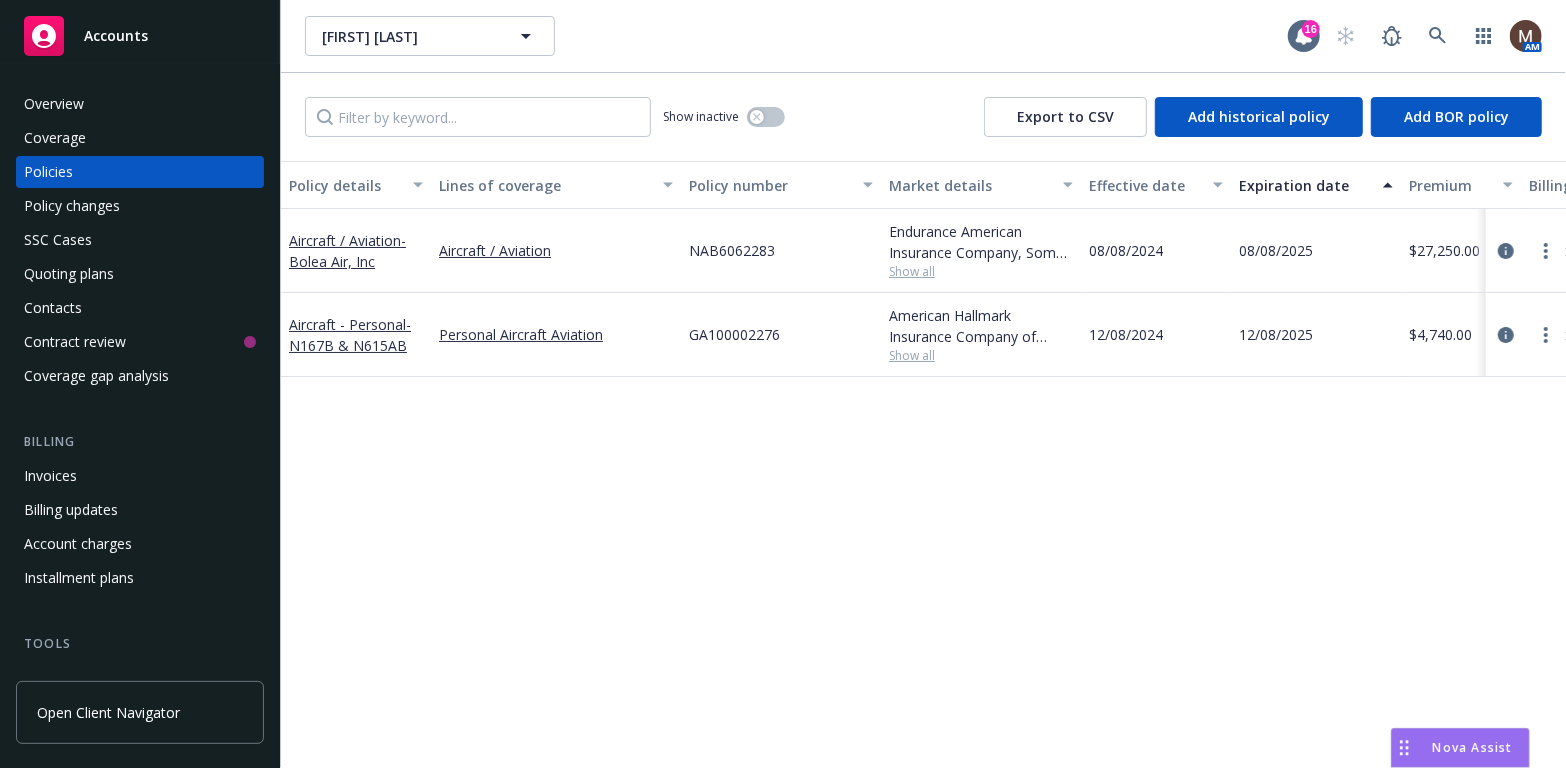 drag, startPoint x: 817, startPoint y: 535, endPoint x: 818, endPoint y: 557, distance: 22.022715 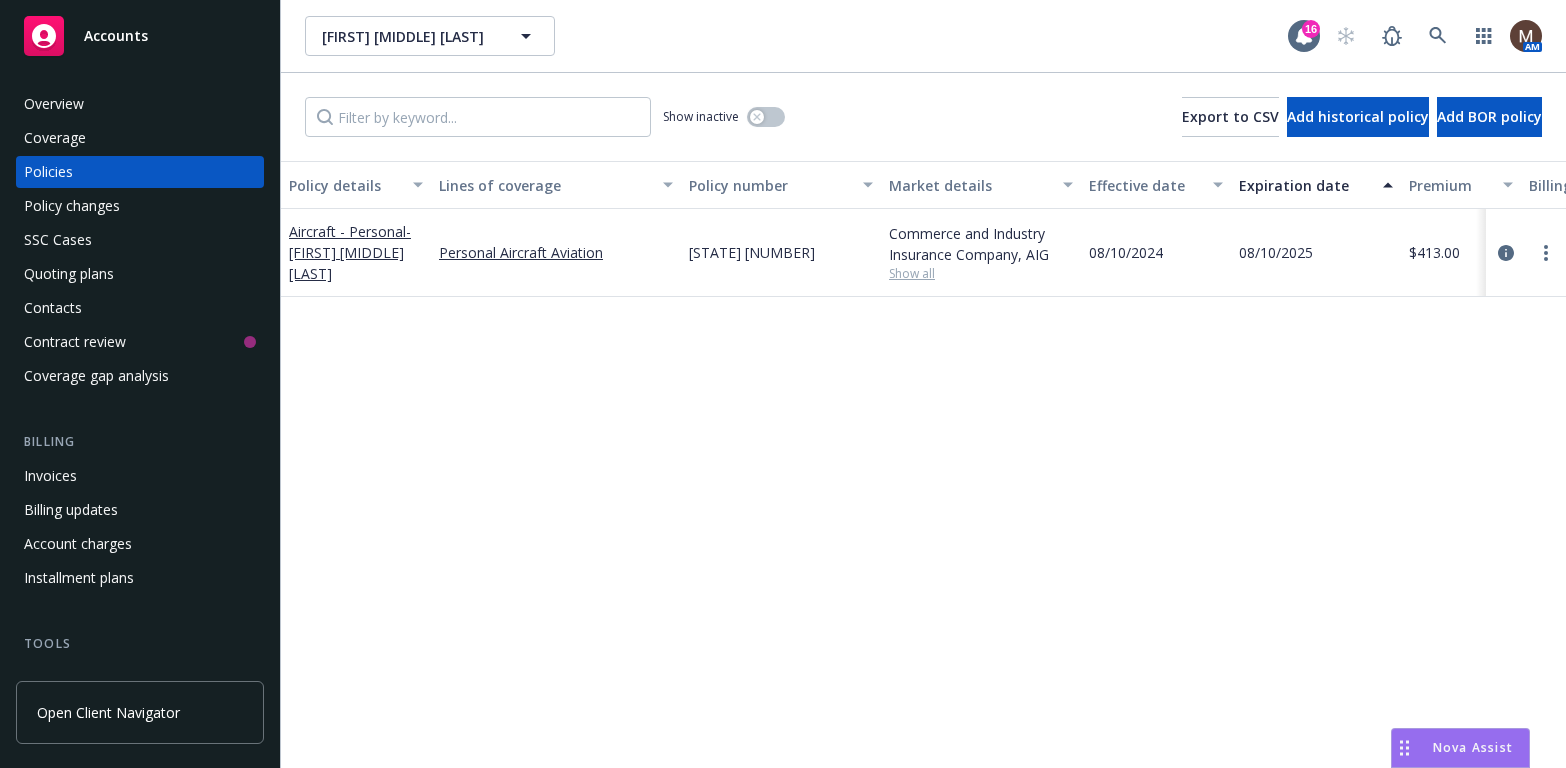 scroll, scrollTop: 0, scrollLeft: 0, axis: both 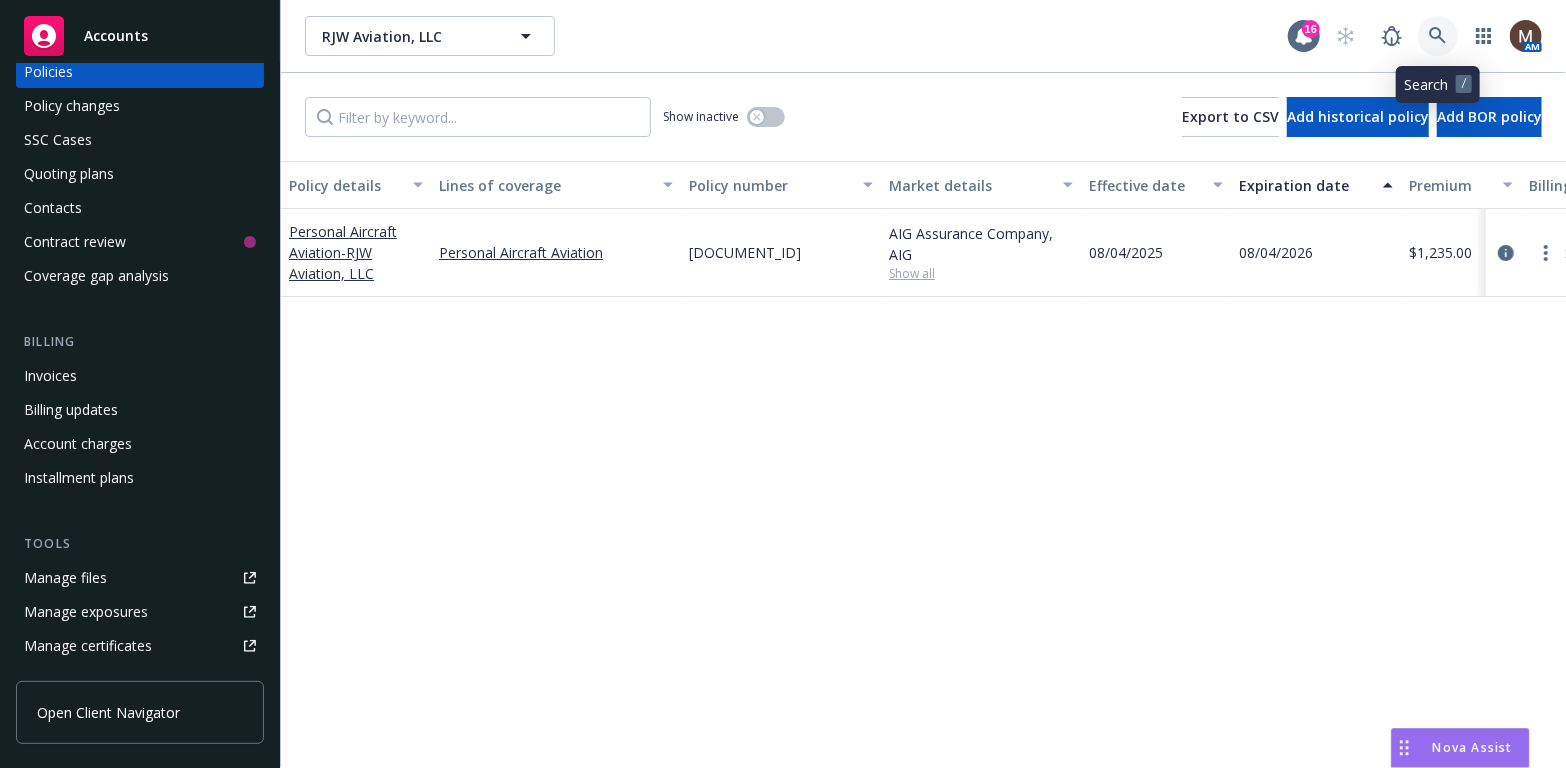 click 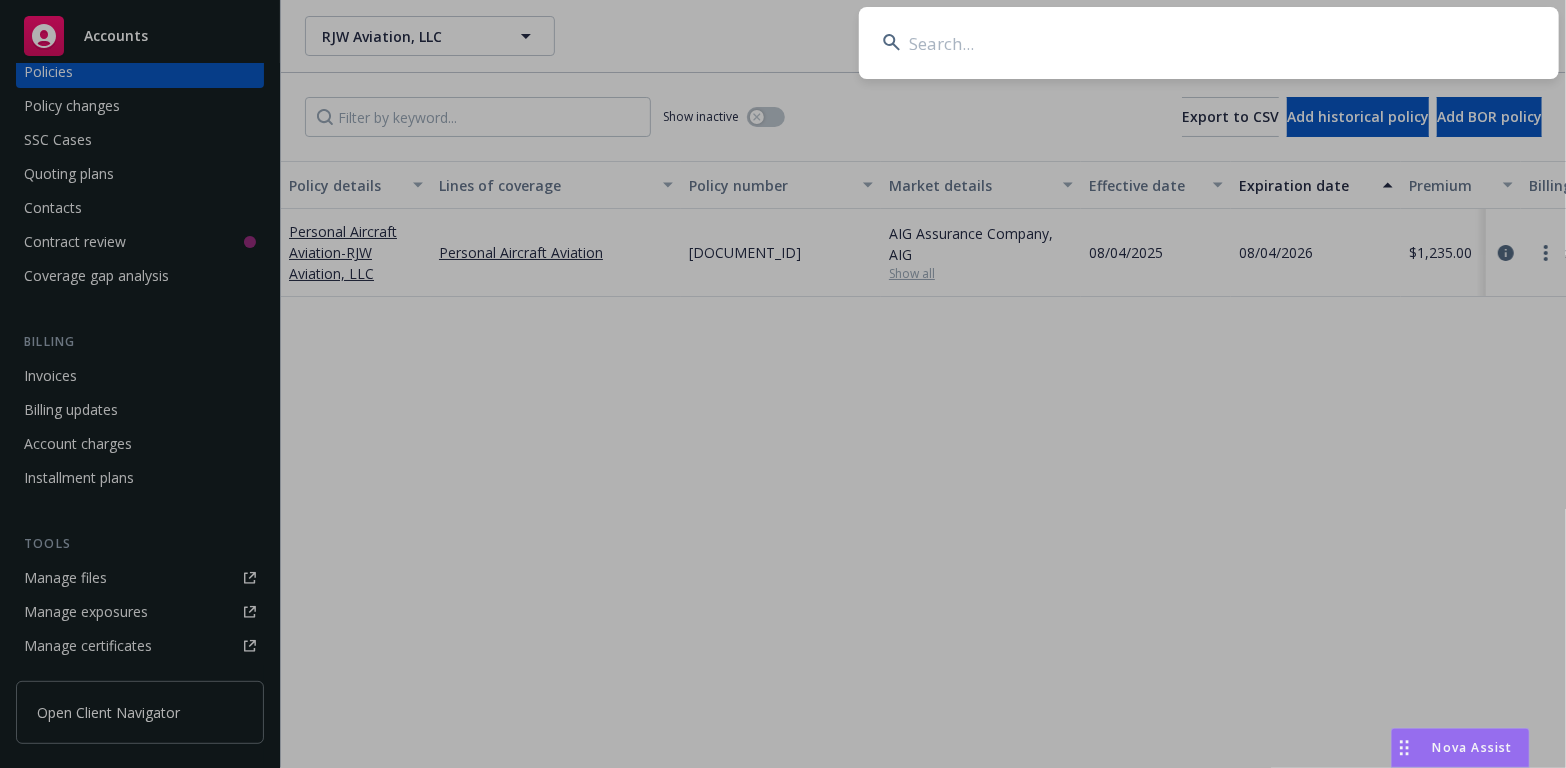 click at bounding box center [1209, 43] 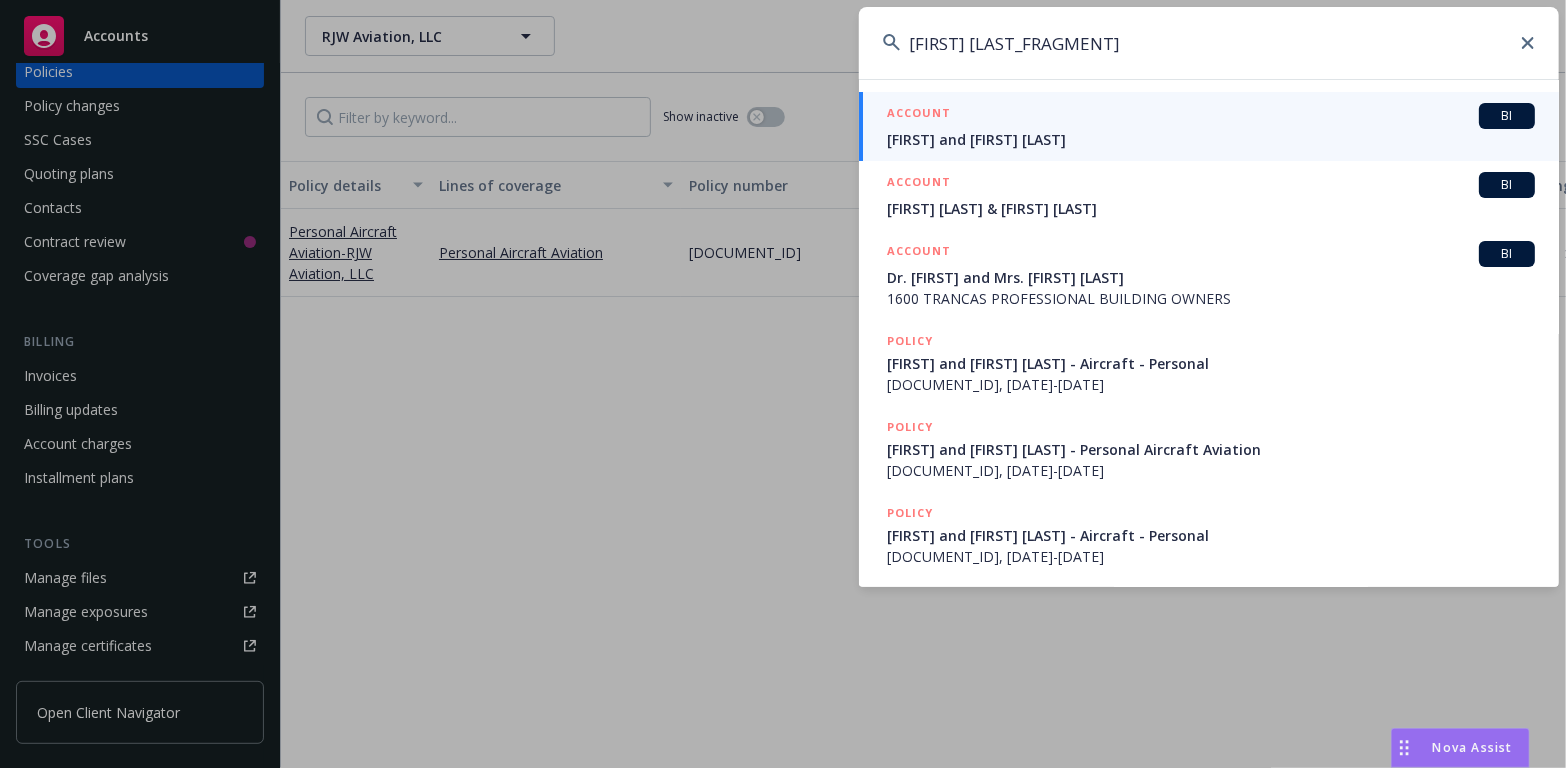 type on "eric stuff" 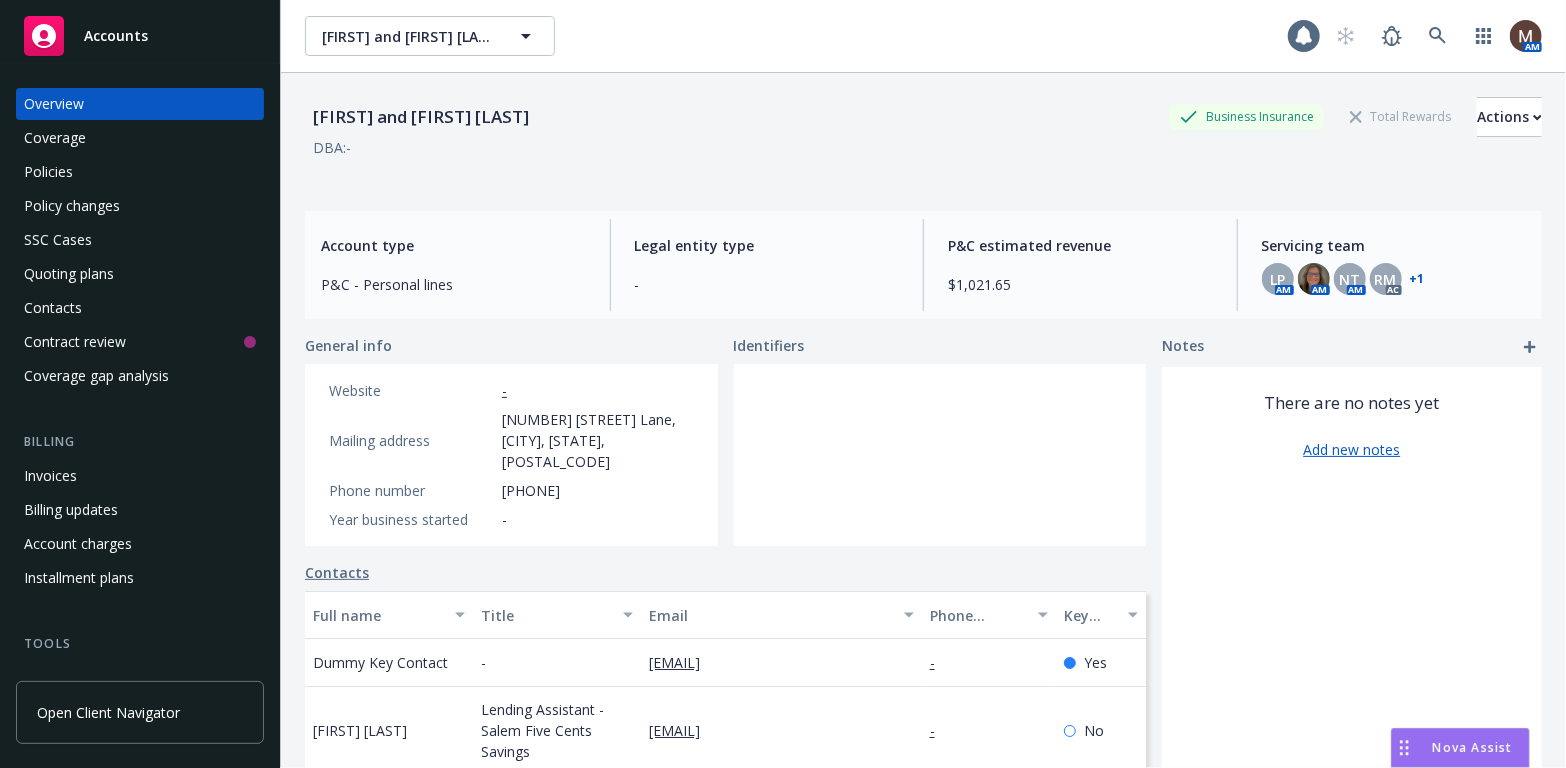 click on "Policies" at bounding box center [48, 172] 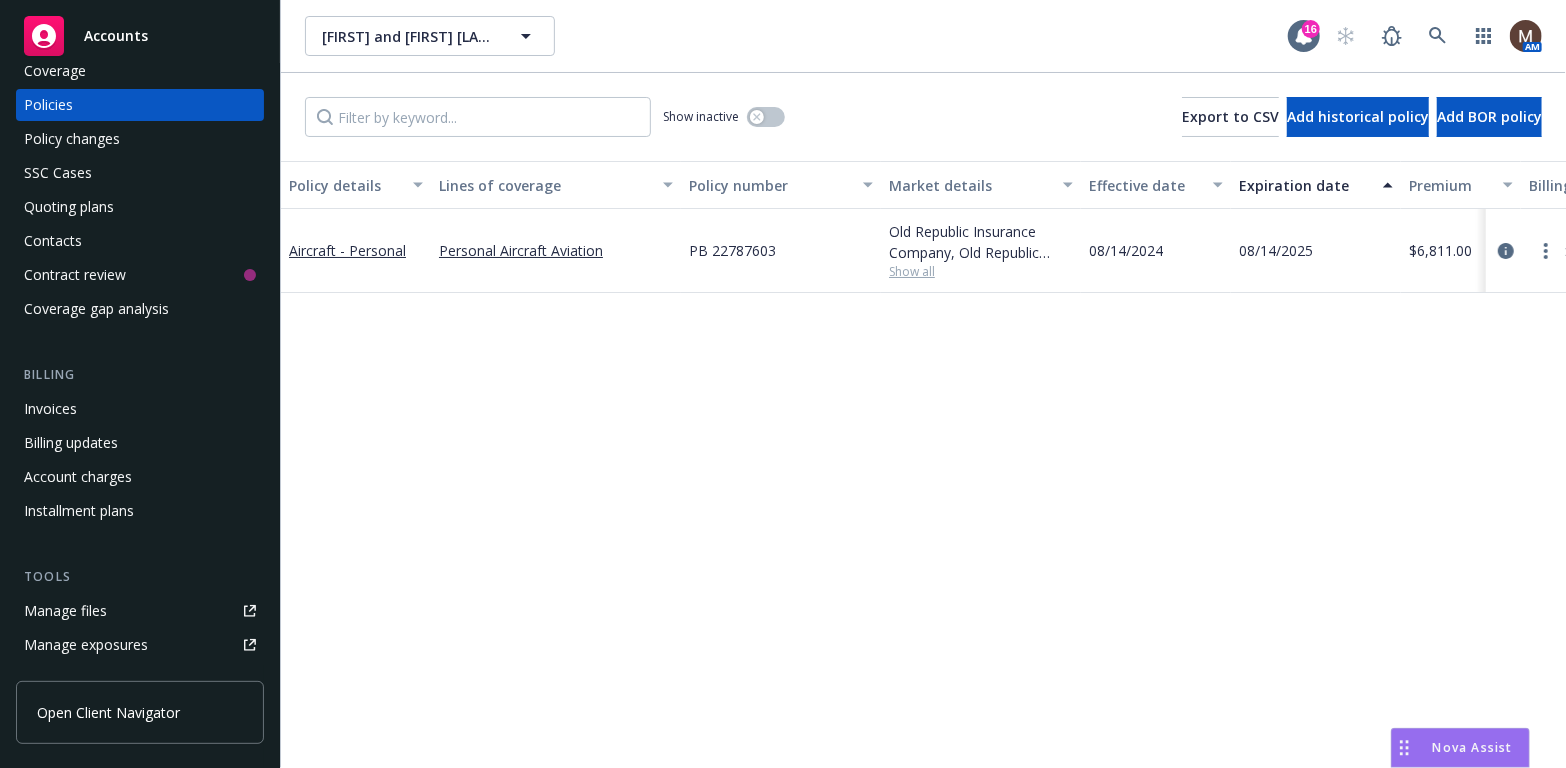 scroll, scrollTop: 100, scrollLeft: 0, axis: vertical 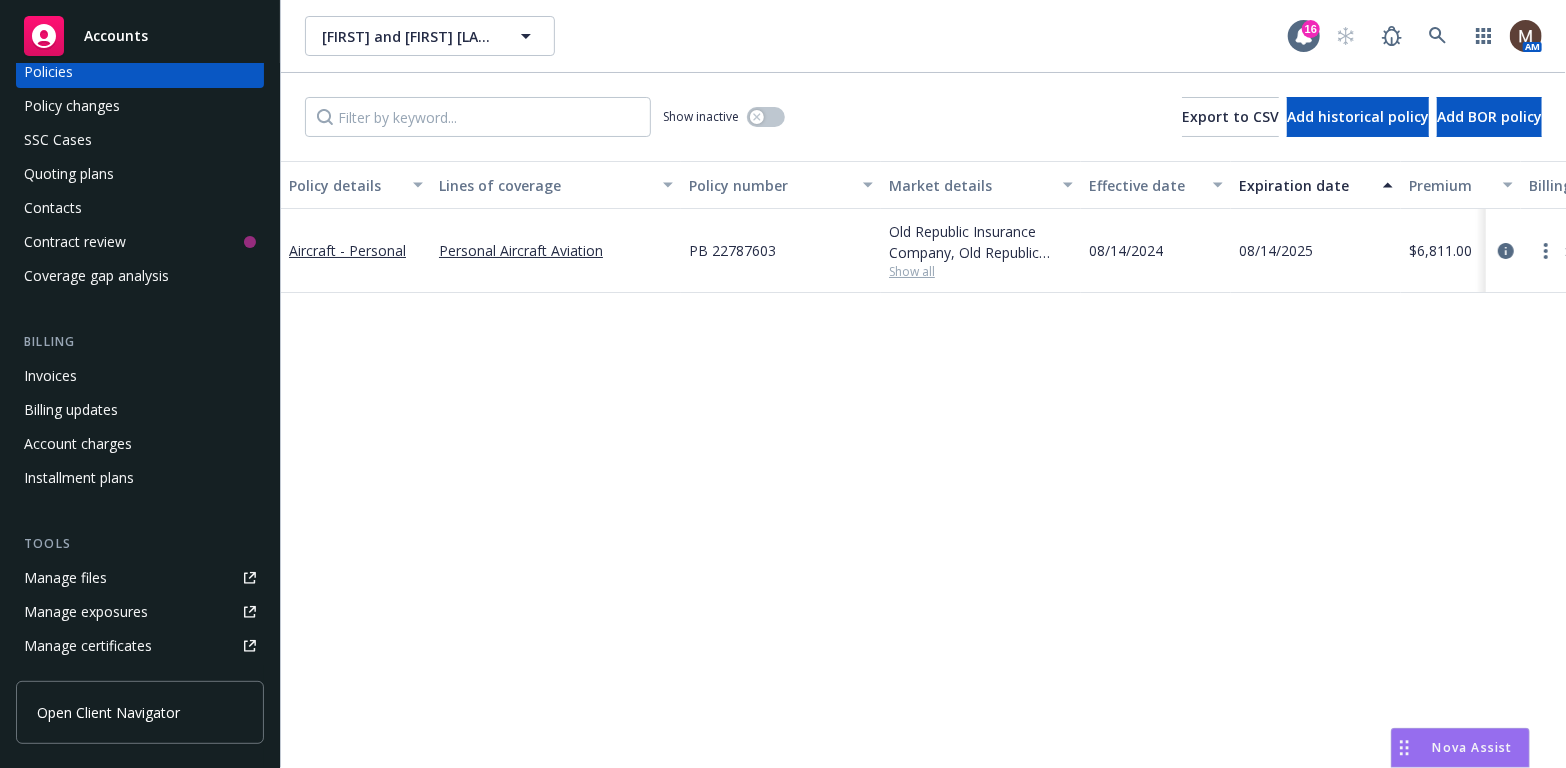 click on "Manage files" at bounding box center [65, 578] 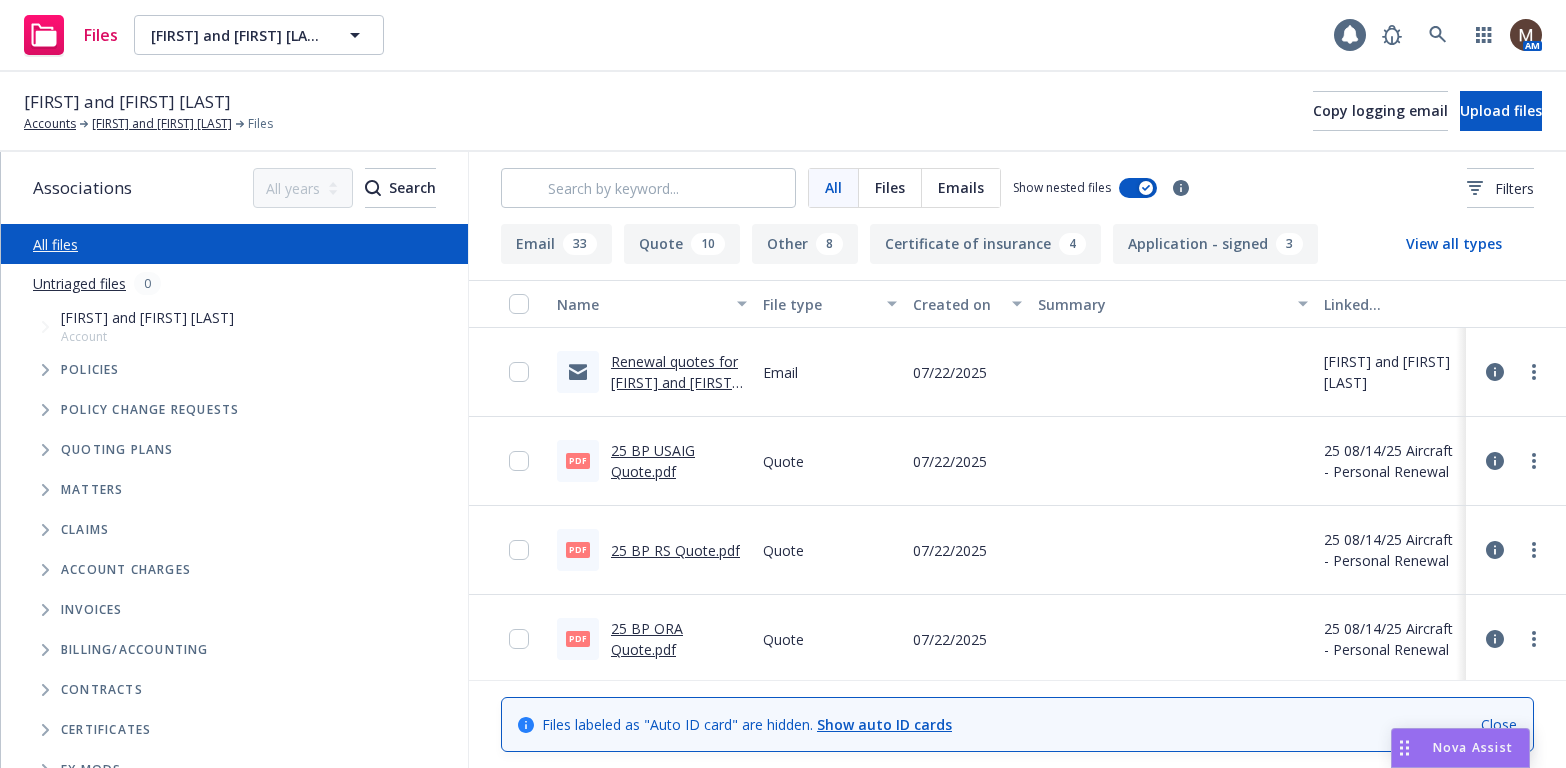 scroll, scrollTop: 0, scrollLeft: 0, axis: both 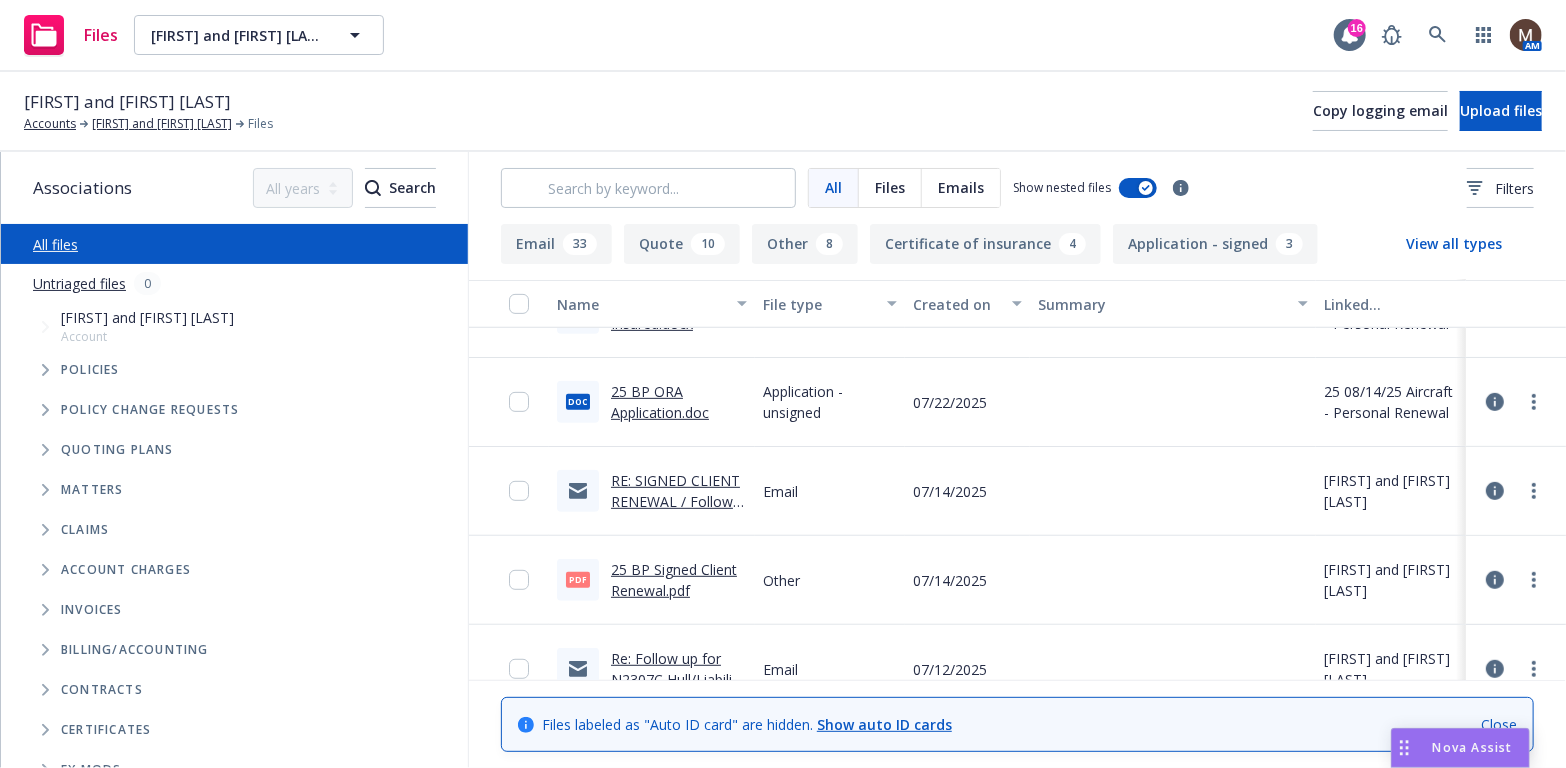 drag, startPoint x: 652, startPoint y: 568, endPoint x: 850, endPoint y: 541, distance: 199.83243 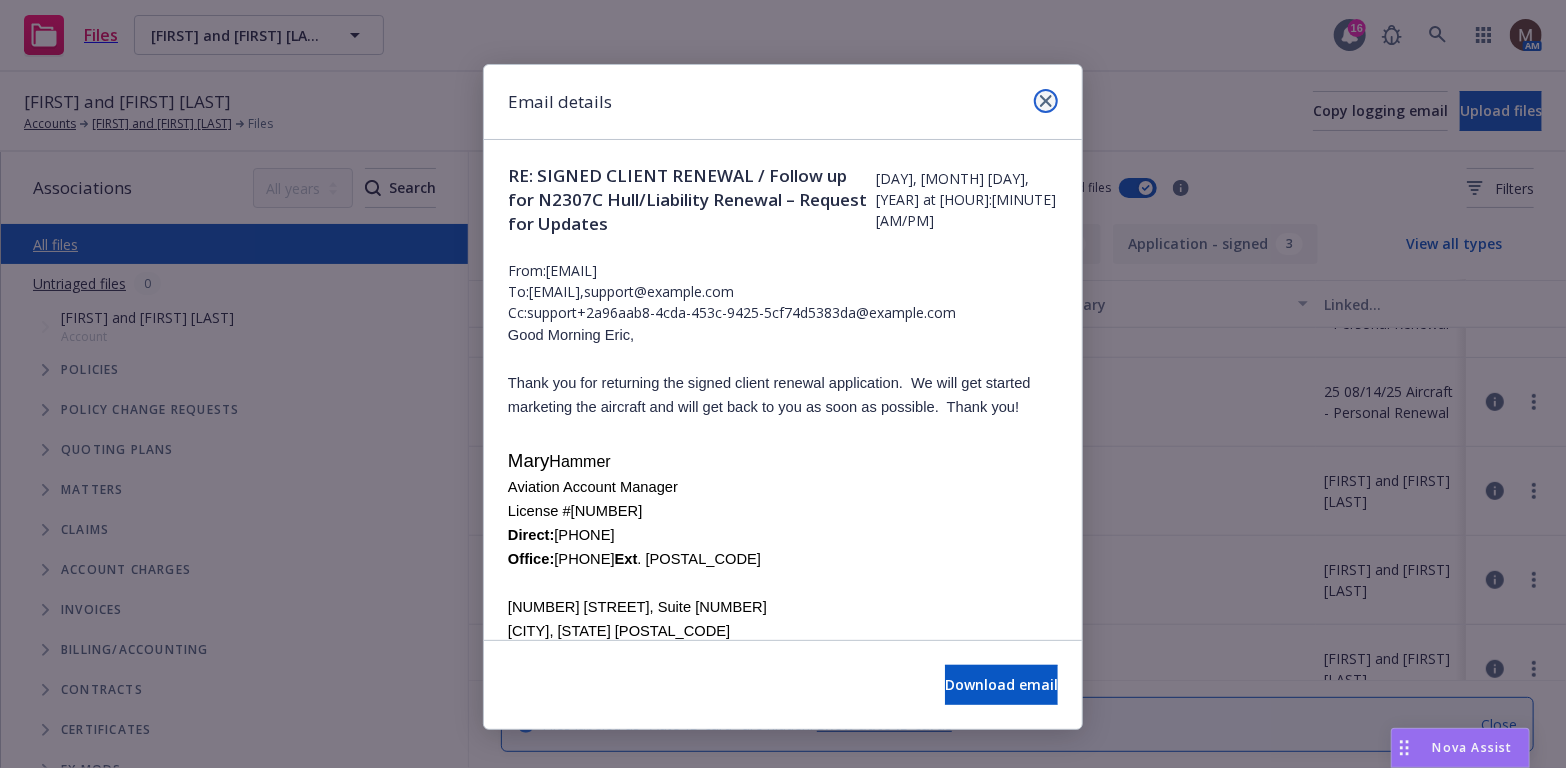 click 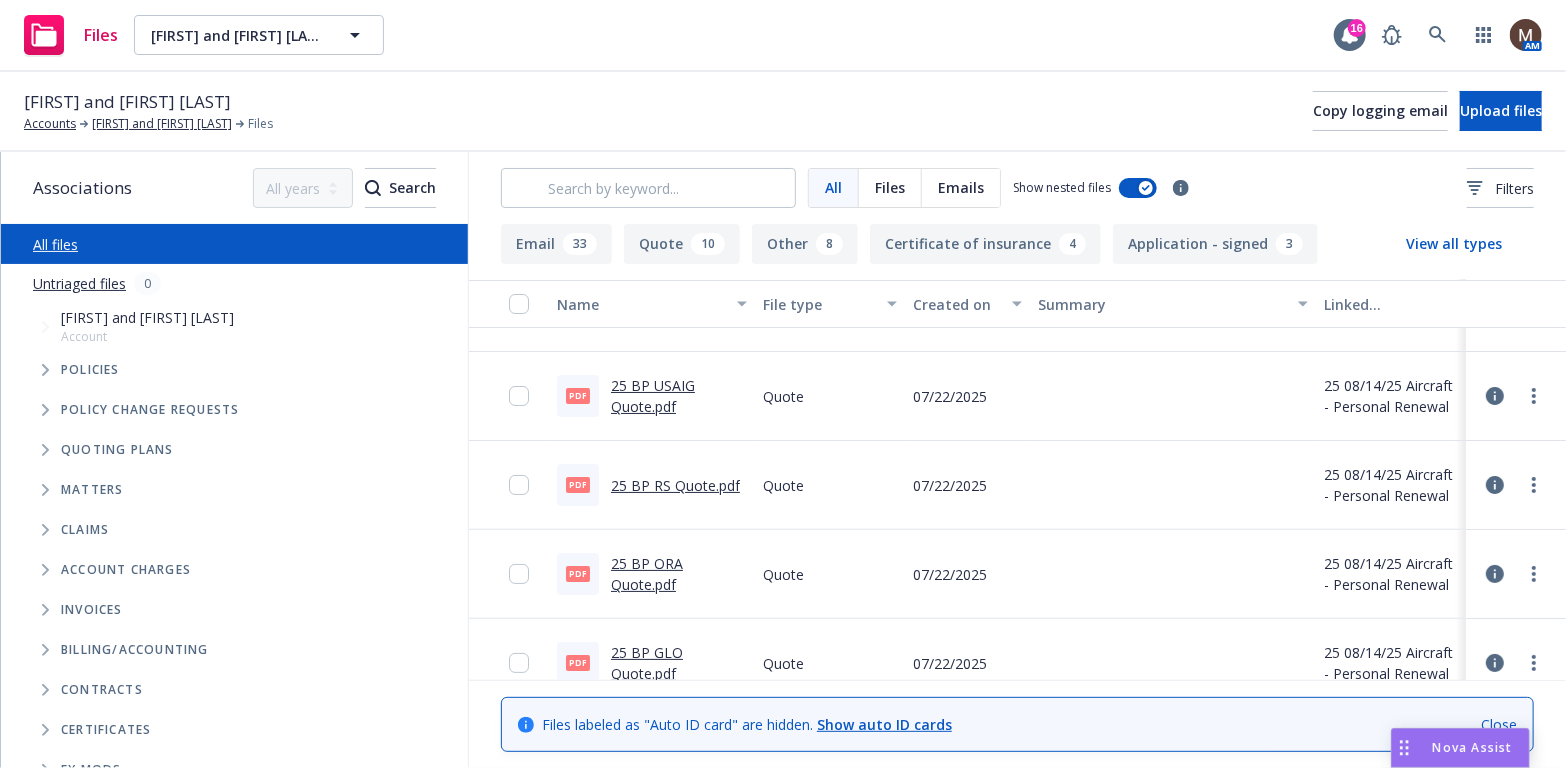 scroll, scrollTop: 100, scrollLeft: 0, axis: vertical 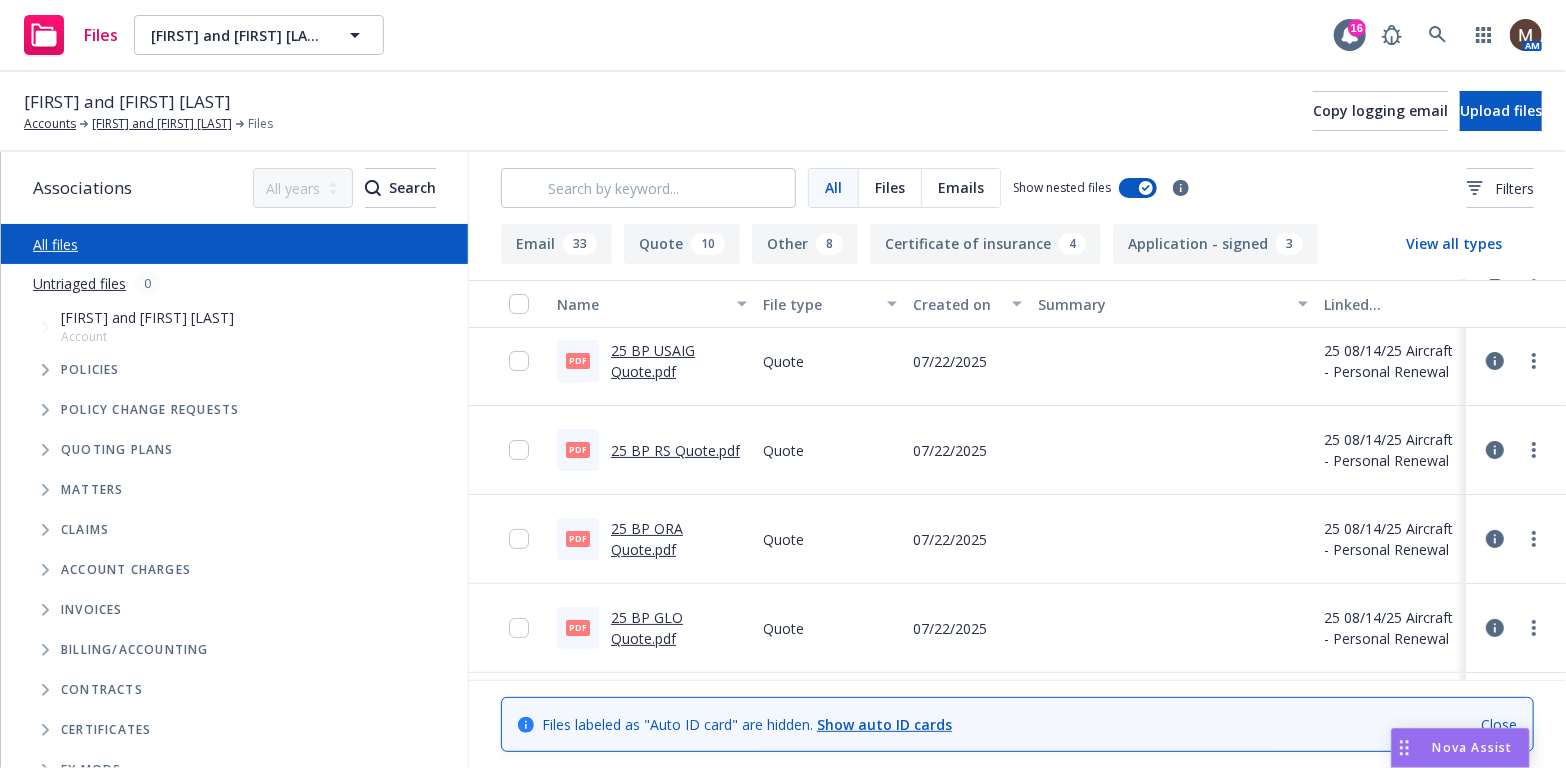 click on "25 BP ORA Quote.pdf" at bounding box center [647, 539] 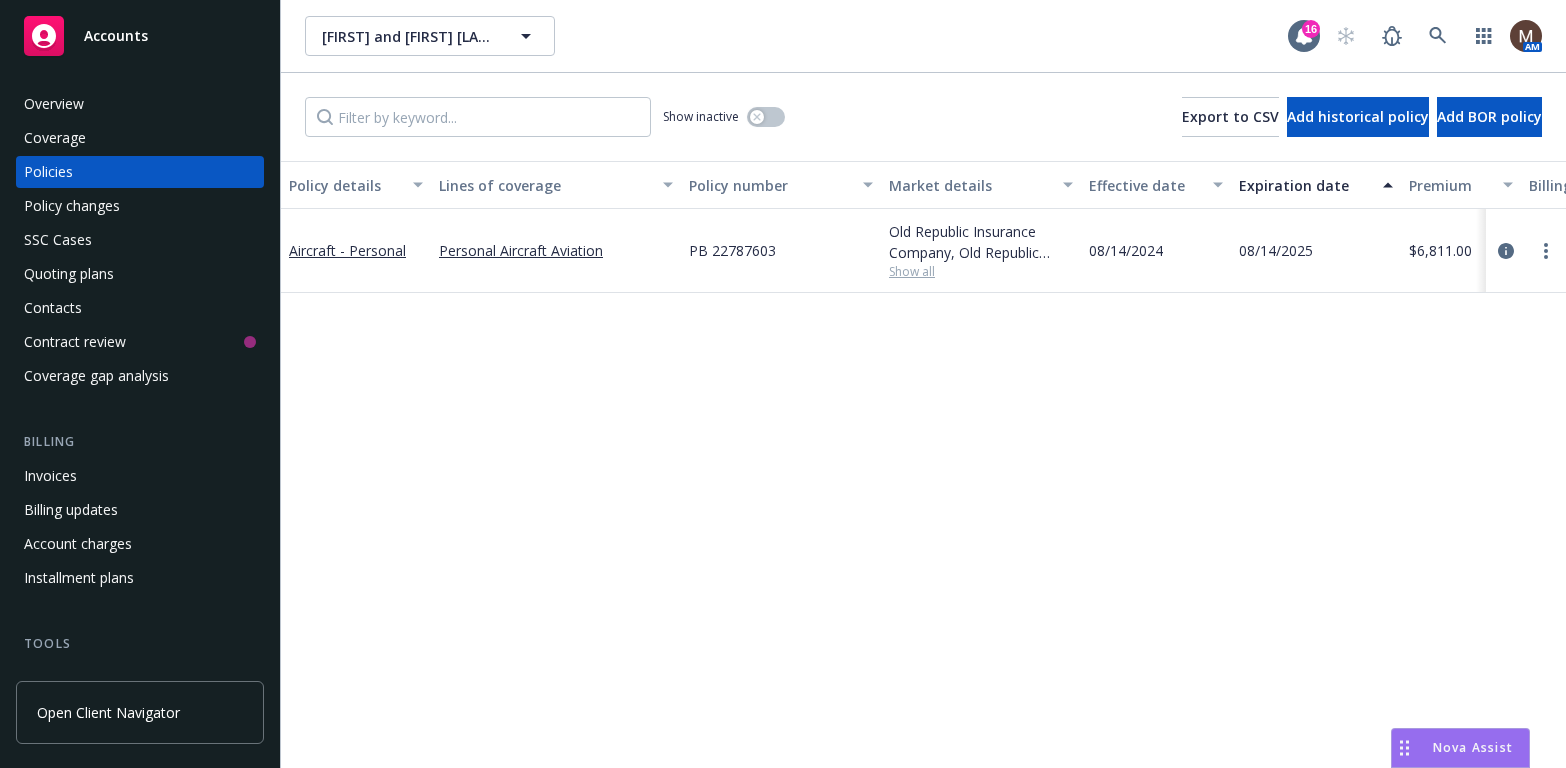 scroll, scrollTop: 0, scrollLeft: 0, axis: both 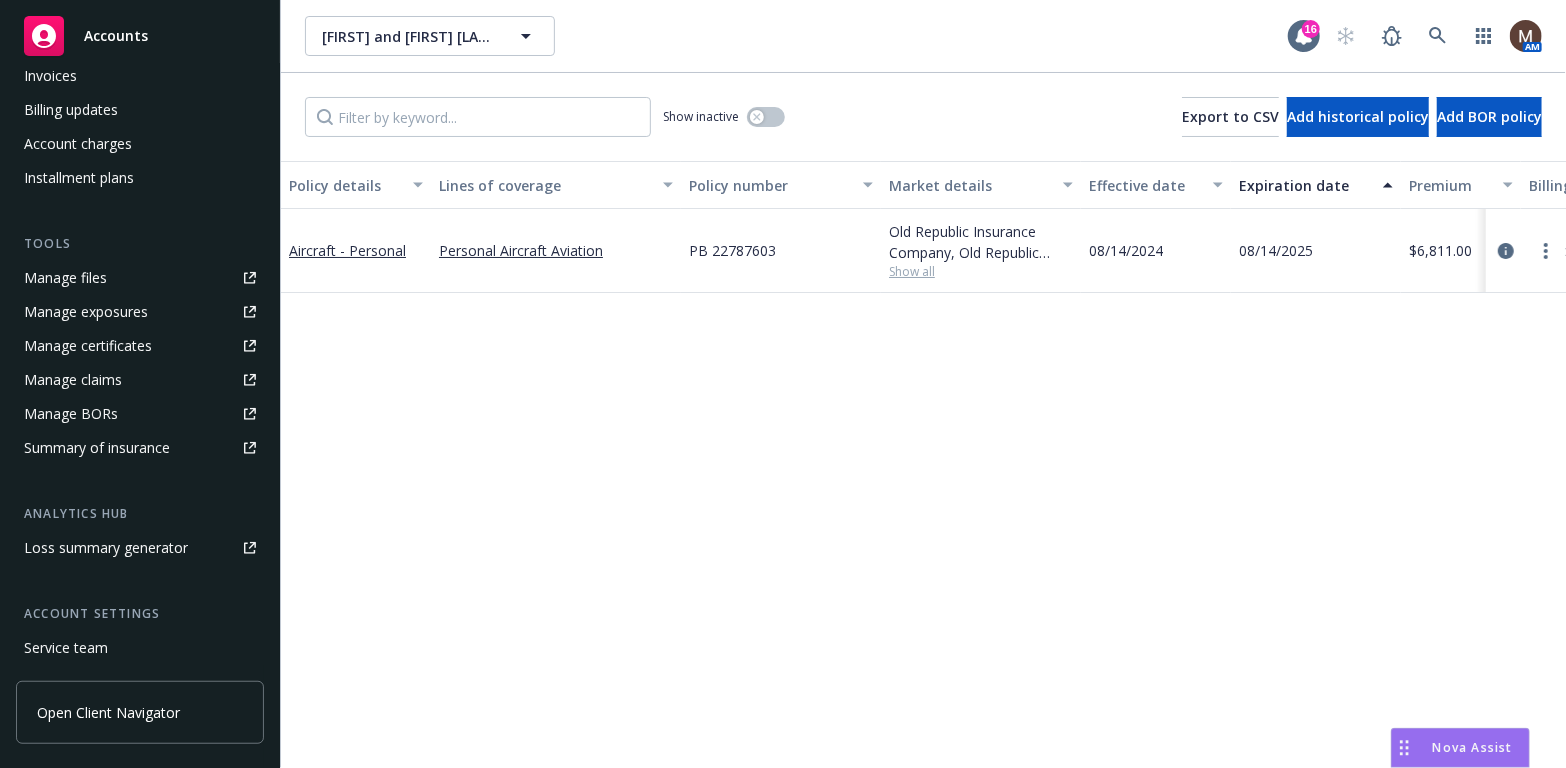 click on "Service team" at bounding box center (66, 648) 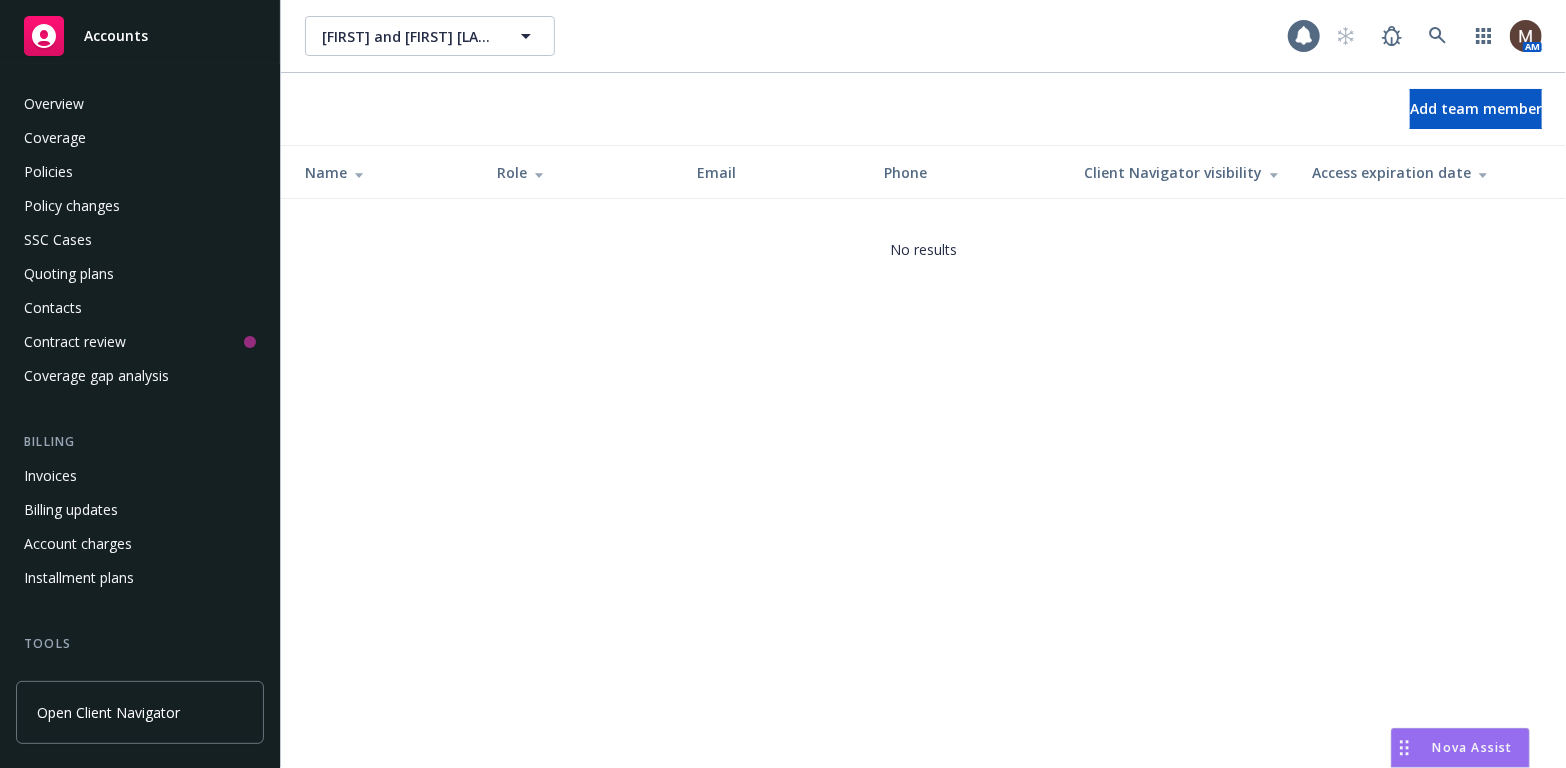 scroll, scrollTop: 534, scrollLeft: 0, axis: vertical 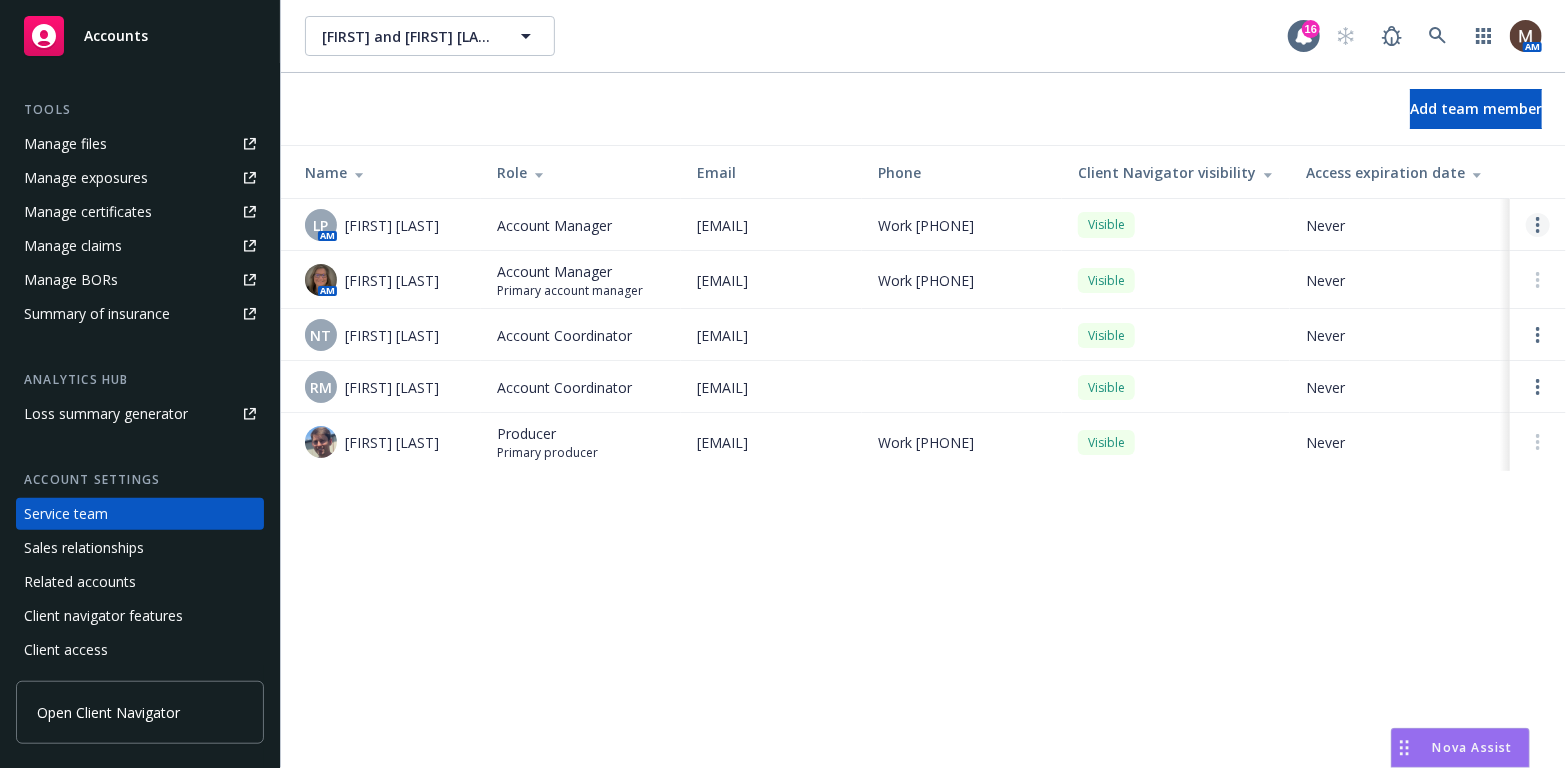 click at bounding box center [1538, 225] 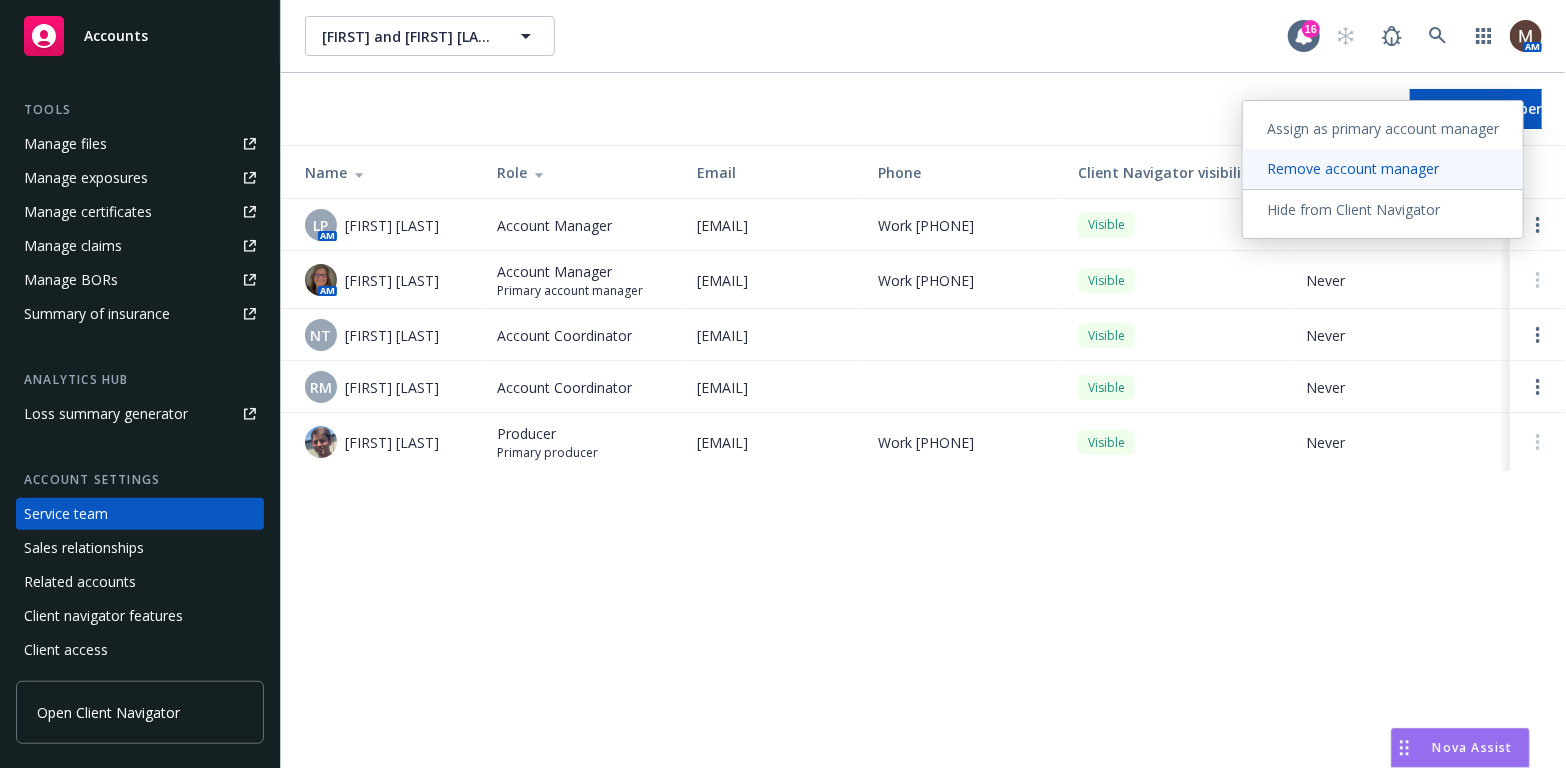 click on "Remove account manager" at bounding box center [1353, 168] 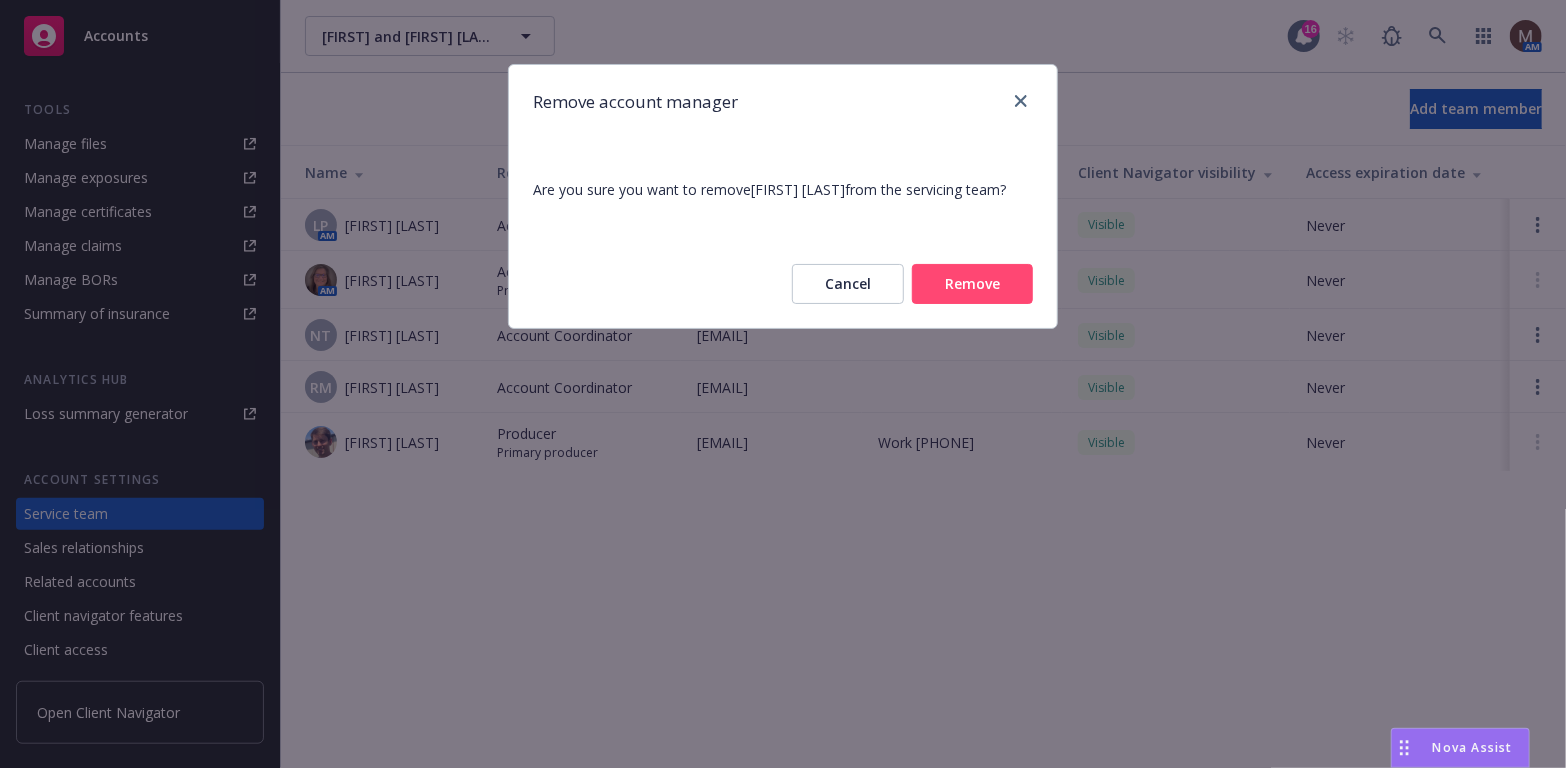 click on "Remove" at bounding box center (972, 284) 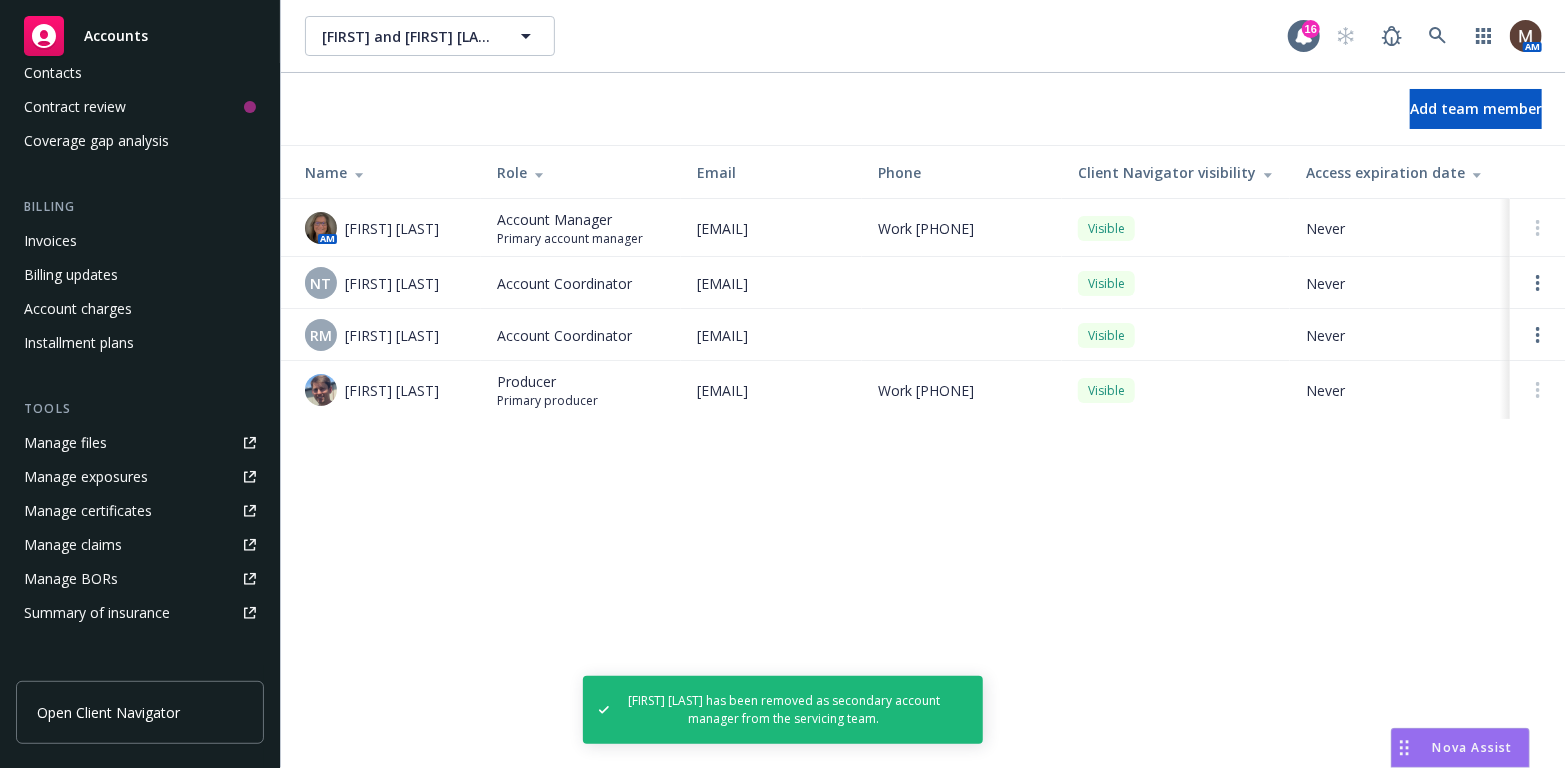 scroll, scrollTop: 0, scrollLeft: 0, axis: both 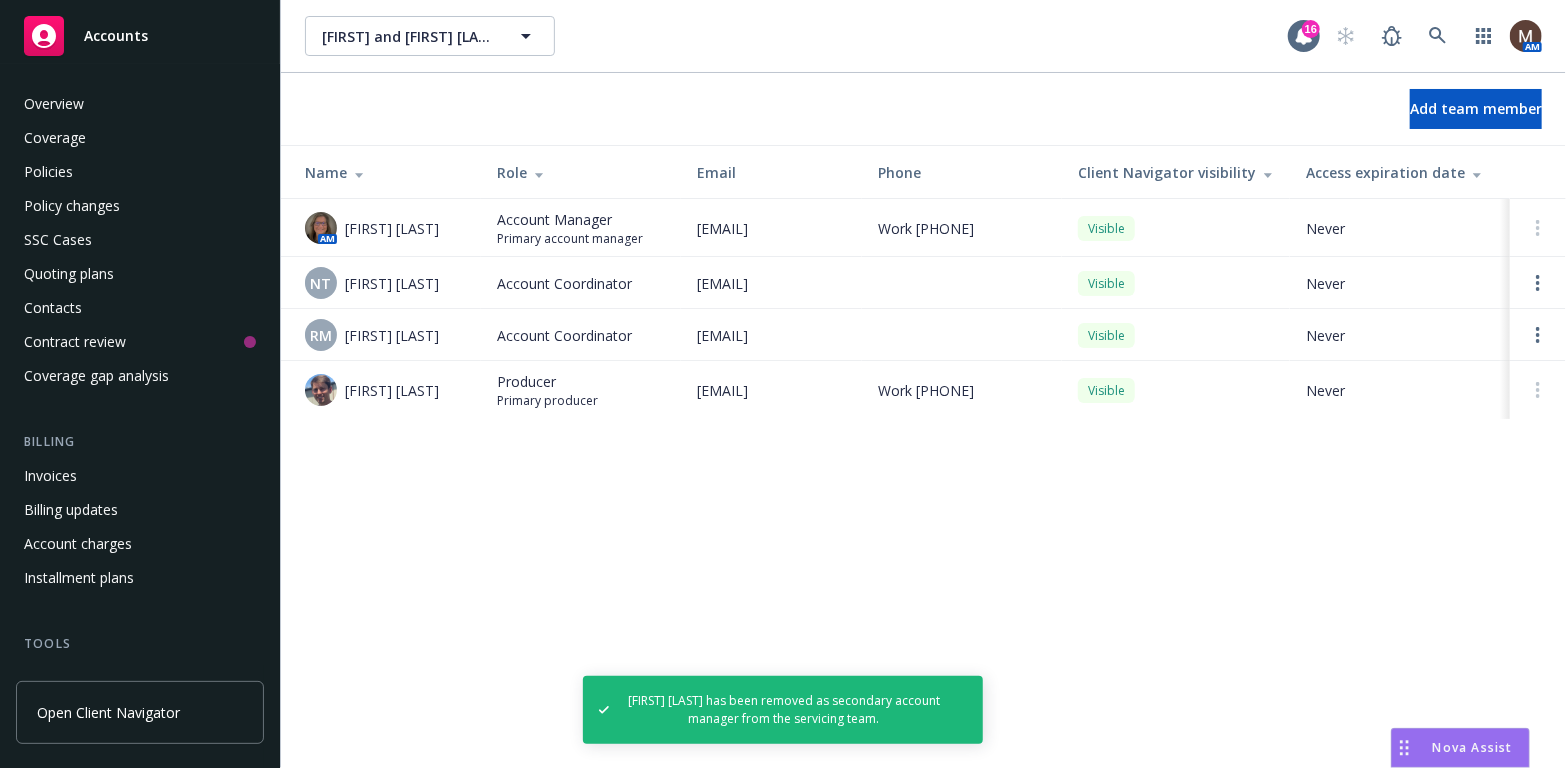 click on "Contacts" at bounding box center [140, 308] 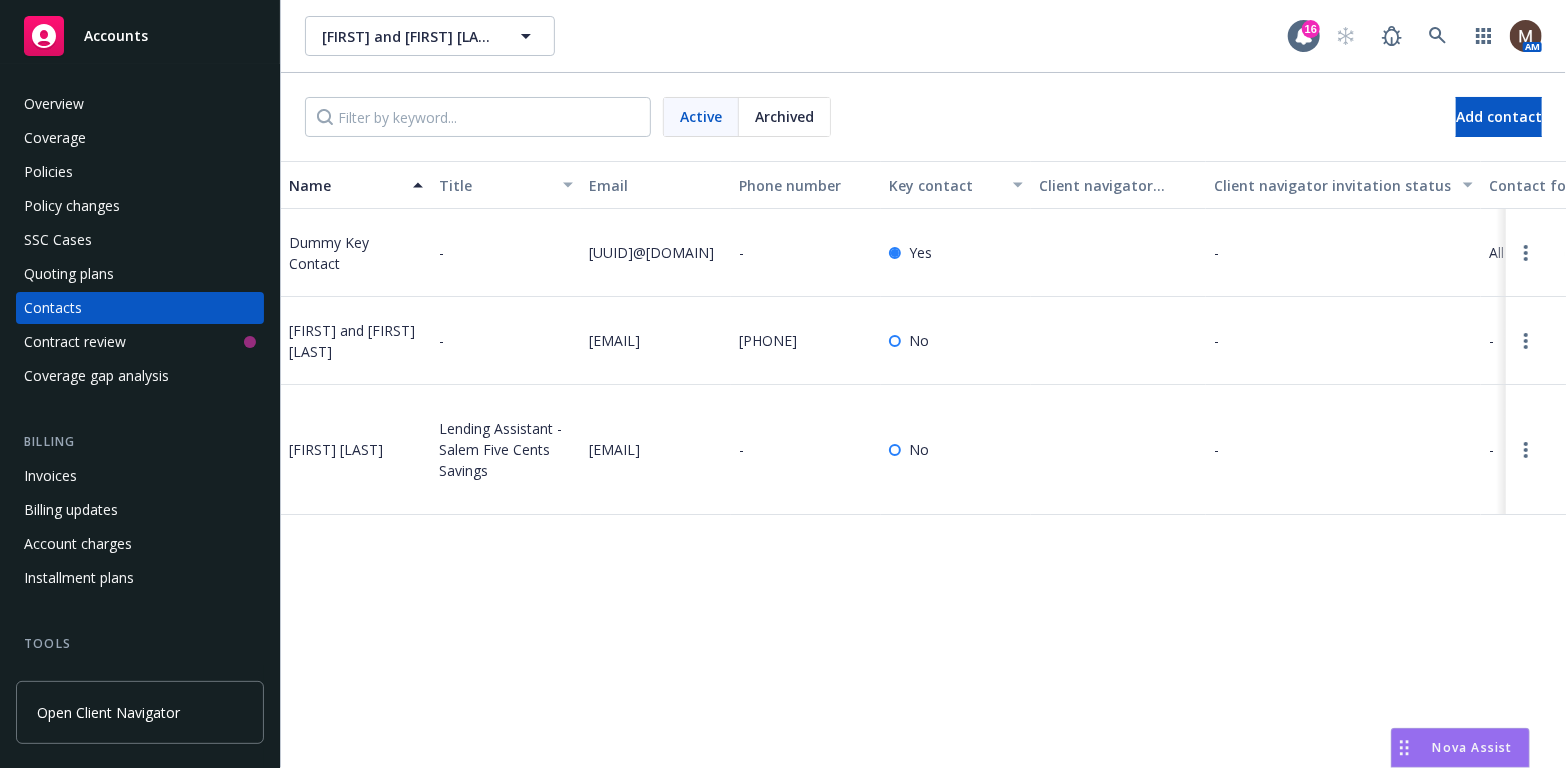 click at bounding box center [1526, 253] 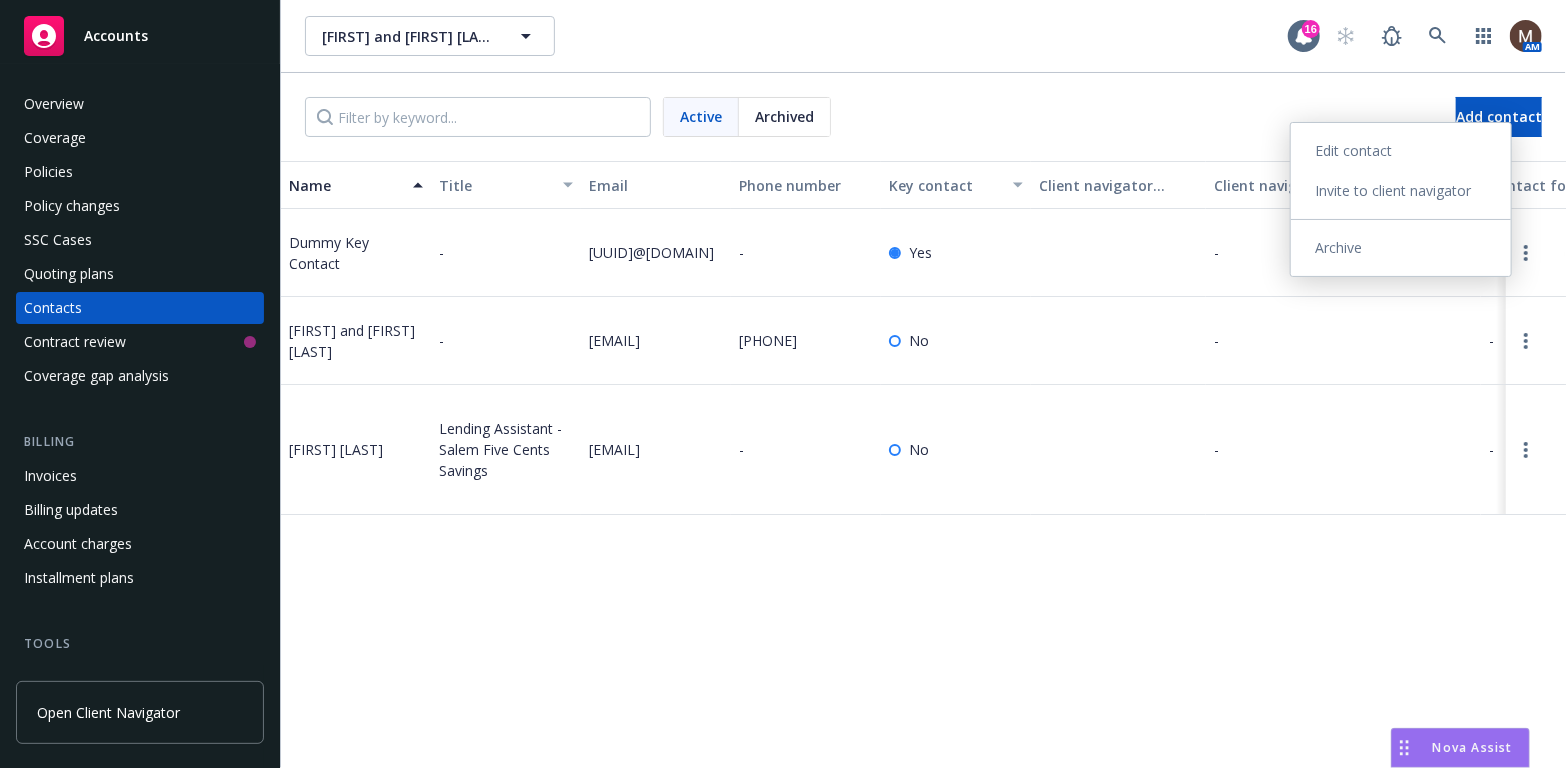click on "Archive" at bounding box center [1401, 248] 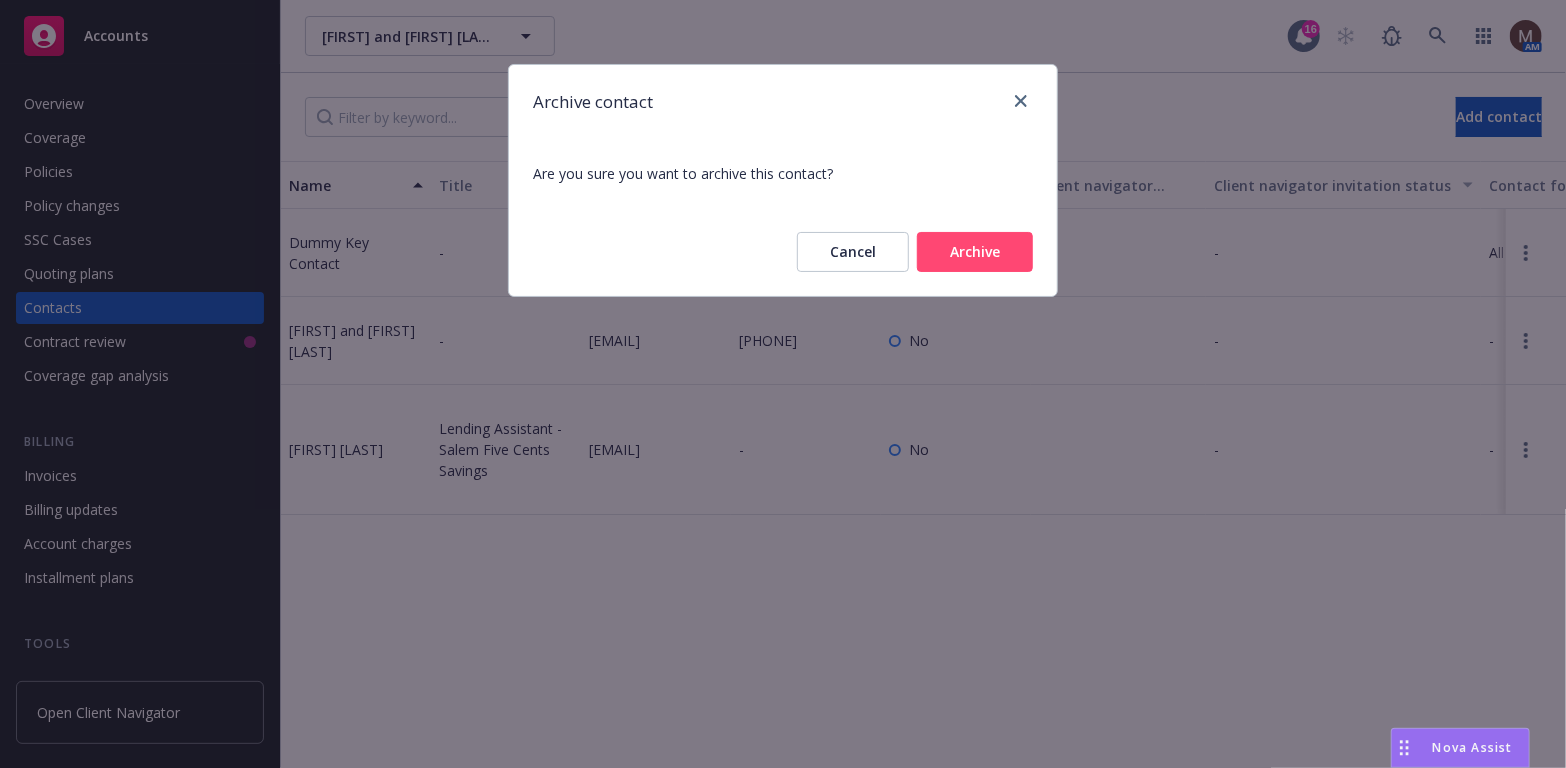 click on "Archive" at bounding box center (975, 252) 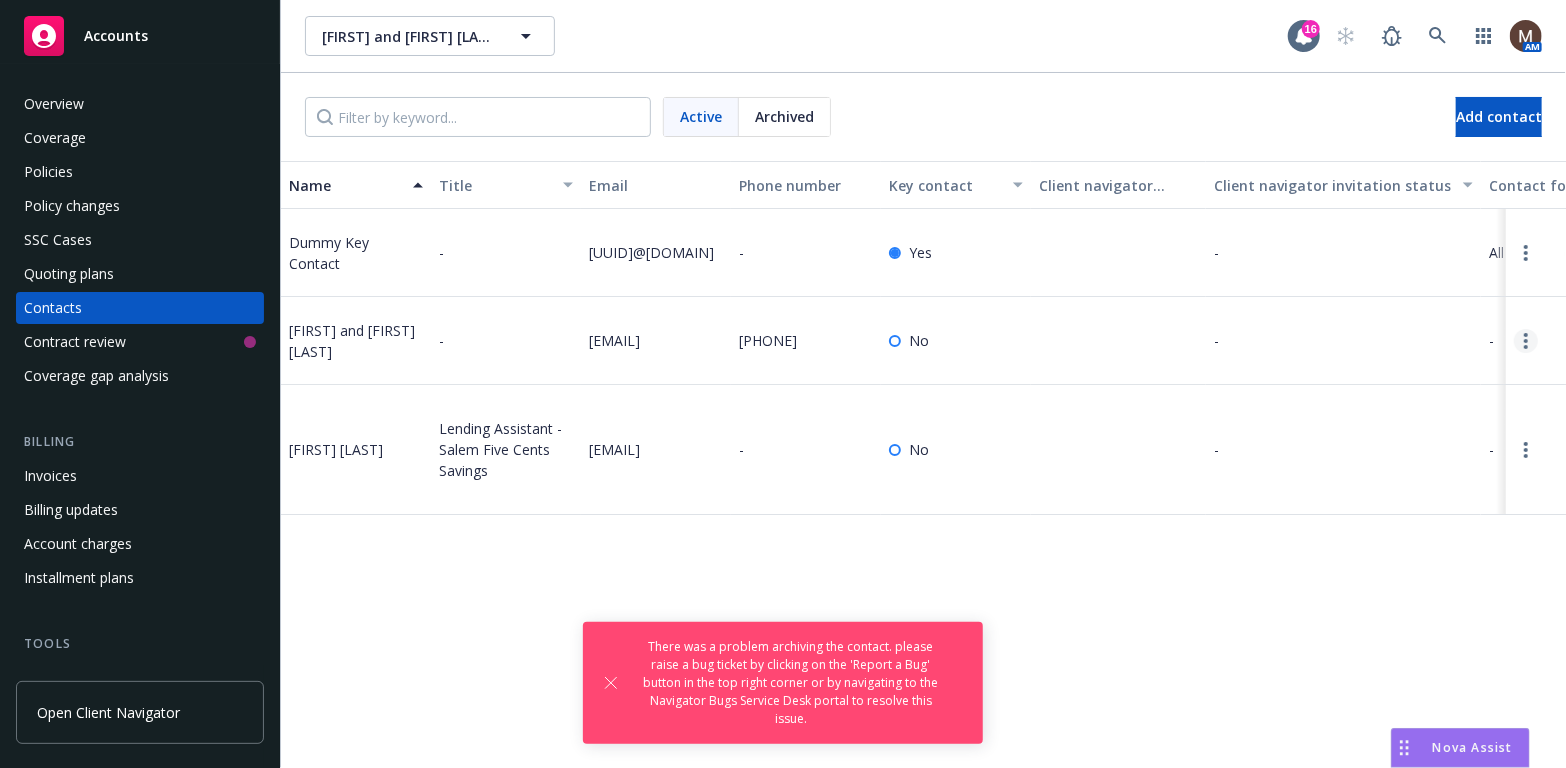 click 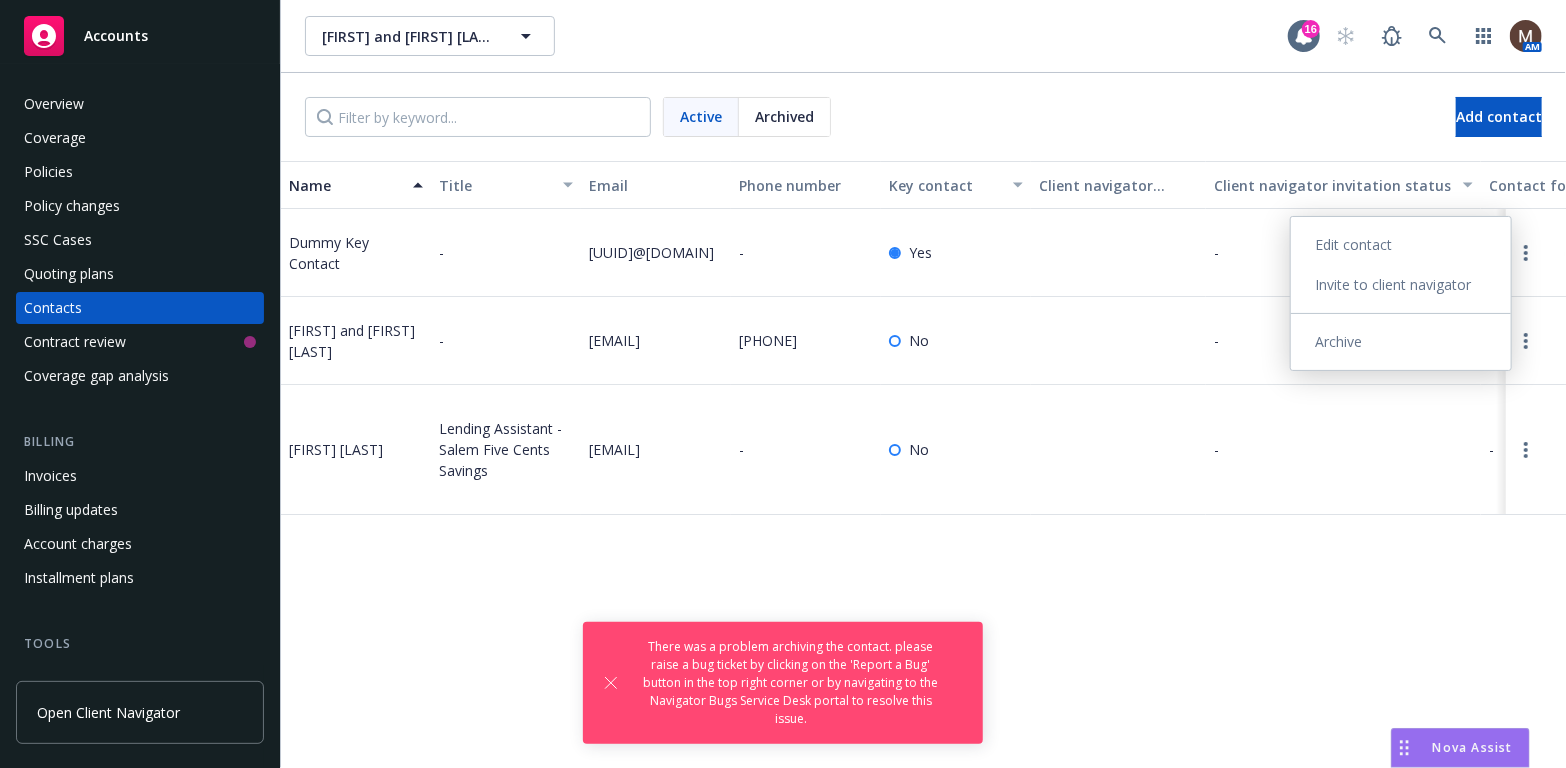 click on "Edit contact" at bounding box center (1401, 245) 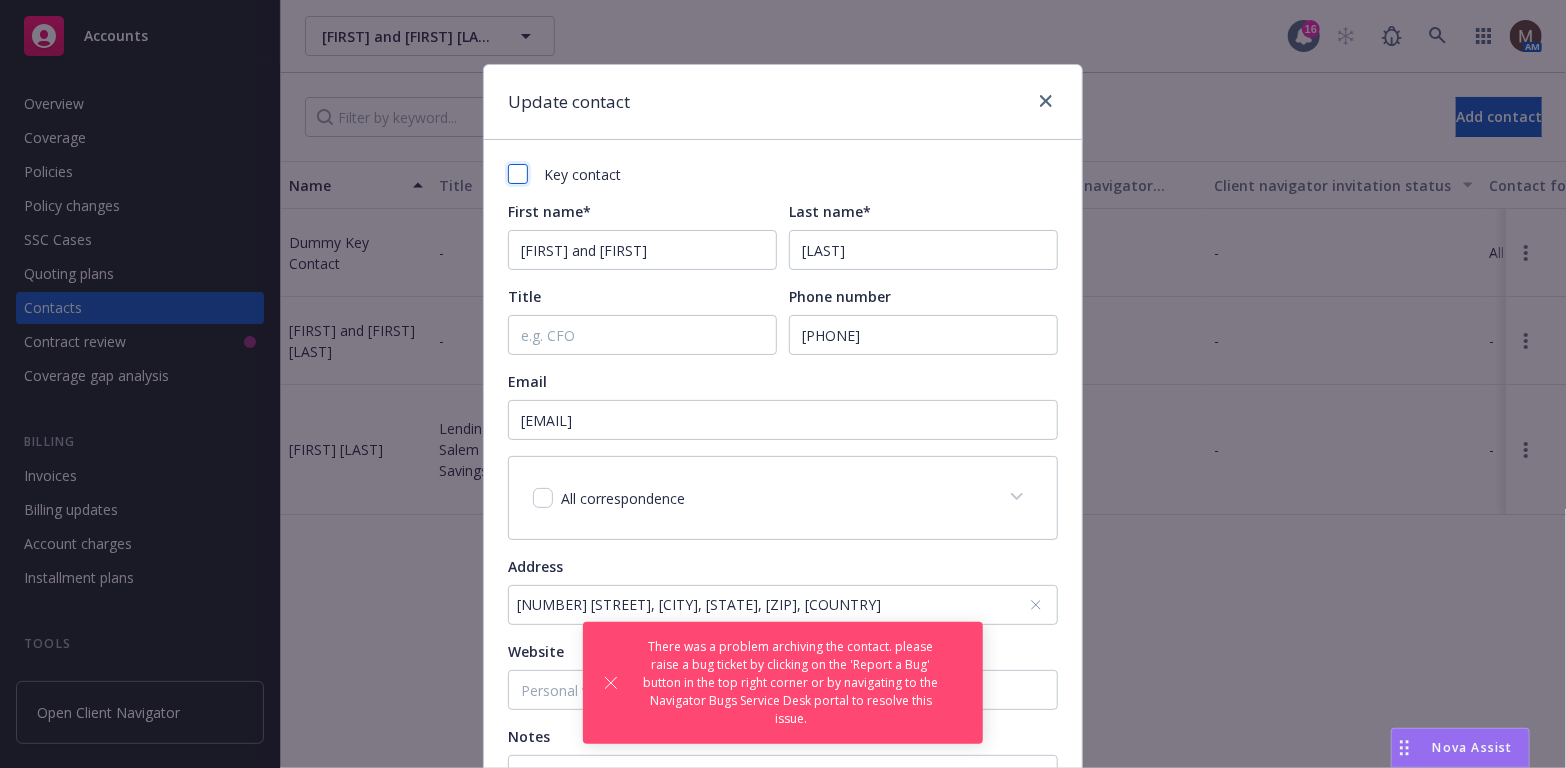 click at bounding box center (518, 174) 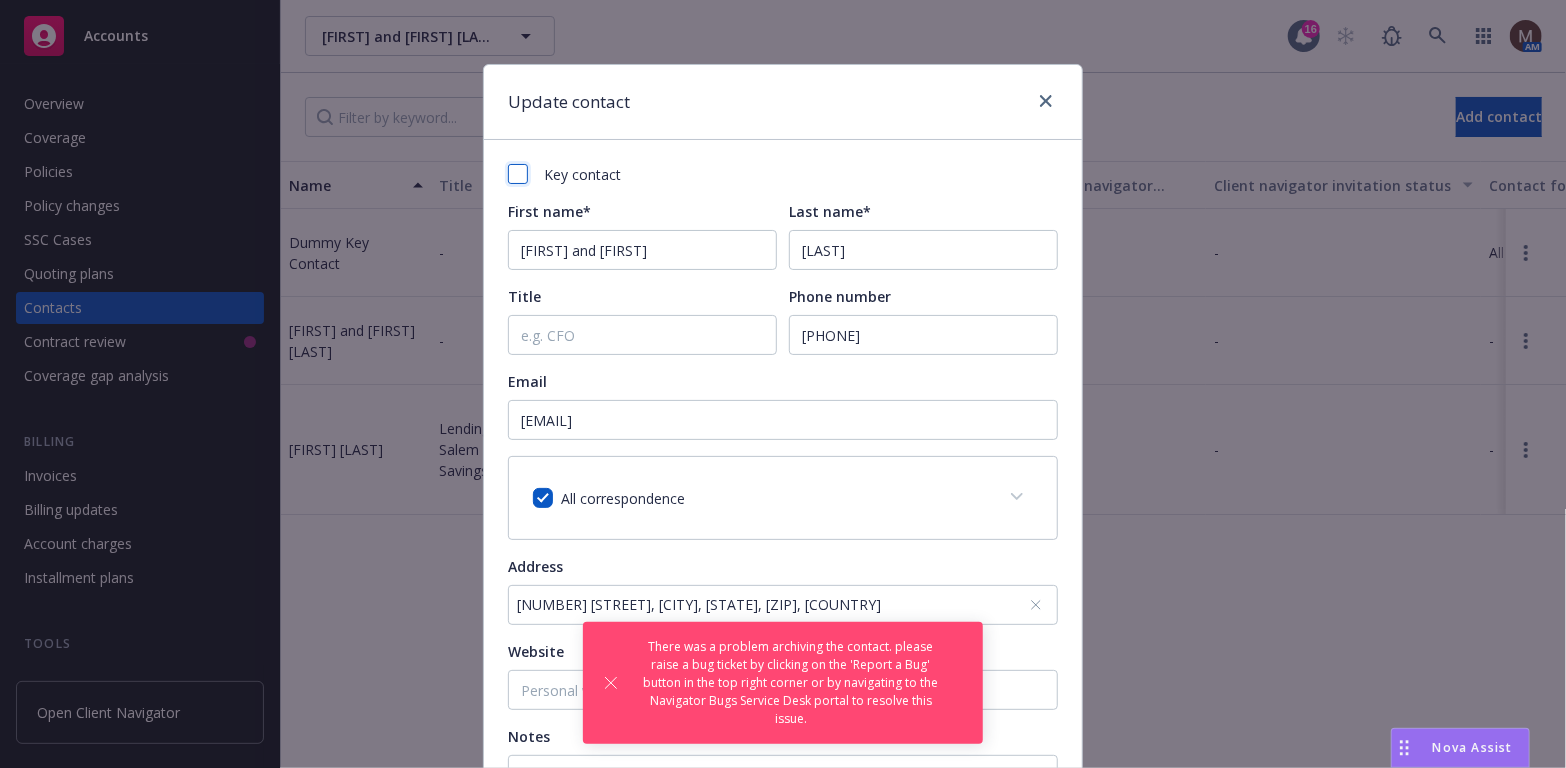 checkbox on "true" 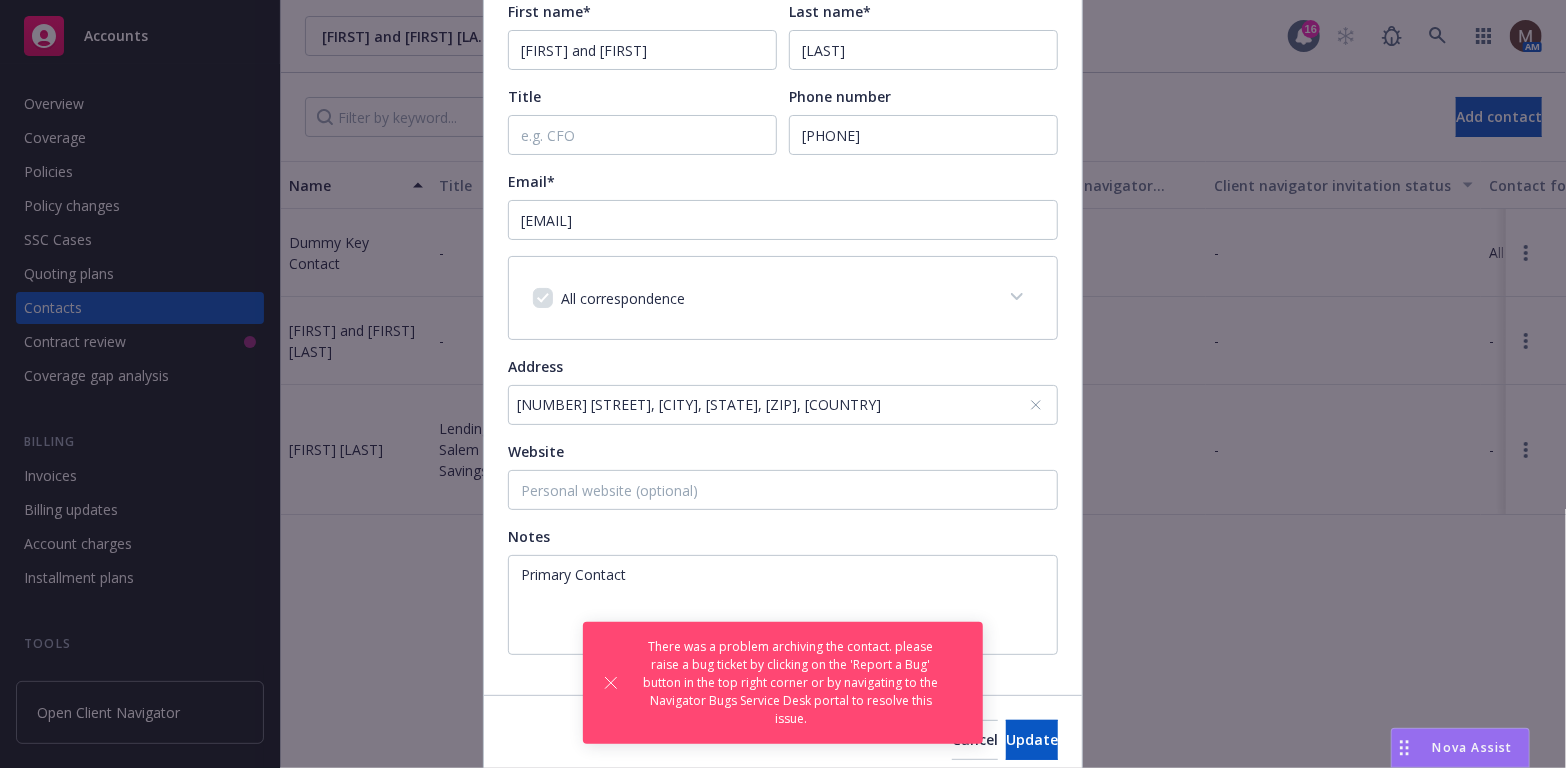 scroll, scrollTop: 280, scrollLeft: 0, axis: vertical 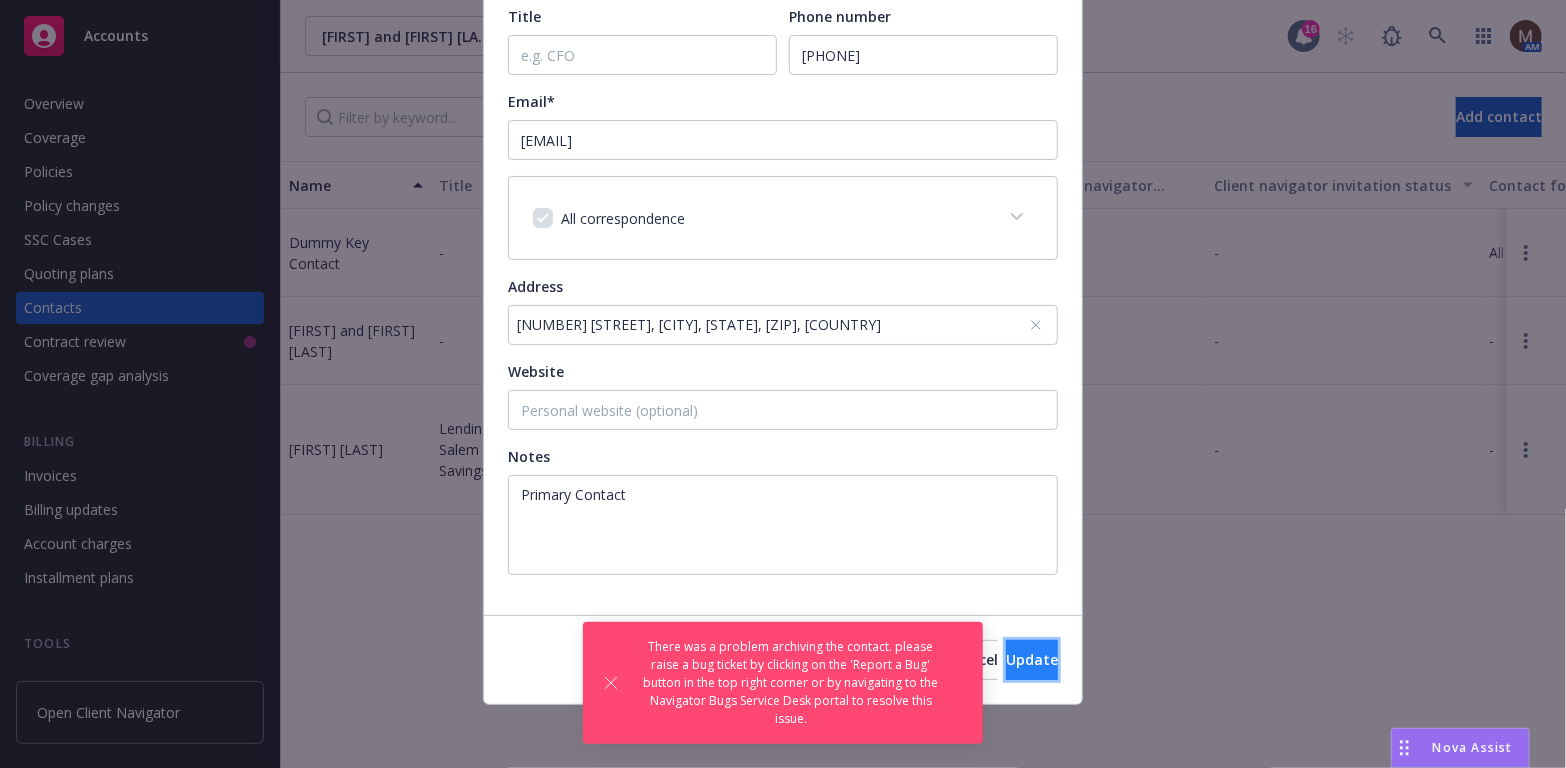 click on "Update" at bounding box center [1032, 659] 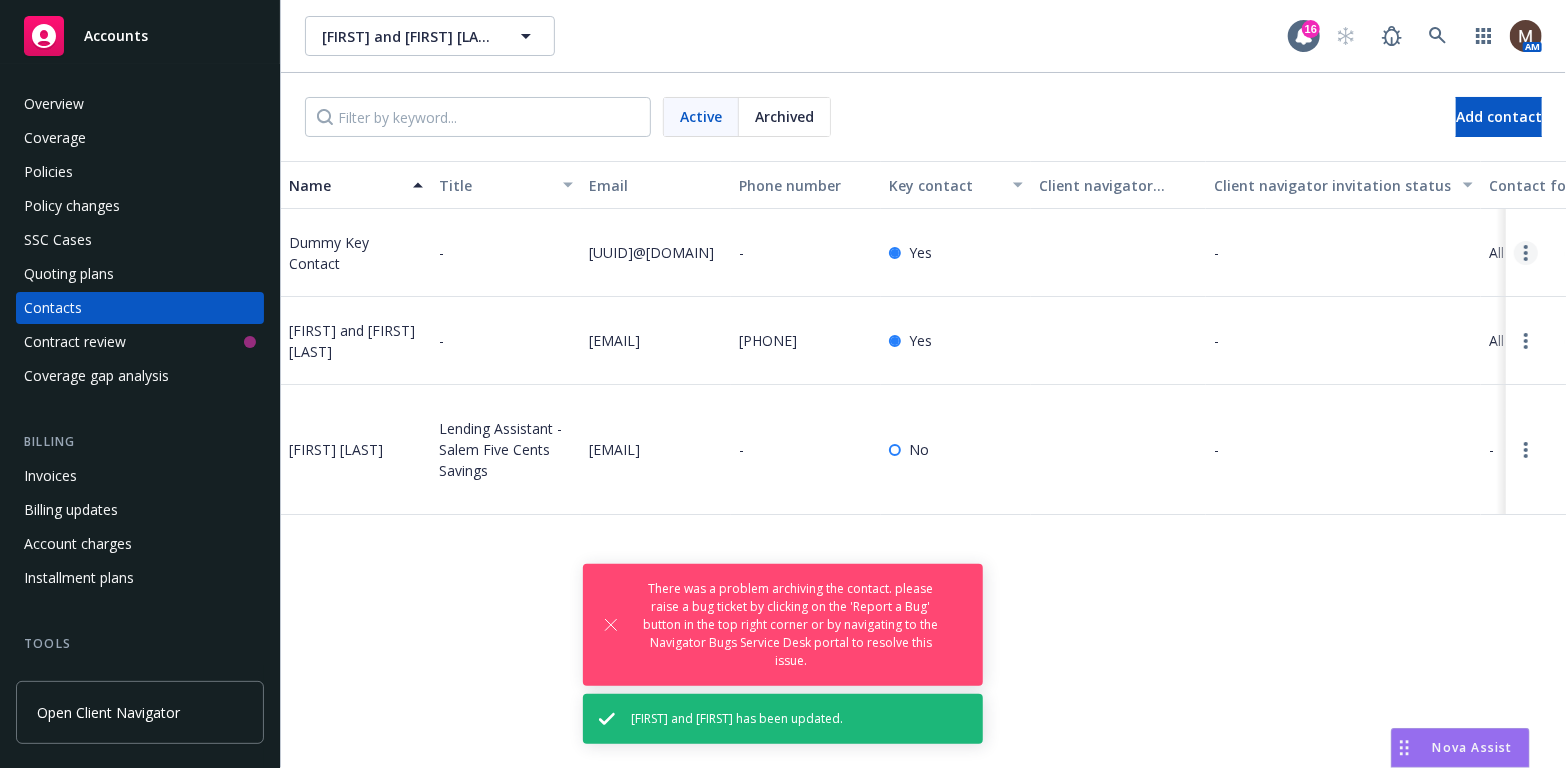 click at bounding box center [1526, 253] 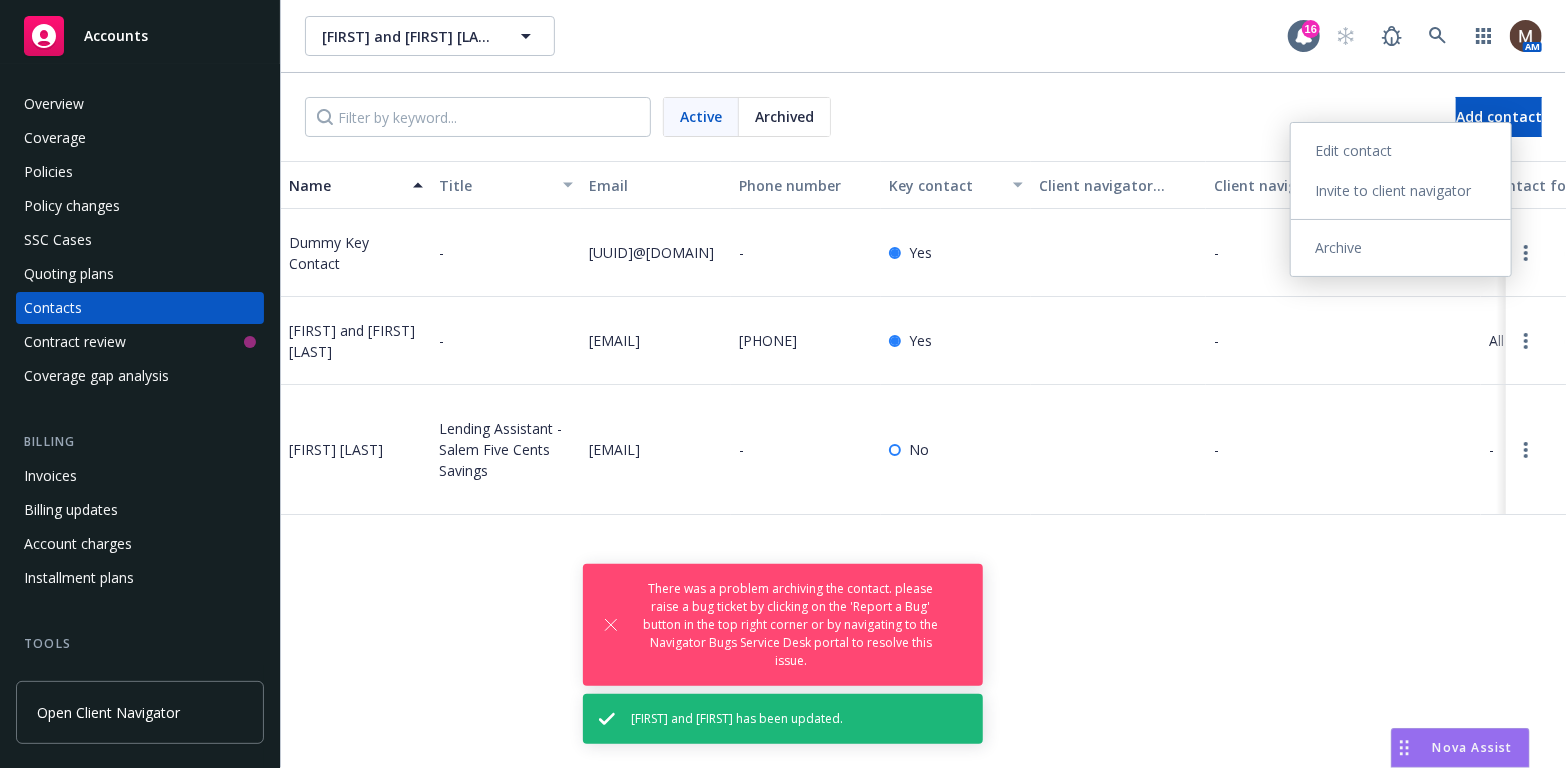 click on "Archive" at bounding box center (1401, 248) 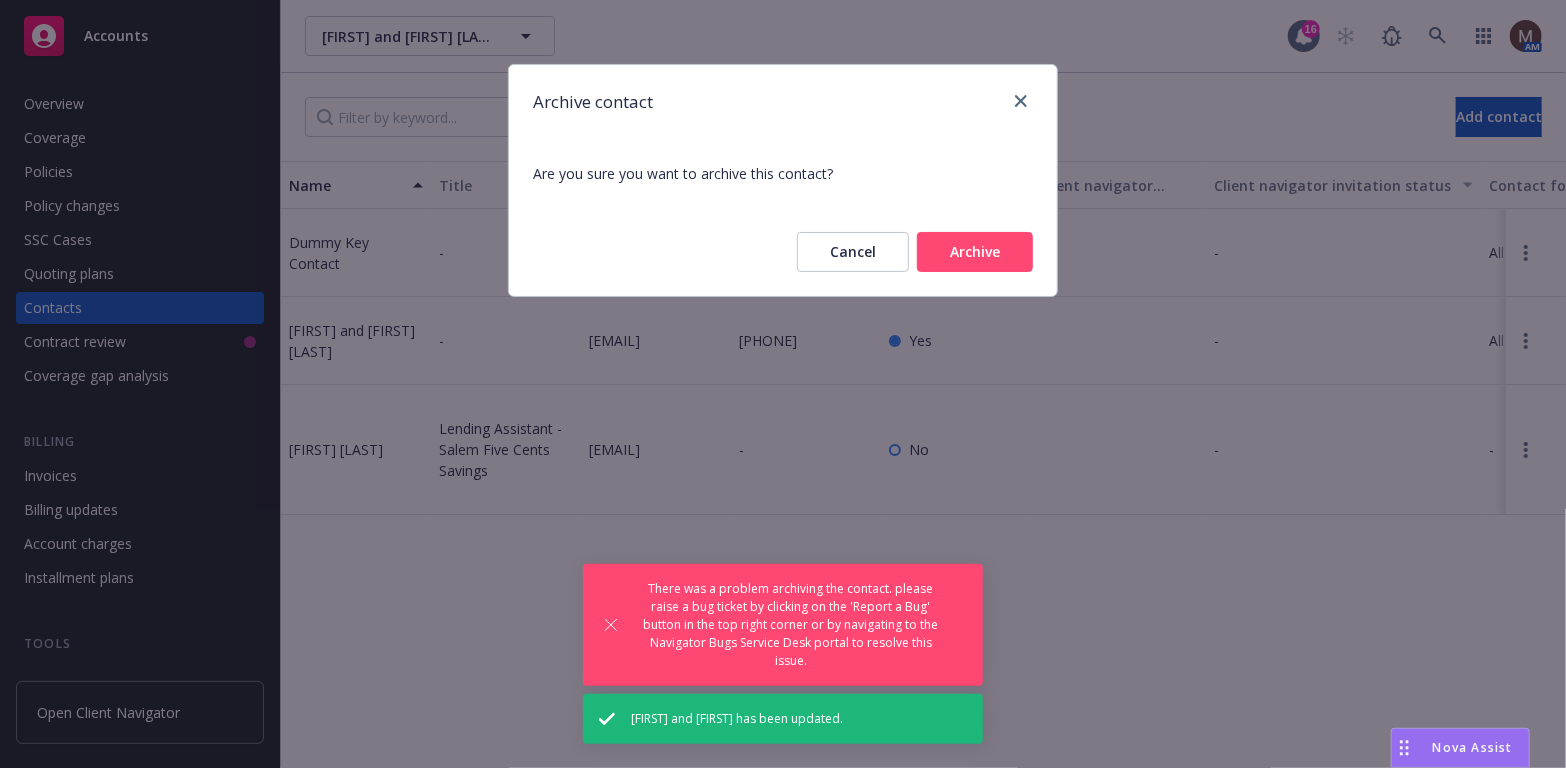 click on "Archive" at bounding box center [975, 252] 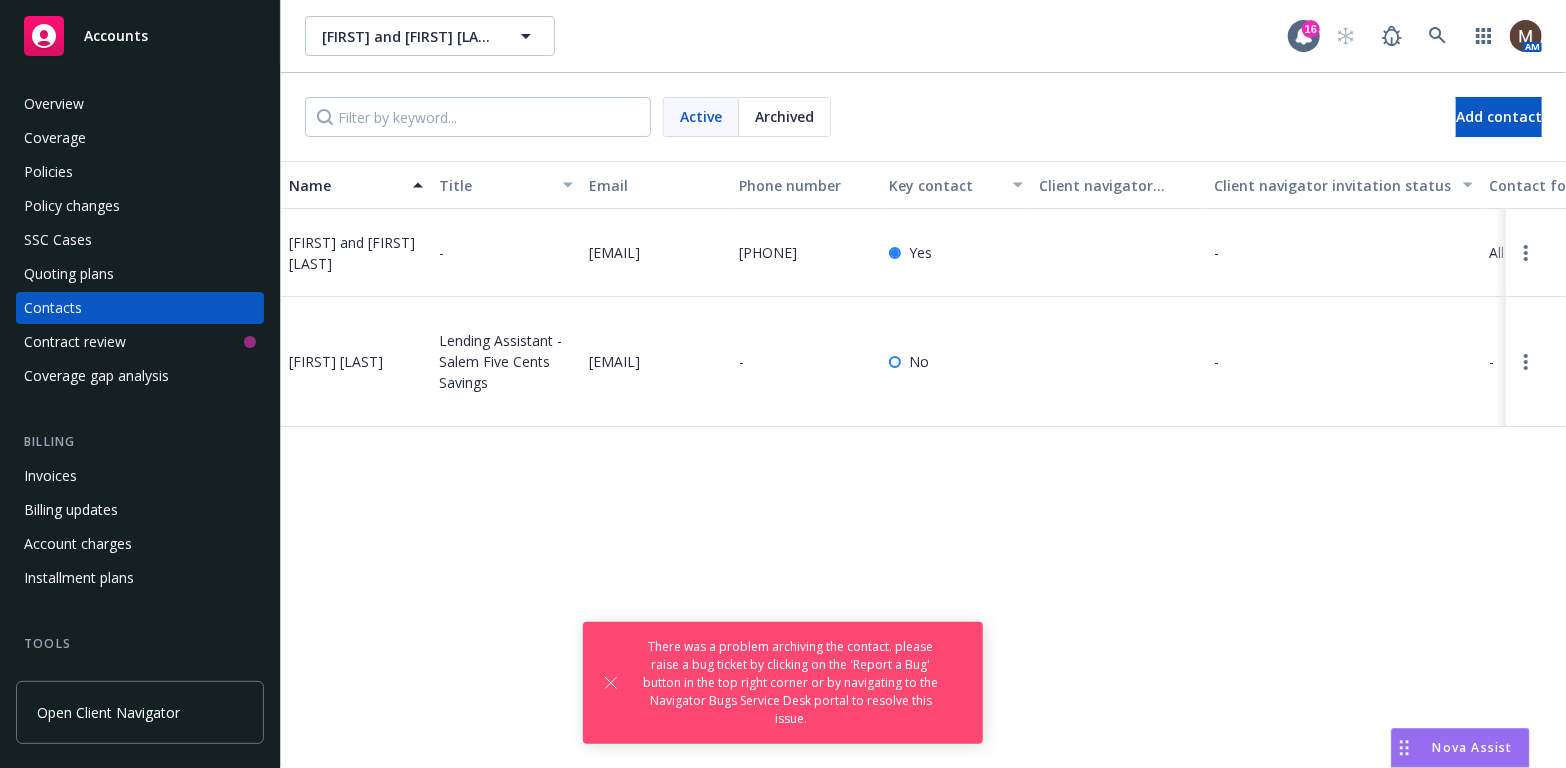 scroll, scrollTop: 100, scrollLeft: 0, axis: vertical 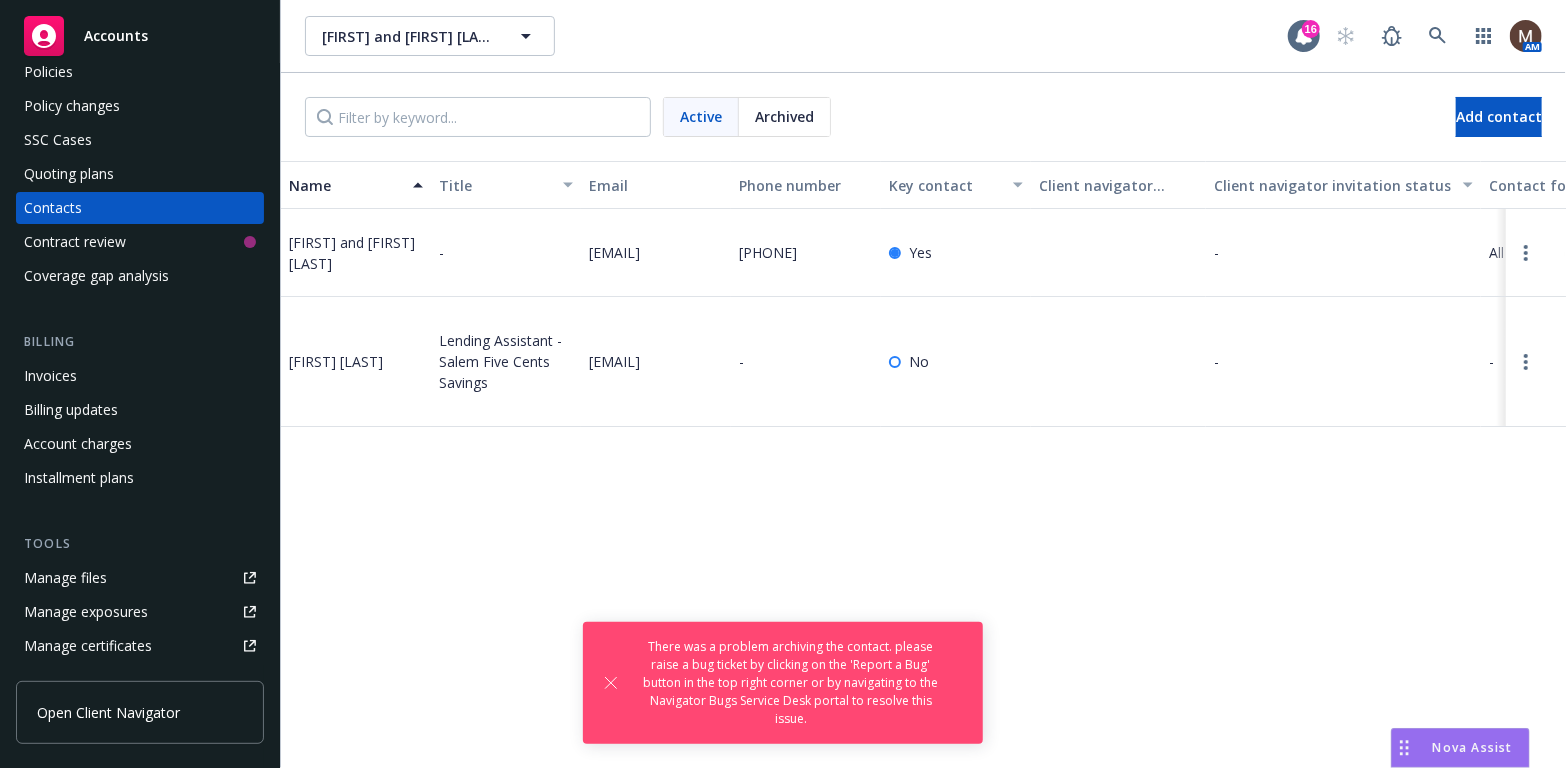 click on "Manage files" at bounding box center (140, 578) 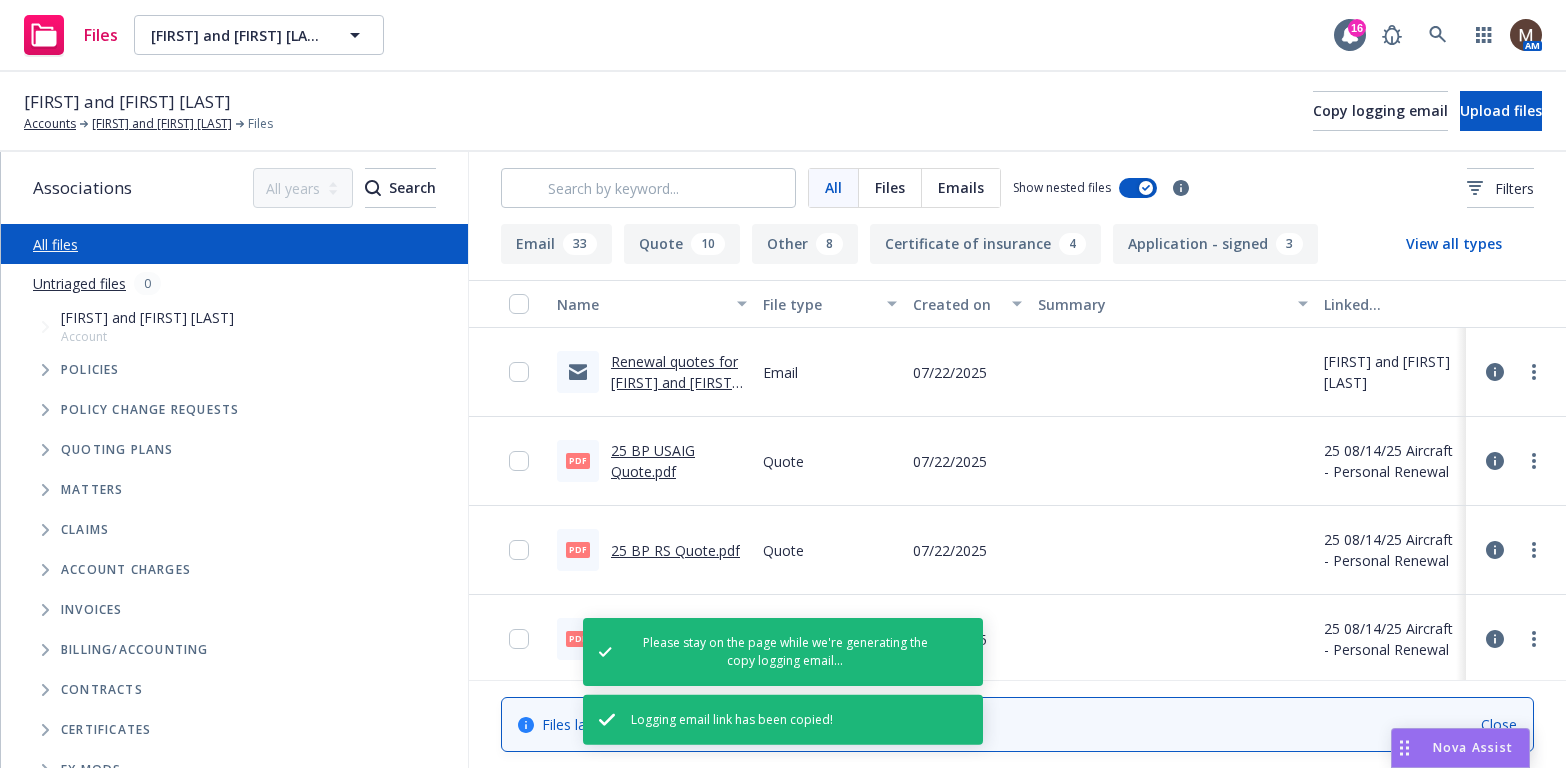 scroll, scrollTop: 0, scrollLeft: 0, axis: both 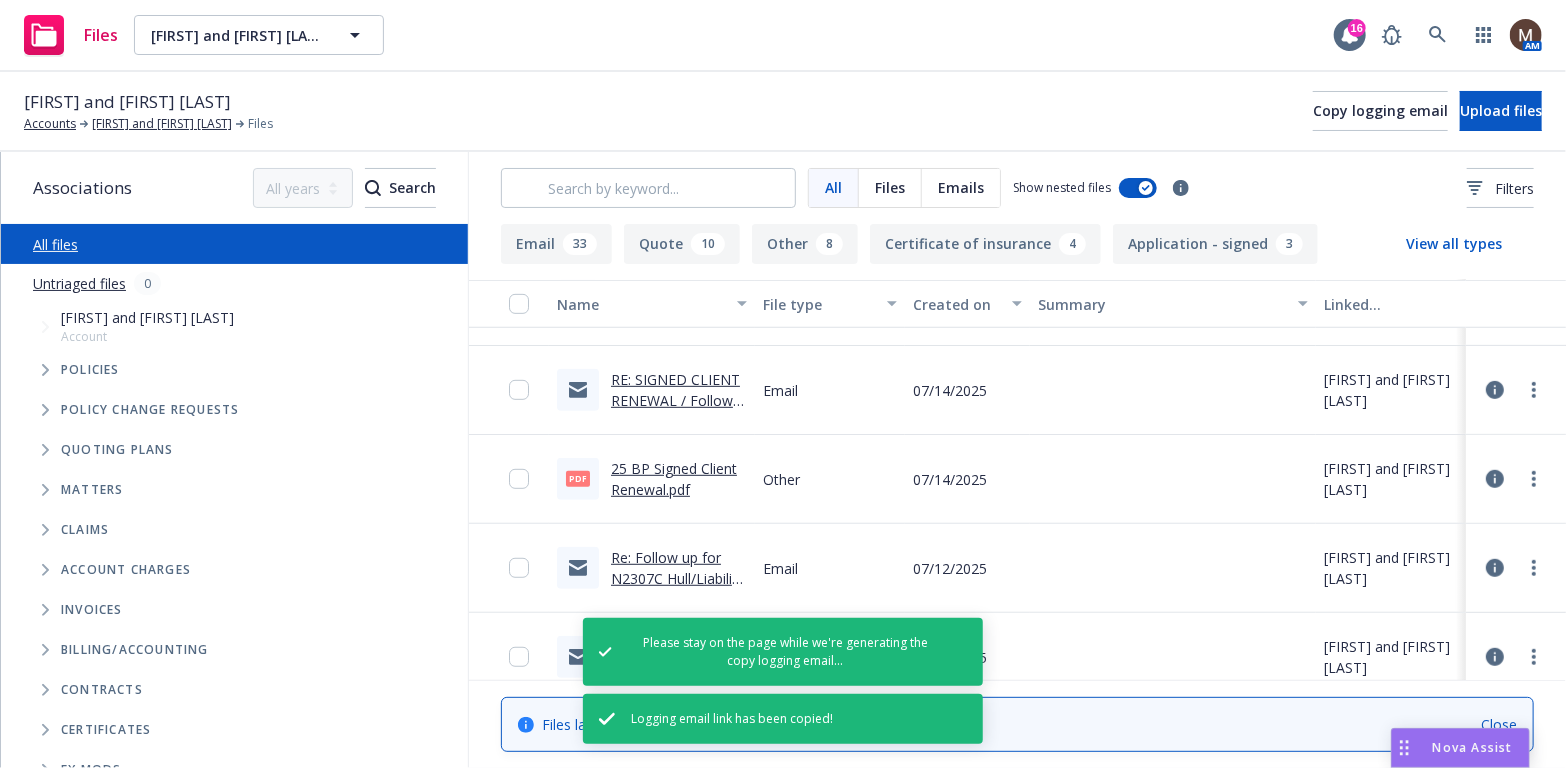 click on "25 BP Signed Client Renewal.pdf" at bounding box center (674, 479) 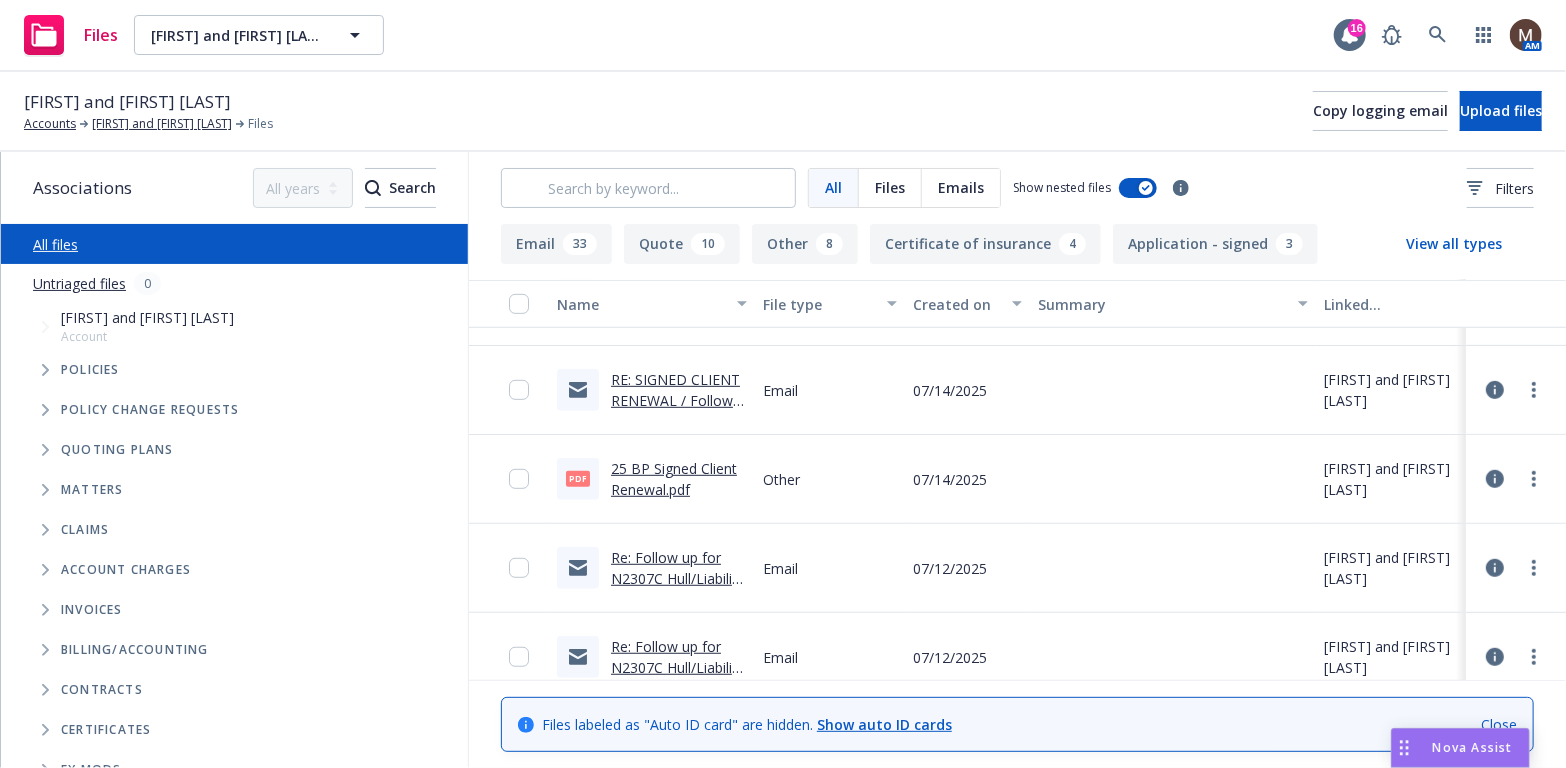 click on "RE: SIGNED CLIENT RENEWAL / Follow up for N2307C Hull/Liability Renewal – Request for Updates" at bounding box center (679, 432) 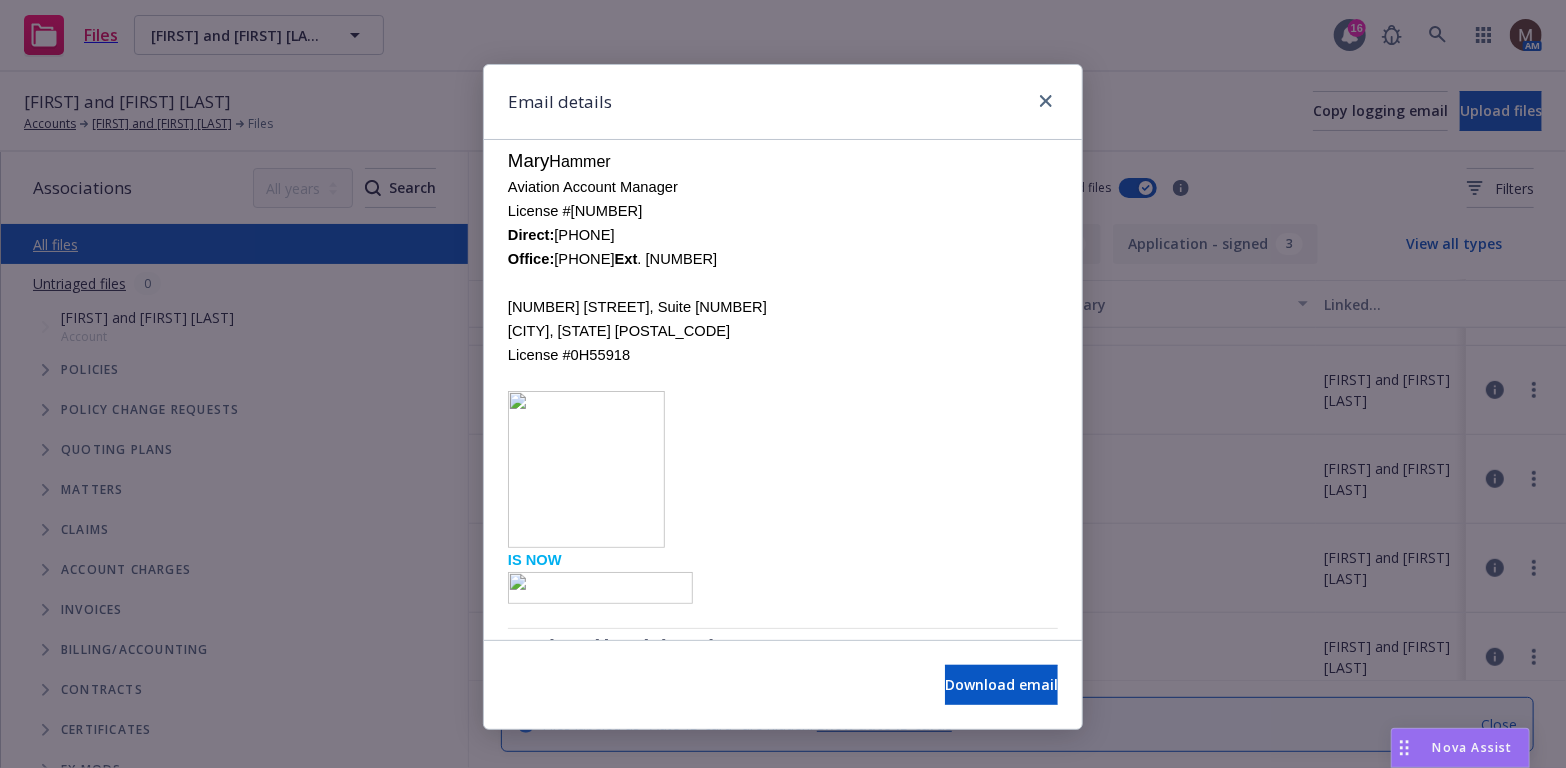 scroll, scrollTop: 600, scrollLeft: 0, axis: vertical 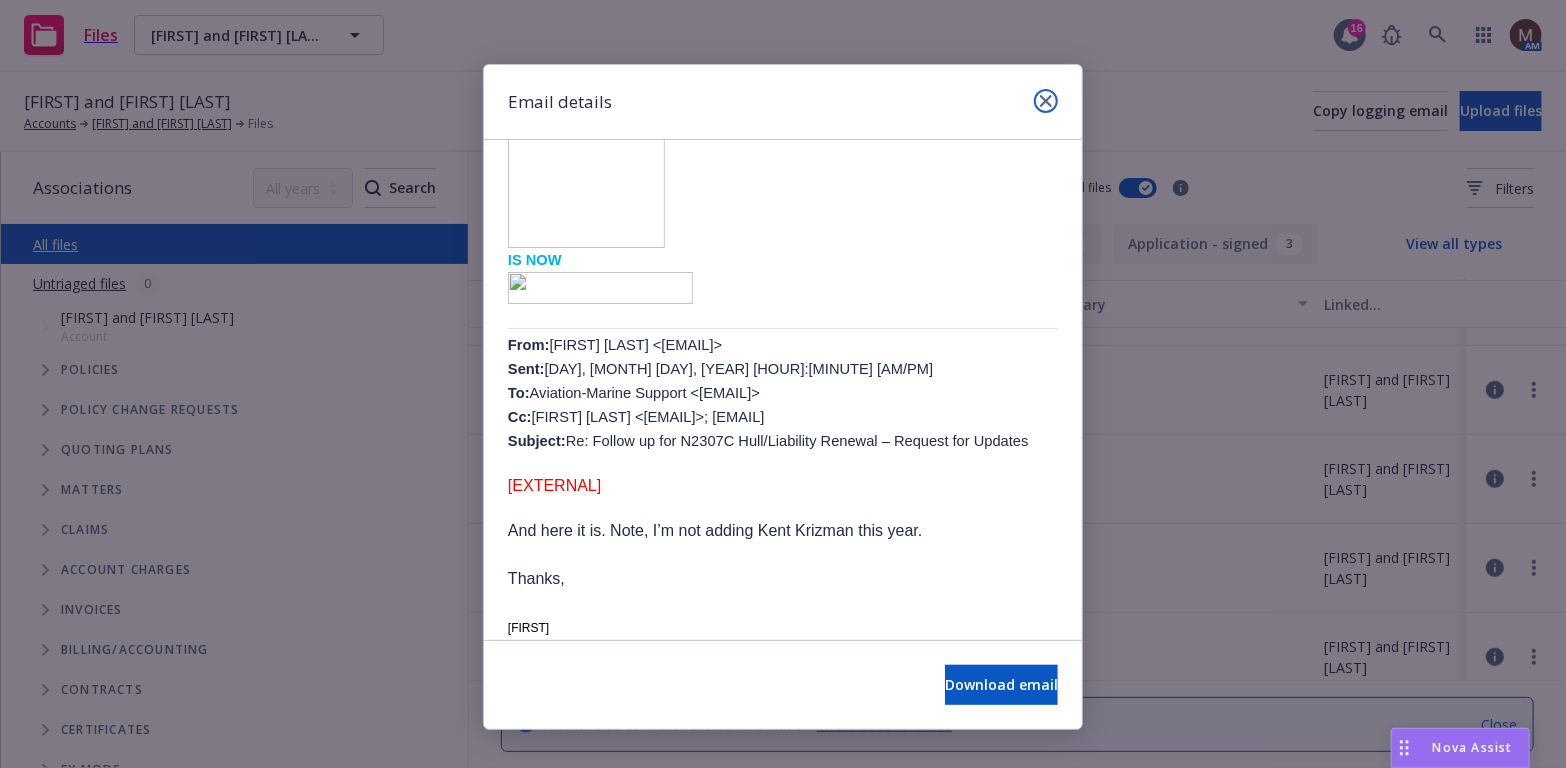 drag, startPoint x: 1037, startPoint y: 99, endPoint x: 1023, endPoint y: 116, distance: 22.022715 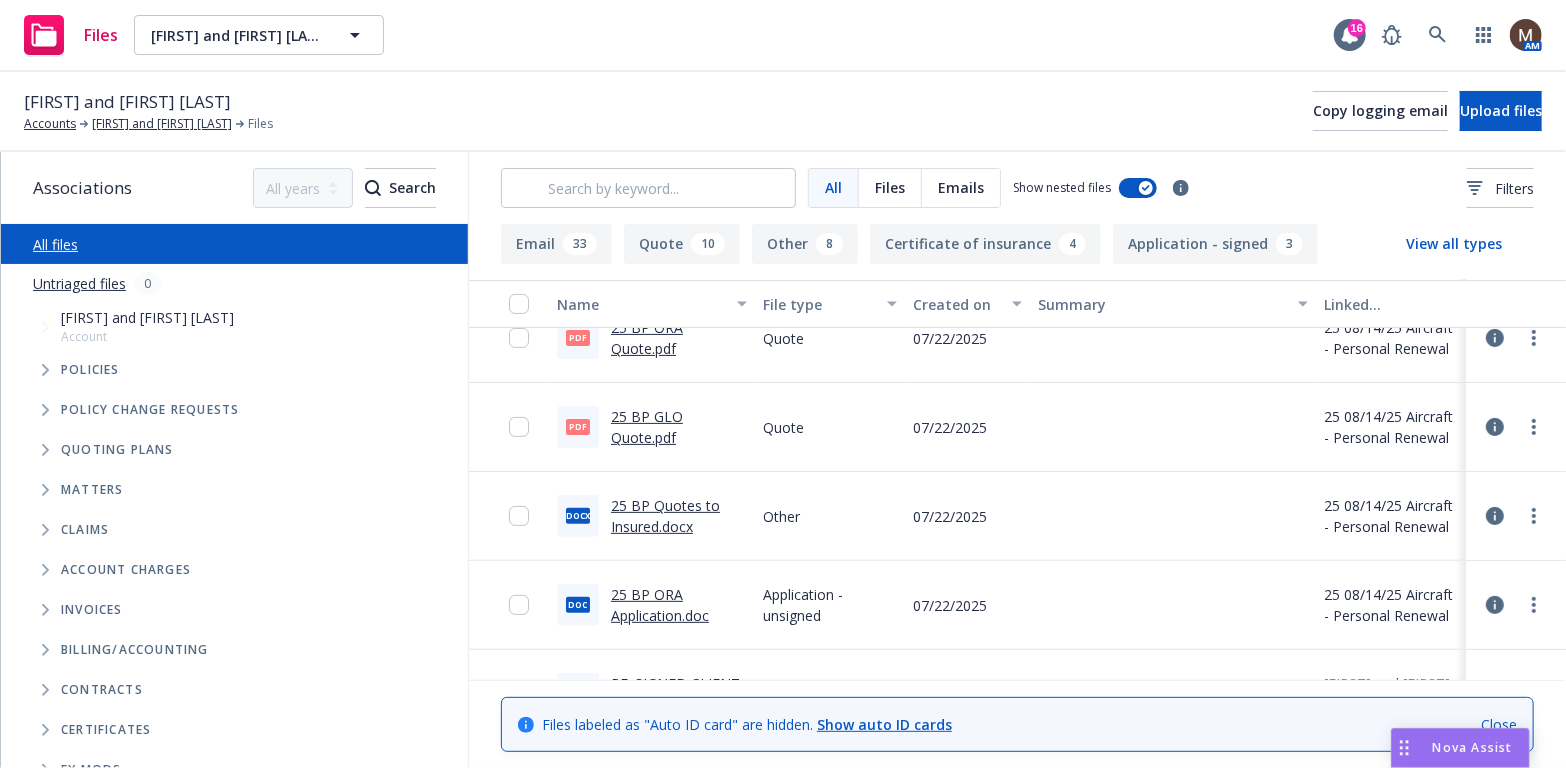 scroll, scrollTop: 0, scrollLeft: 0, axis: both 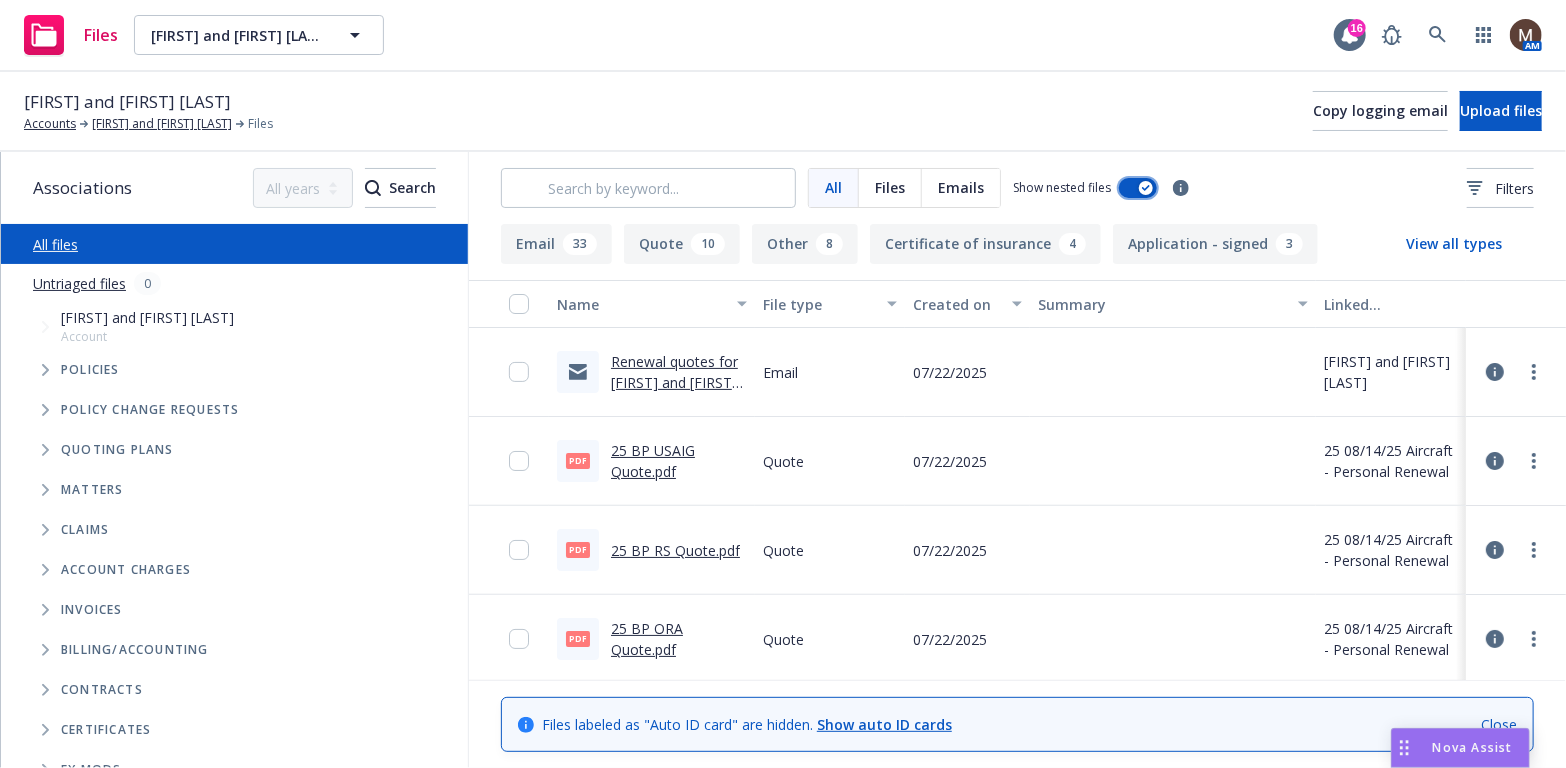 click at bounding box center [1138, 188] 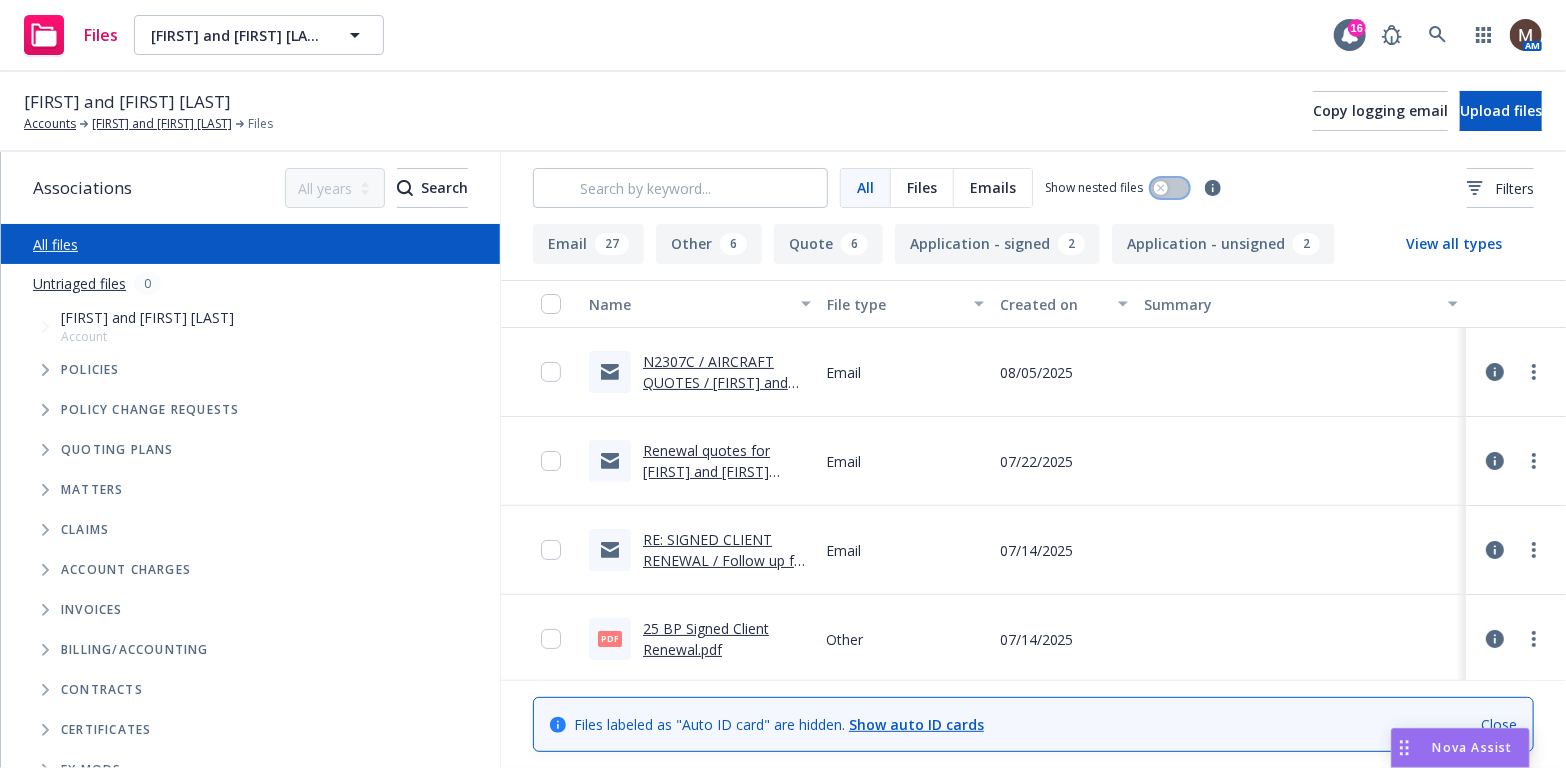 click at bounding box center [1170, 188] 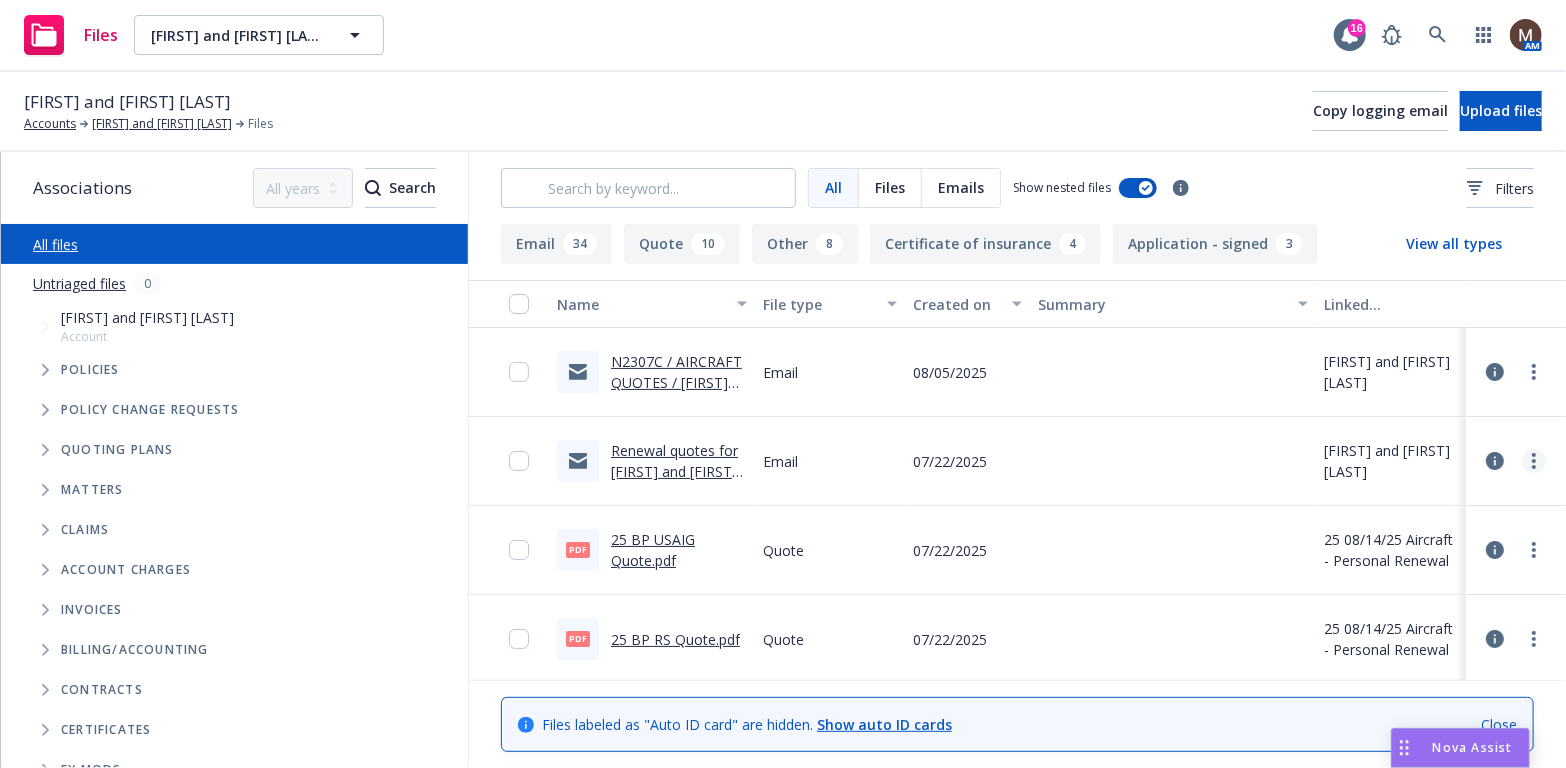 click 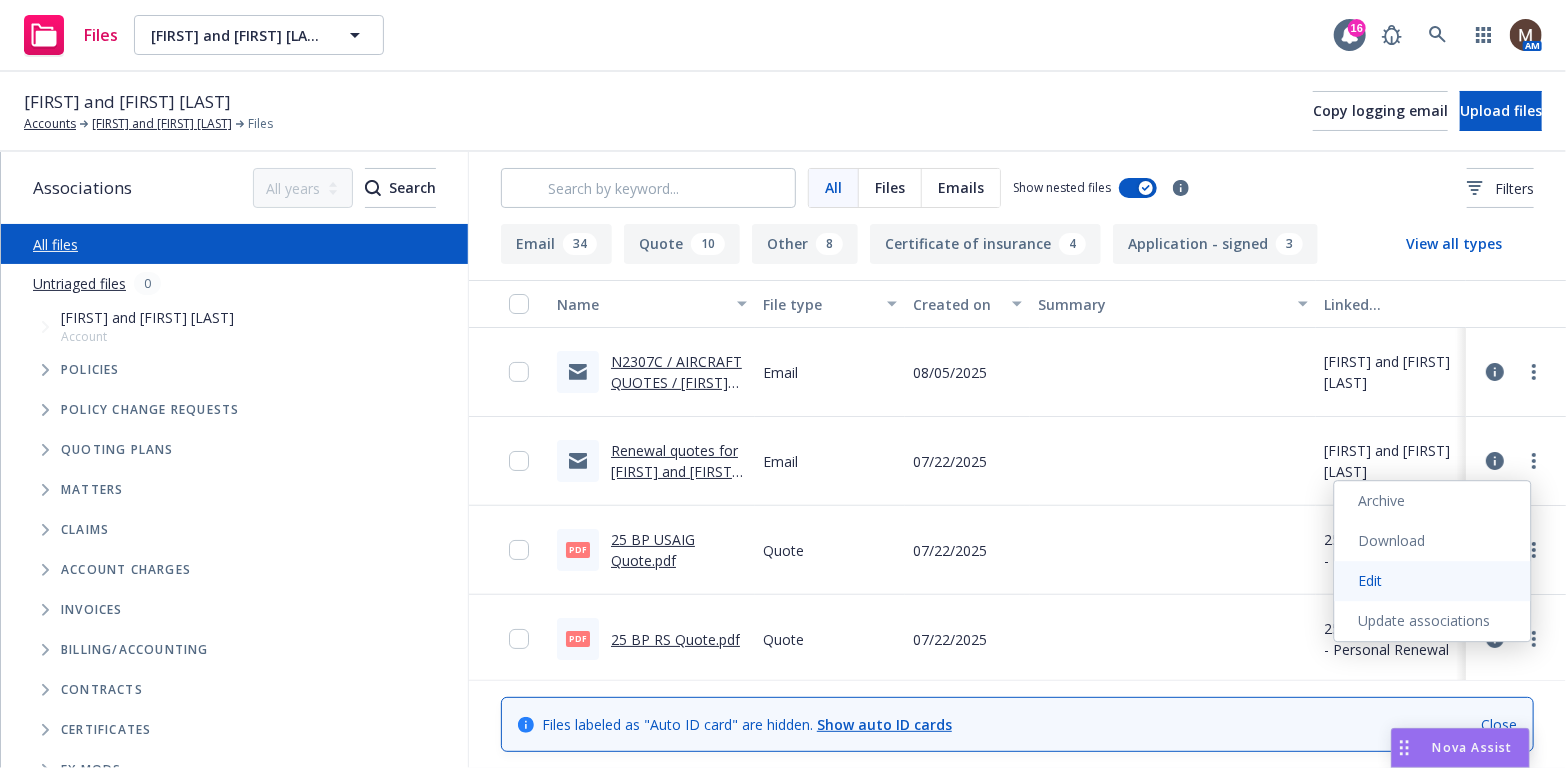 click on "Edit" at bounding box center (1433, 581) 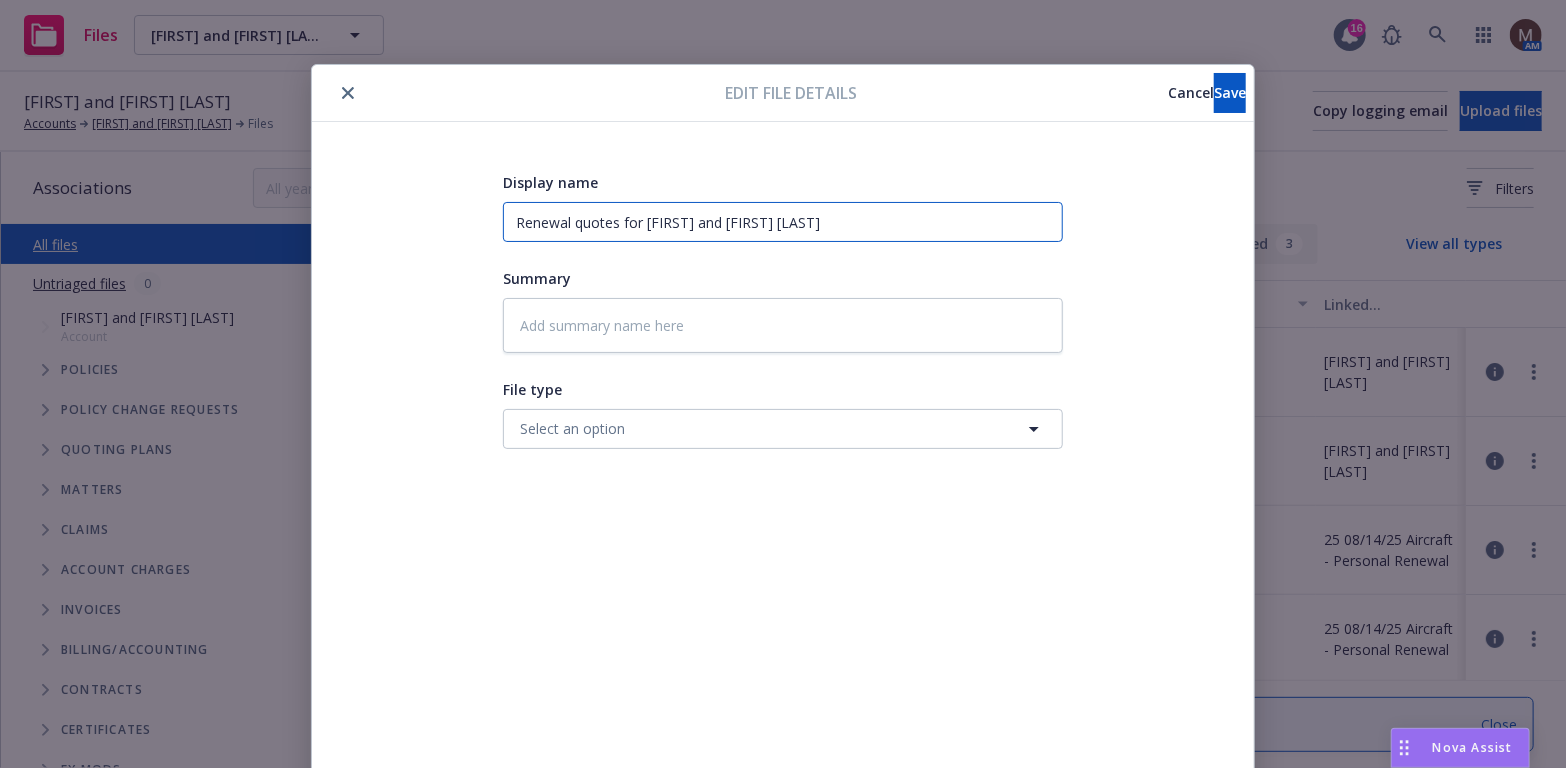 drag, startPoint x: 843, startPoint y: 223, endPoint x: 377, endPoint y: 230, distance: 466.05258 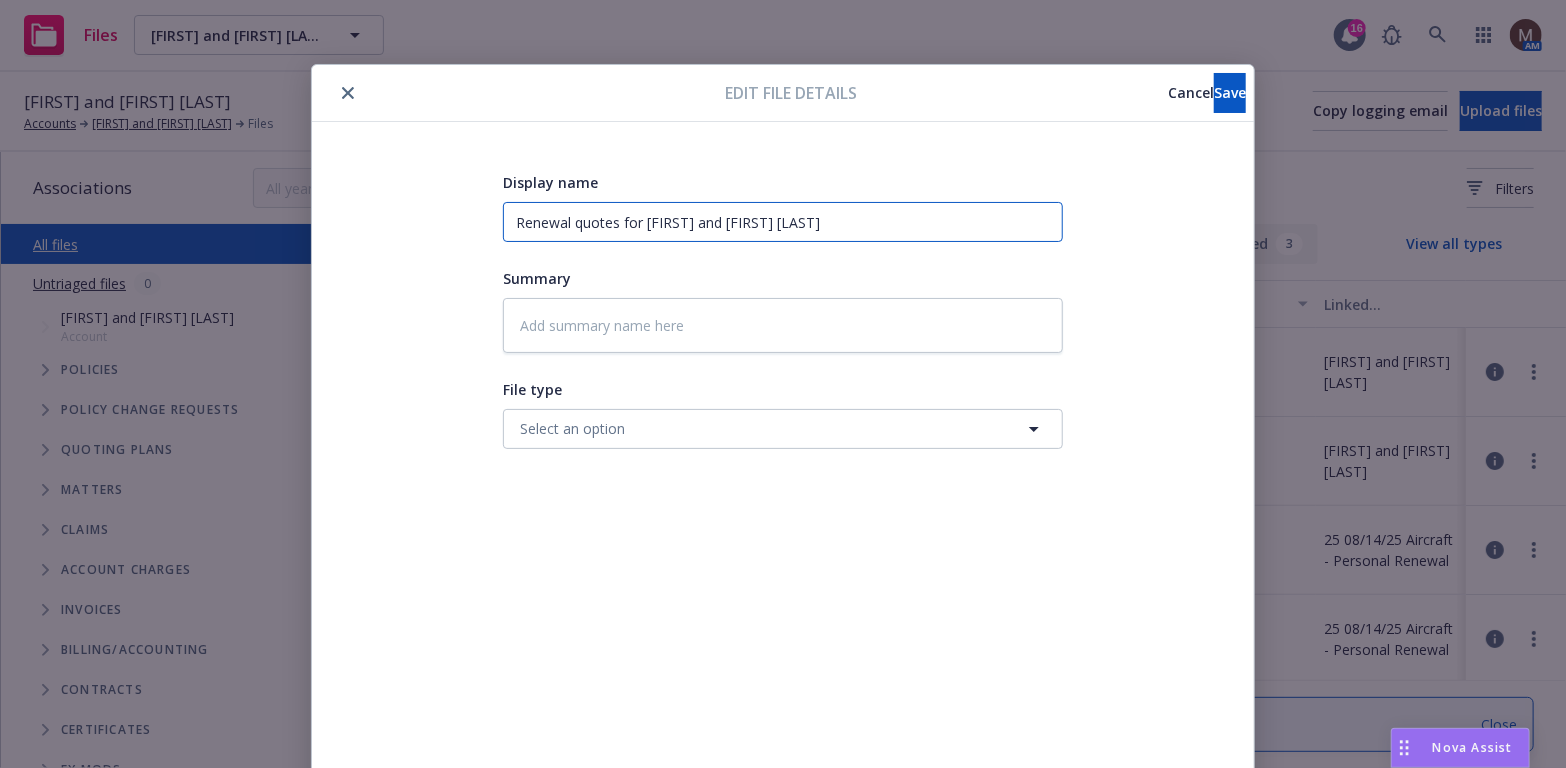 click on "Display name Renewal quotes for [FIRST] and [FIRST] [LAST] Summary File type Select an option" at bounding box center [783, 470] 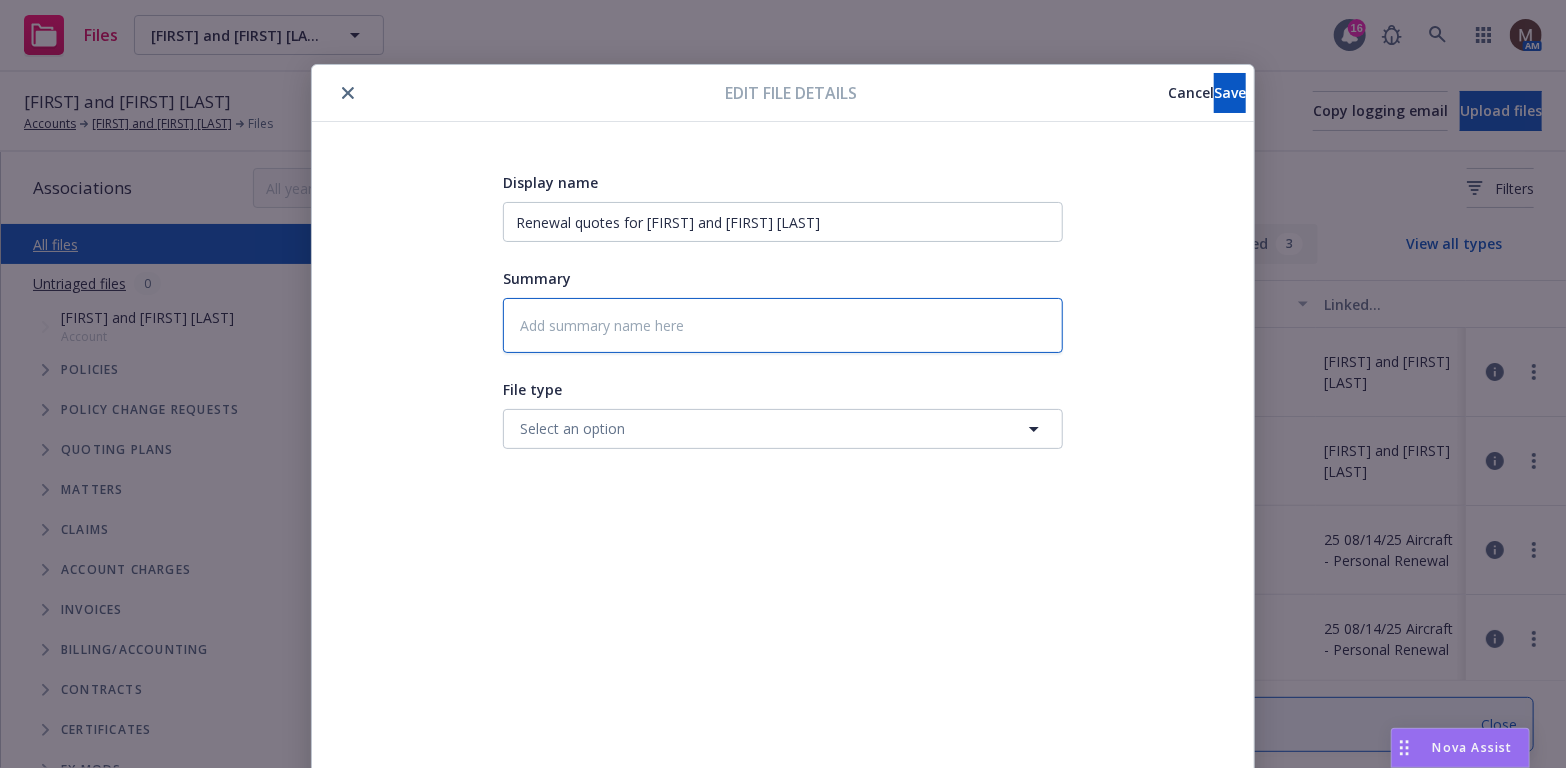 click at bounding box center [783, 325] 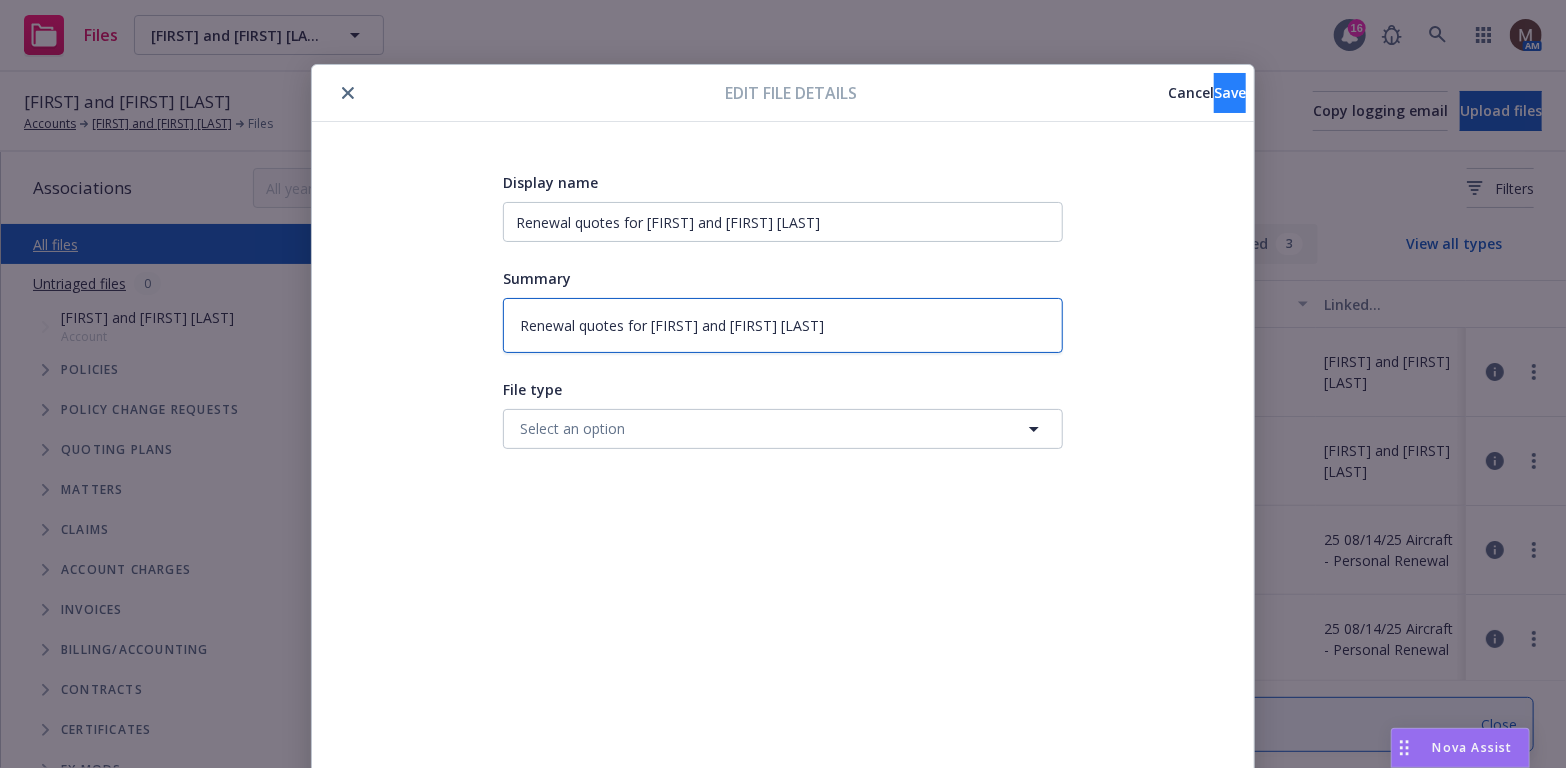 type on "Renewal quotes for [FIRST] and [FIRST] [LAST]" 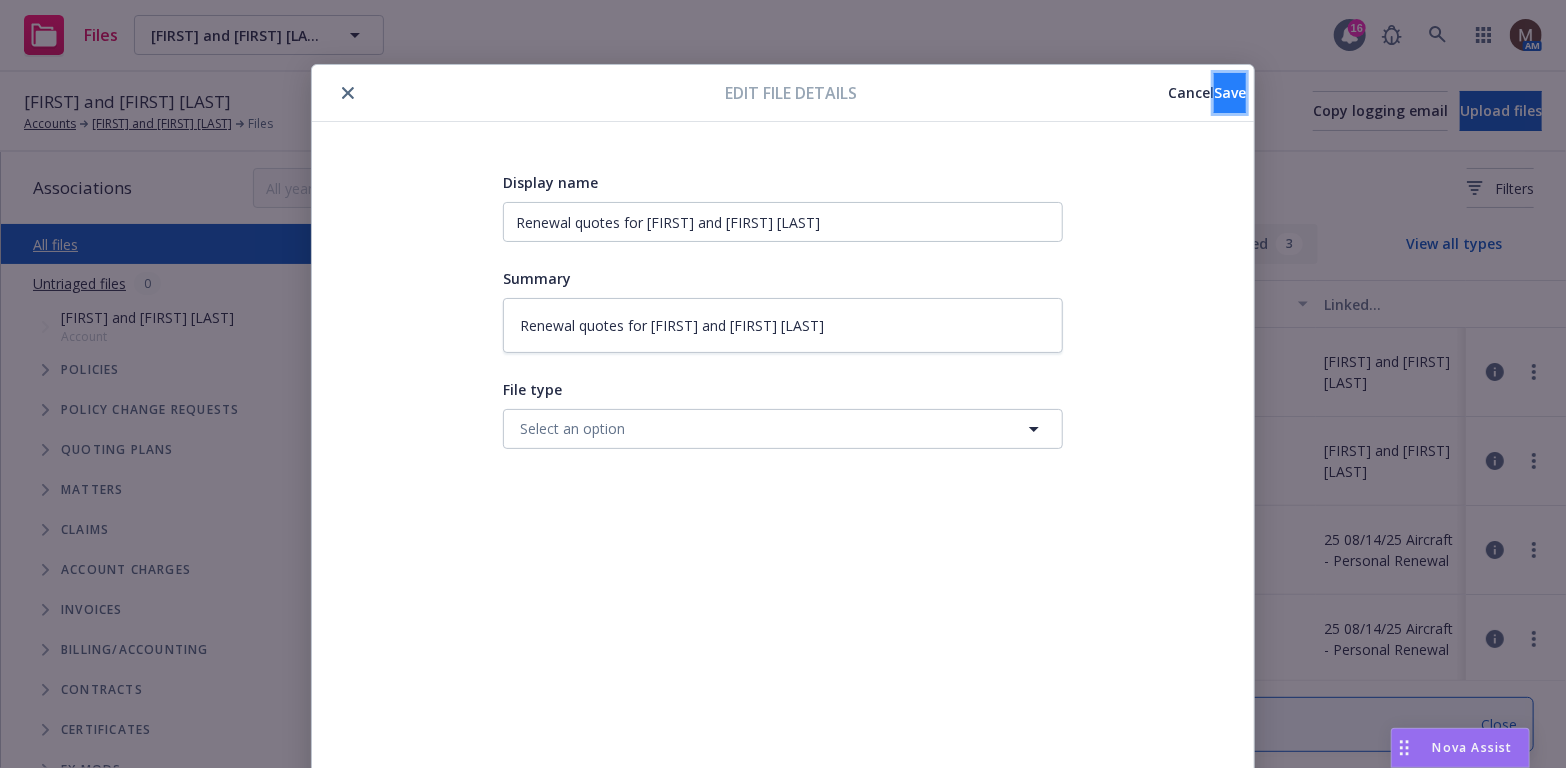 click on "Save" at bounding box center [1230, 93] 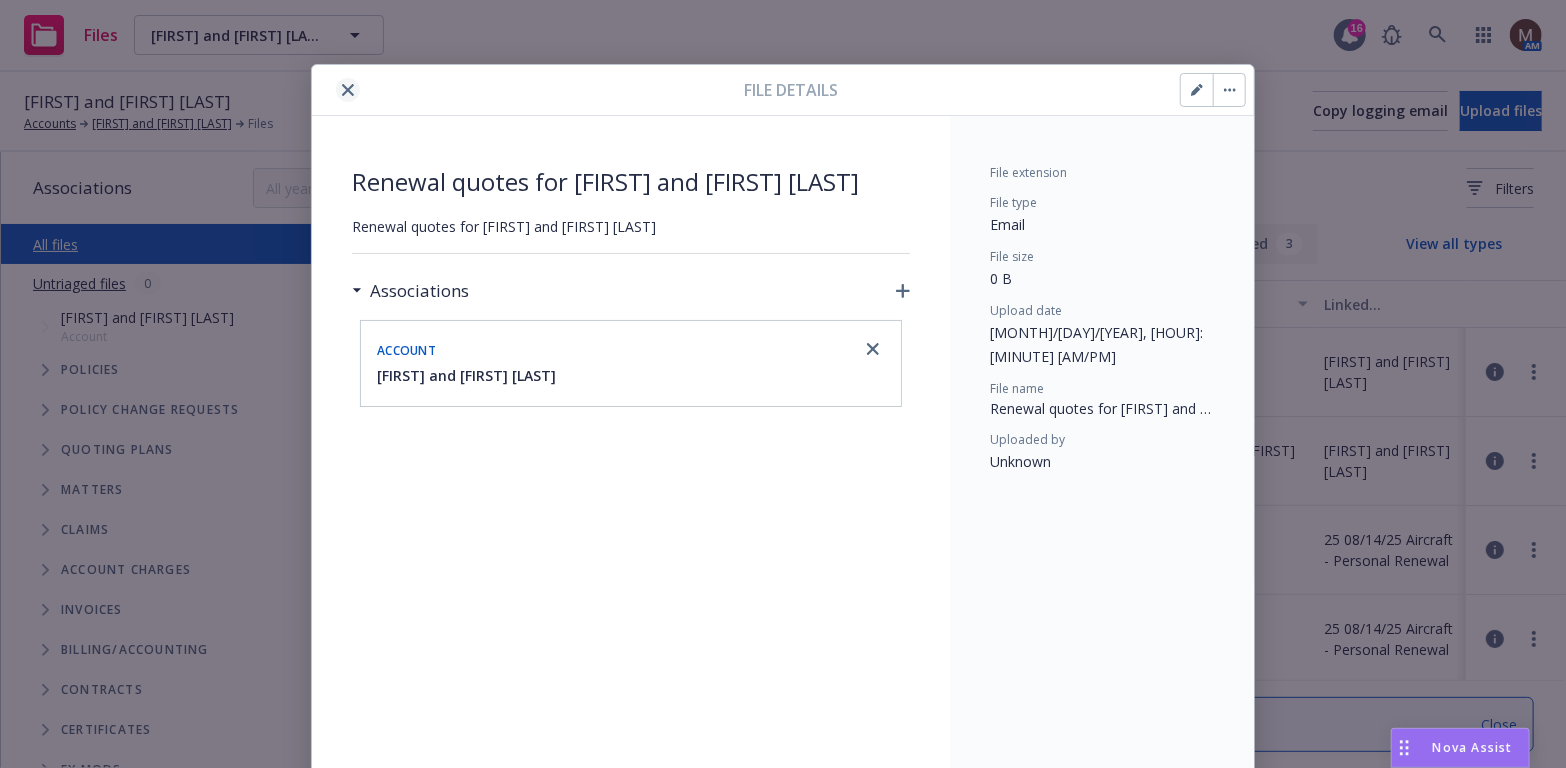 click 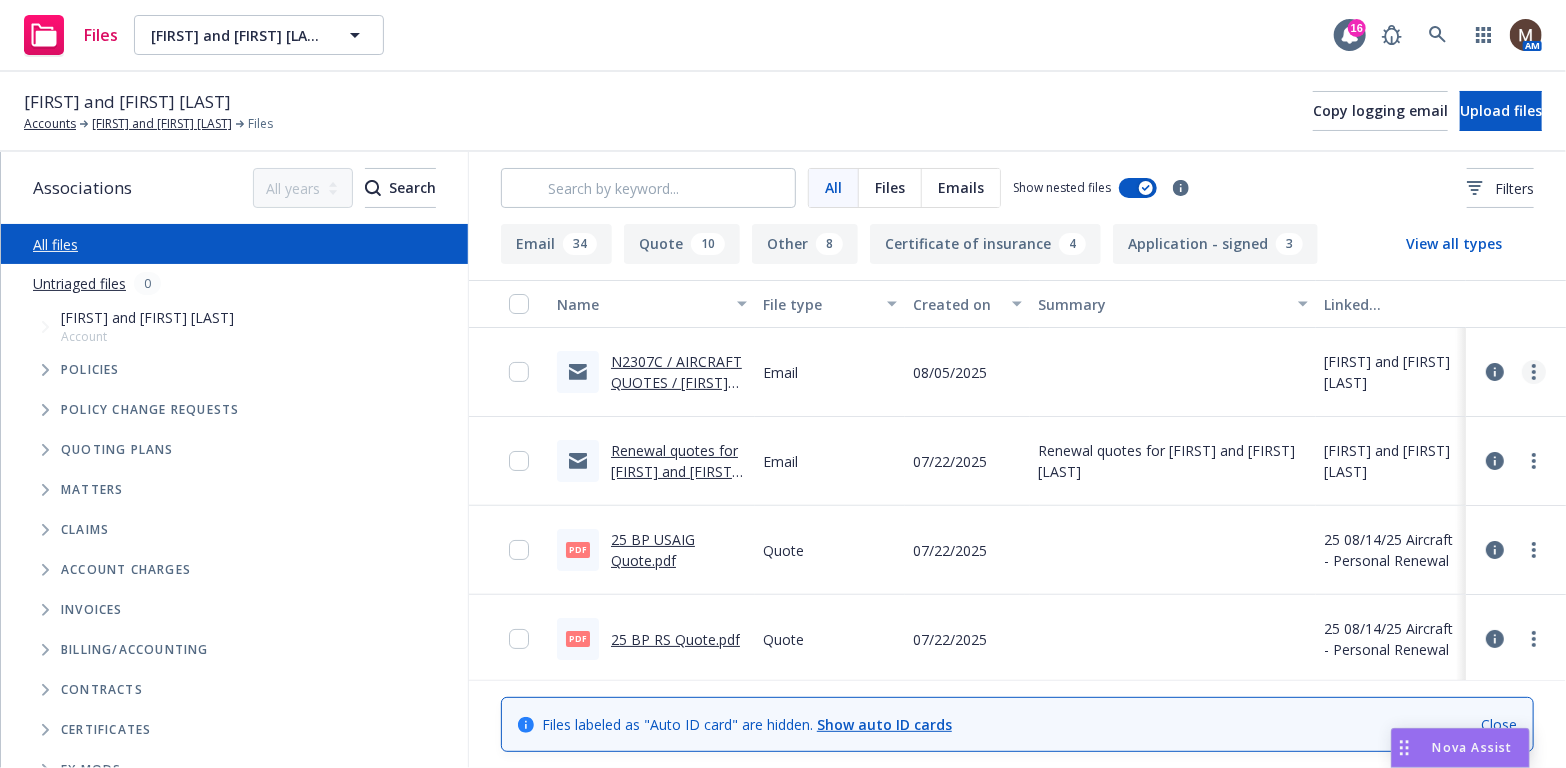 click at bounding box center (1534, 372) 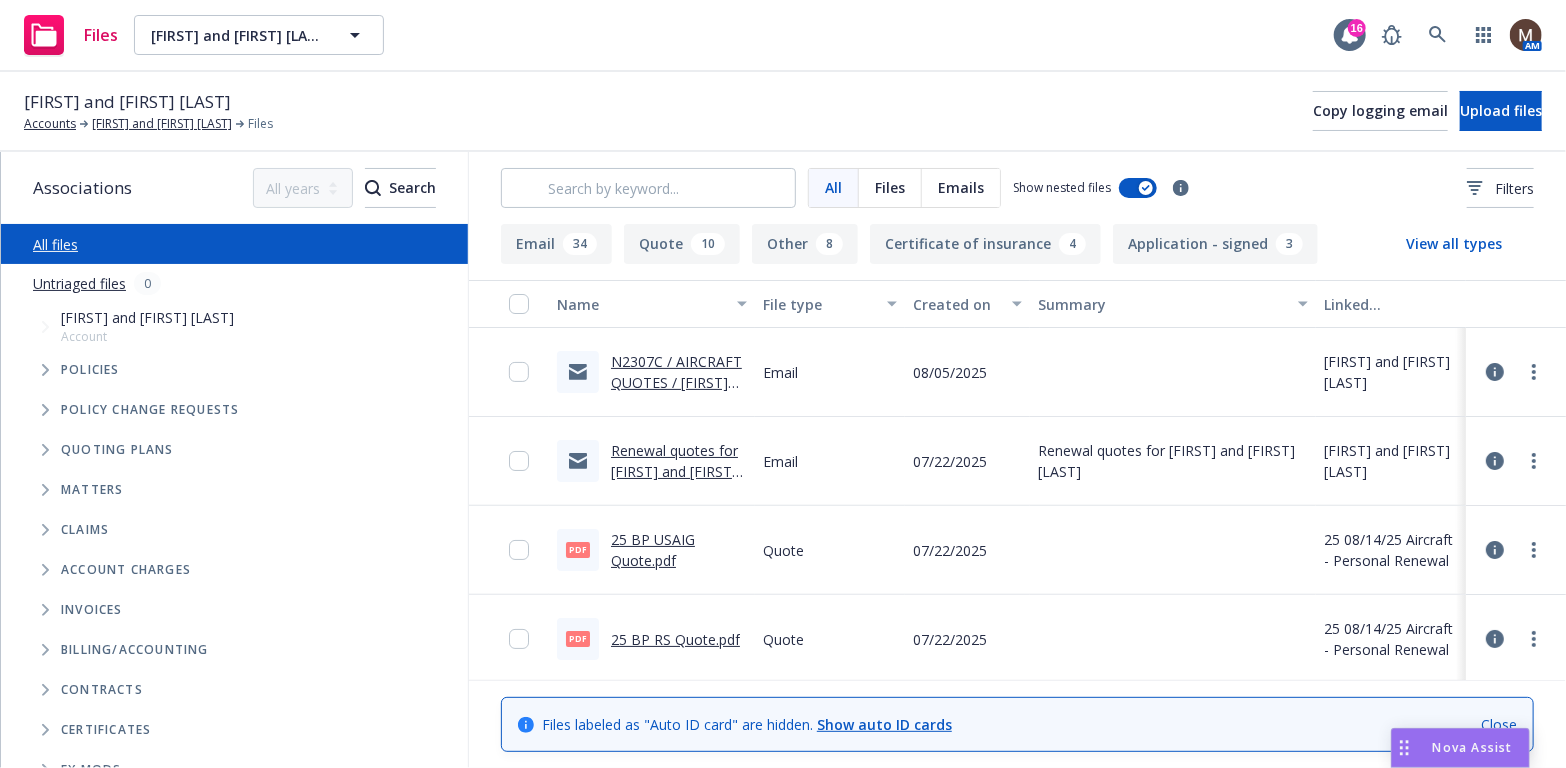 click on "Edit" at bounding box center (1433, 493) 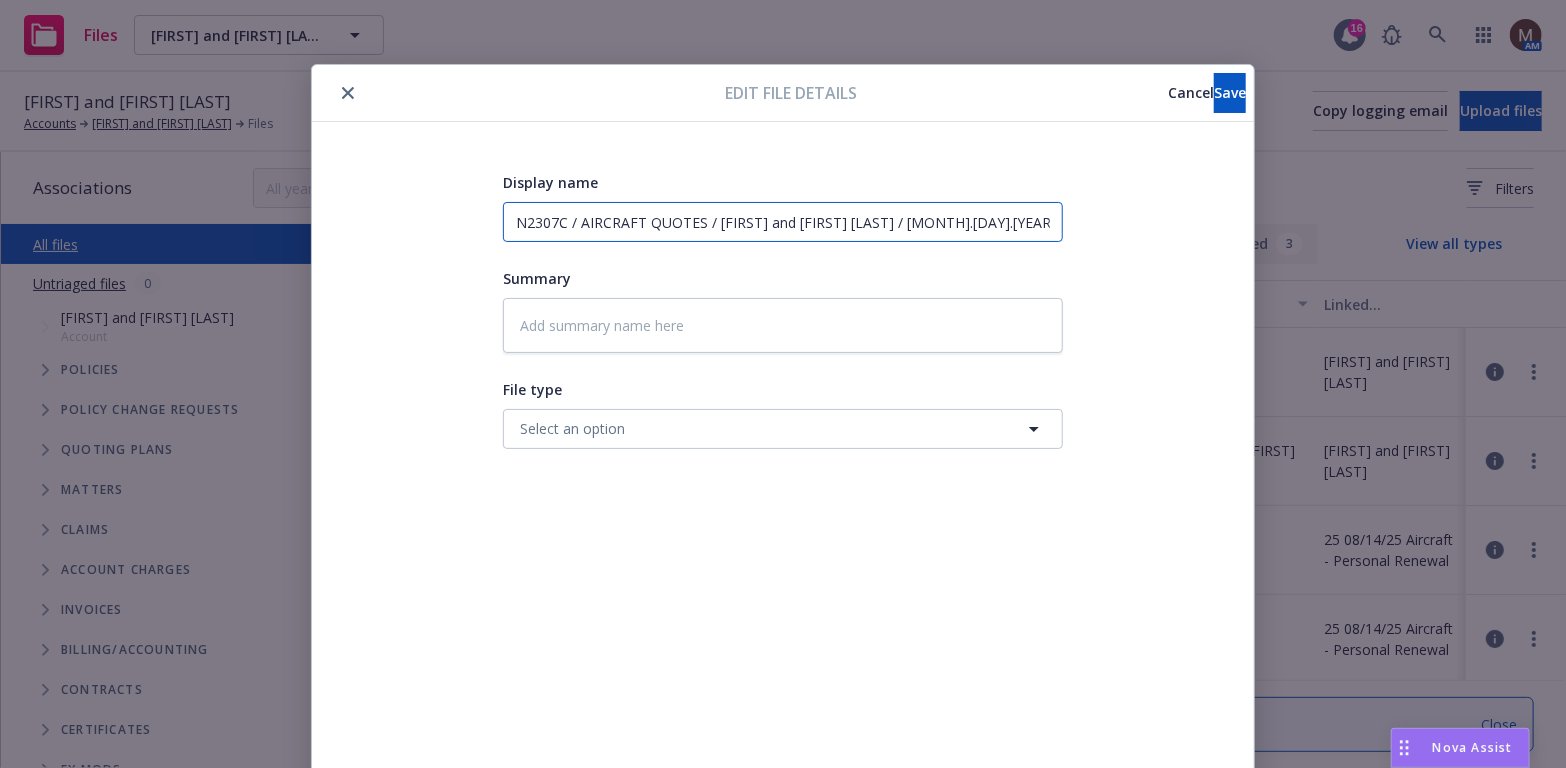 drag, startPoint x: 1007, startPoint y: 215, endPoint x: 340, endPoint y: 213, distance: 667.003 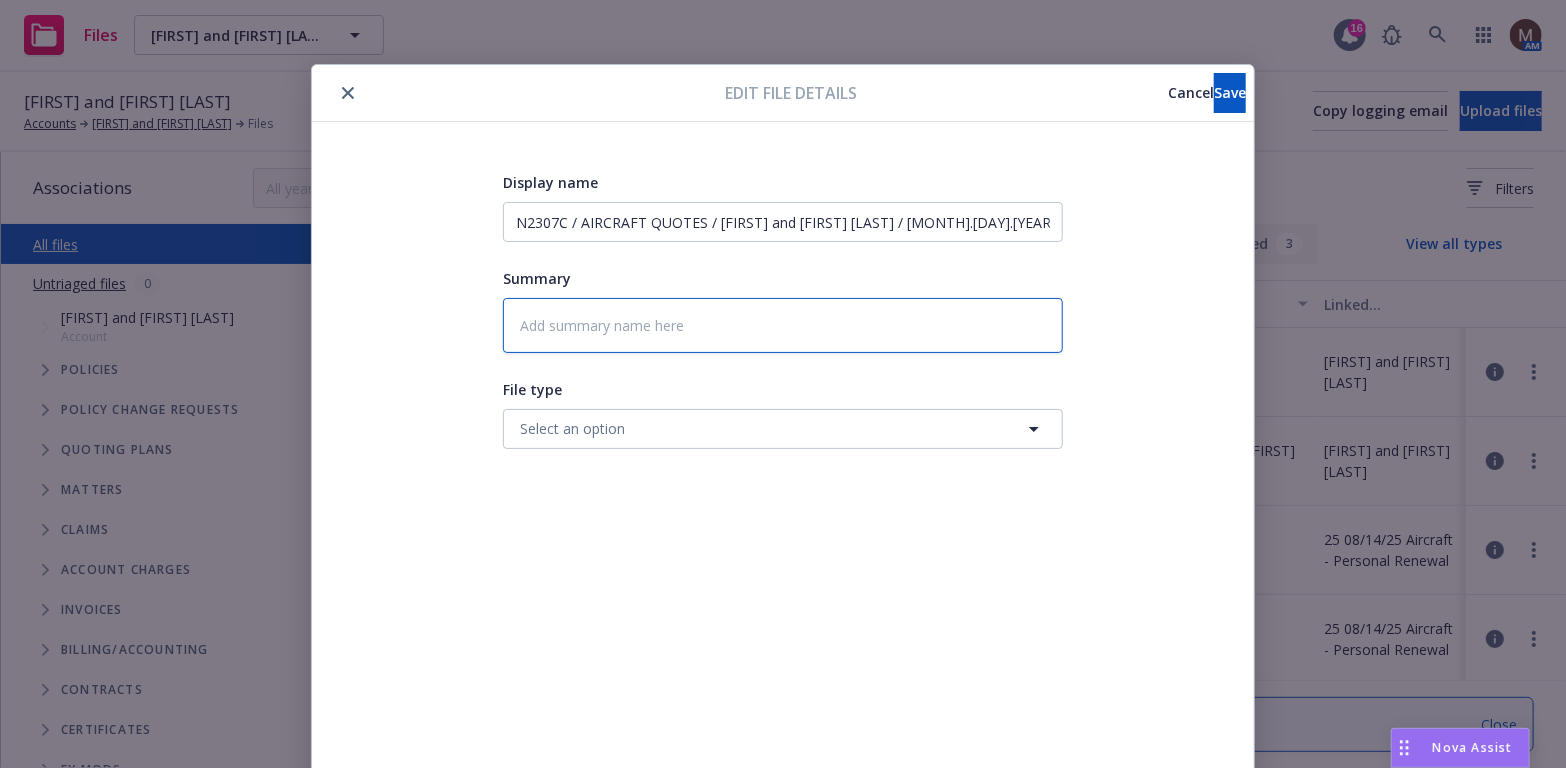 click at bounding box center (783, 325) 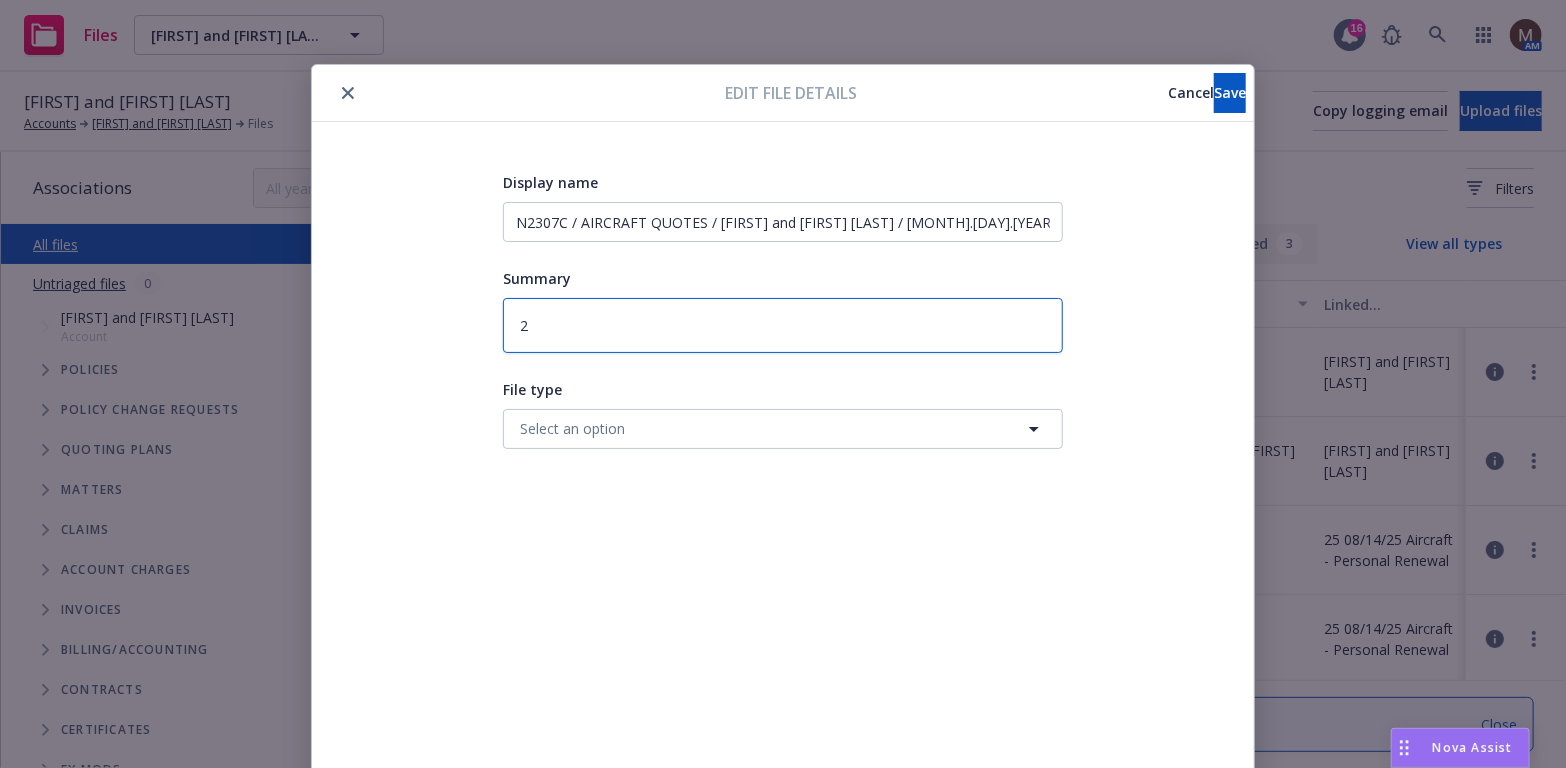 type on "x" 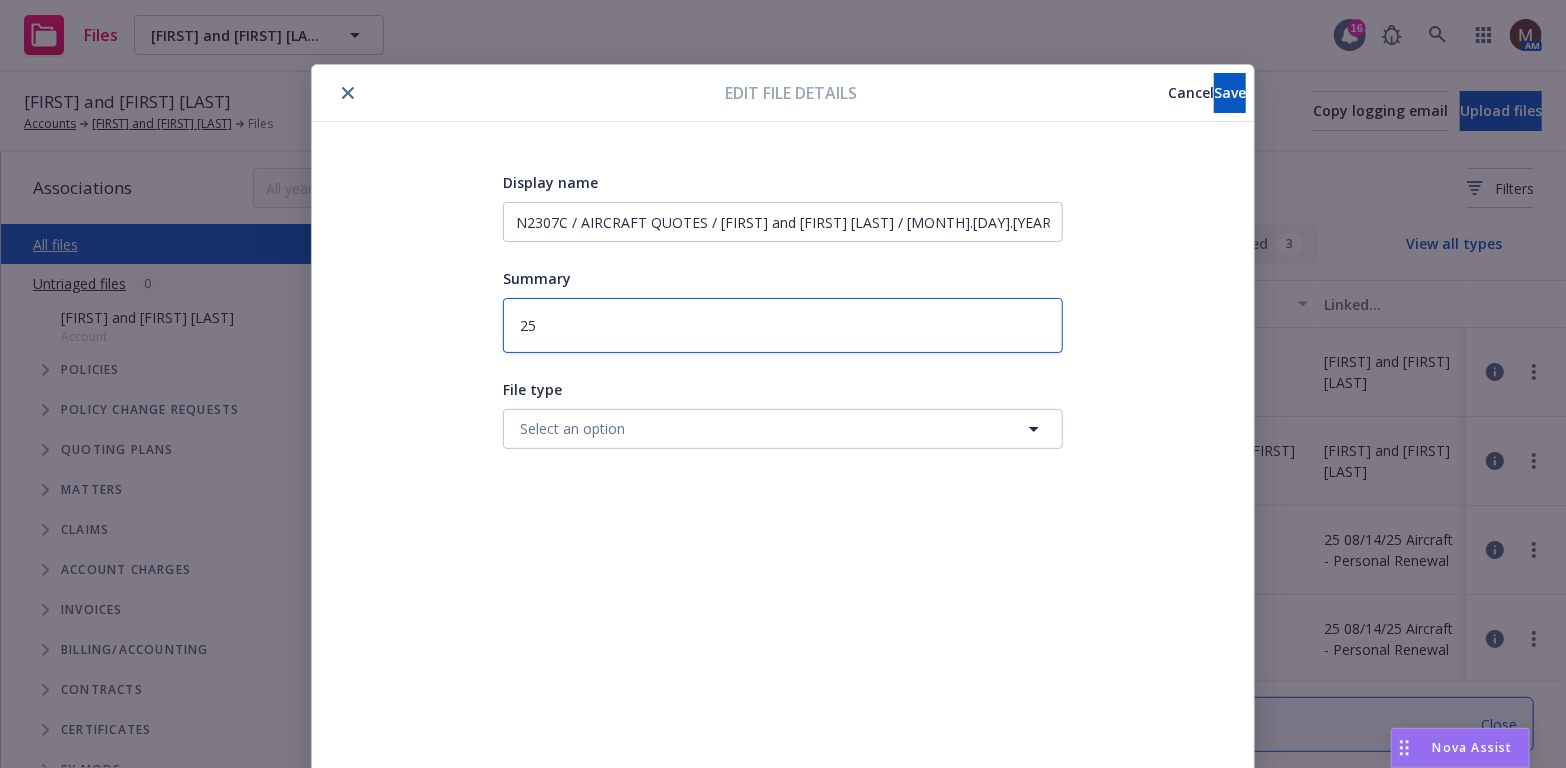 type on "x" 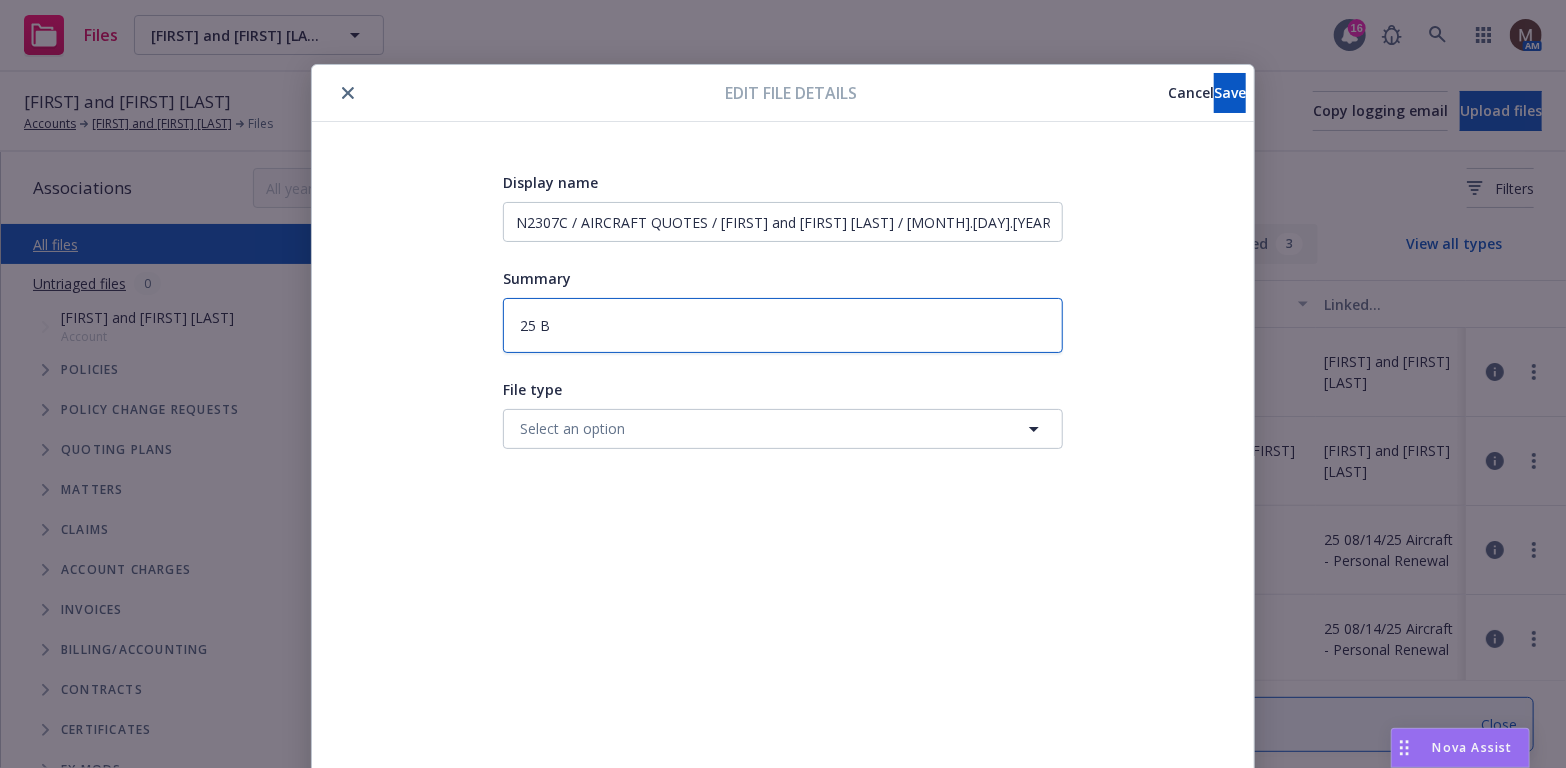 type on "x" 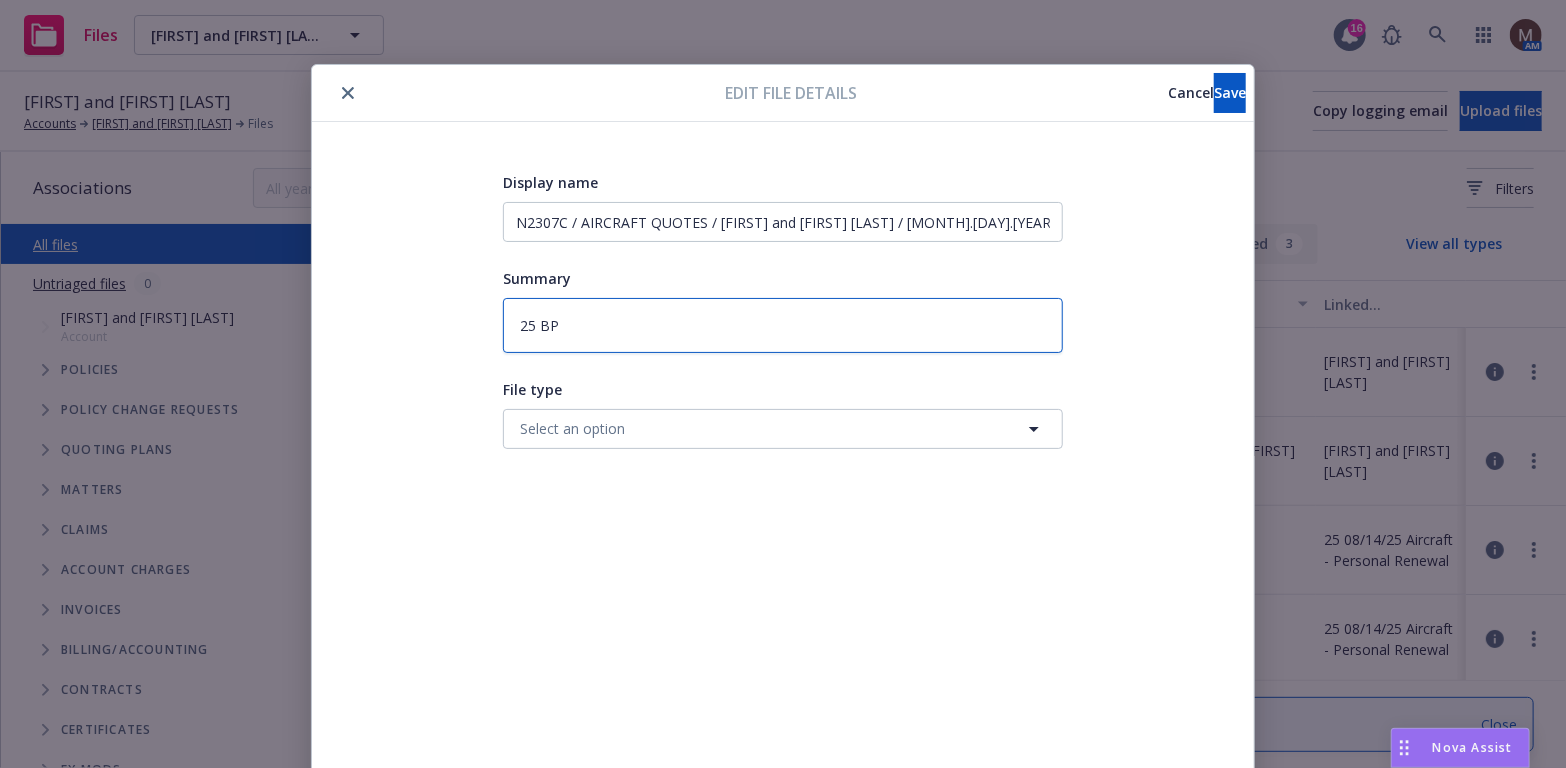 type on "x" 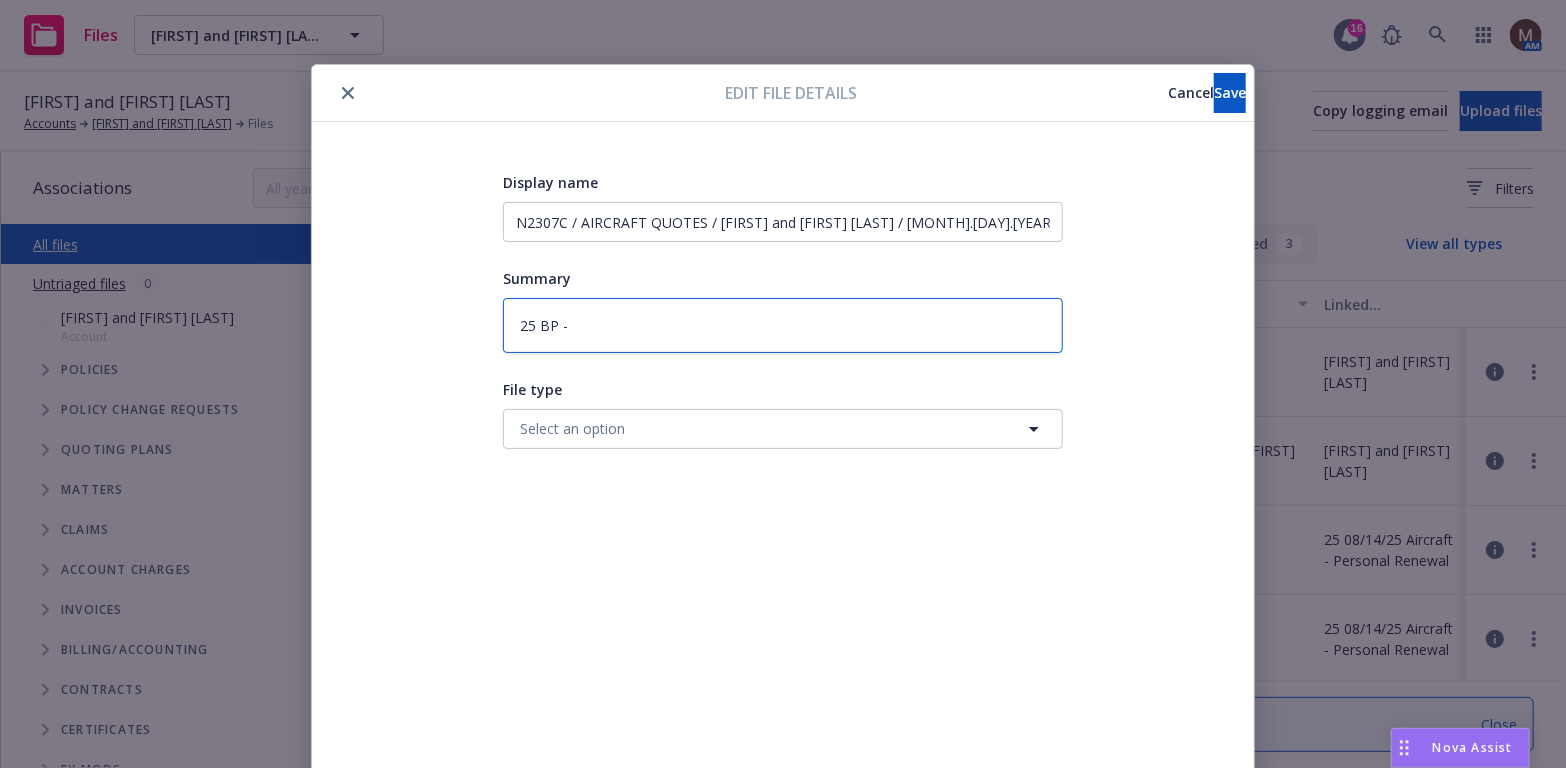 type on "x" 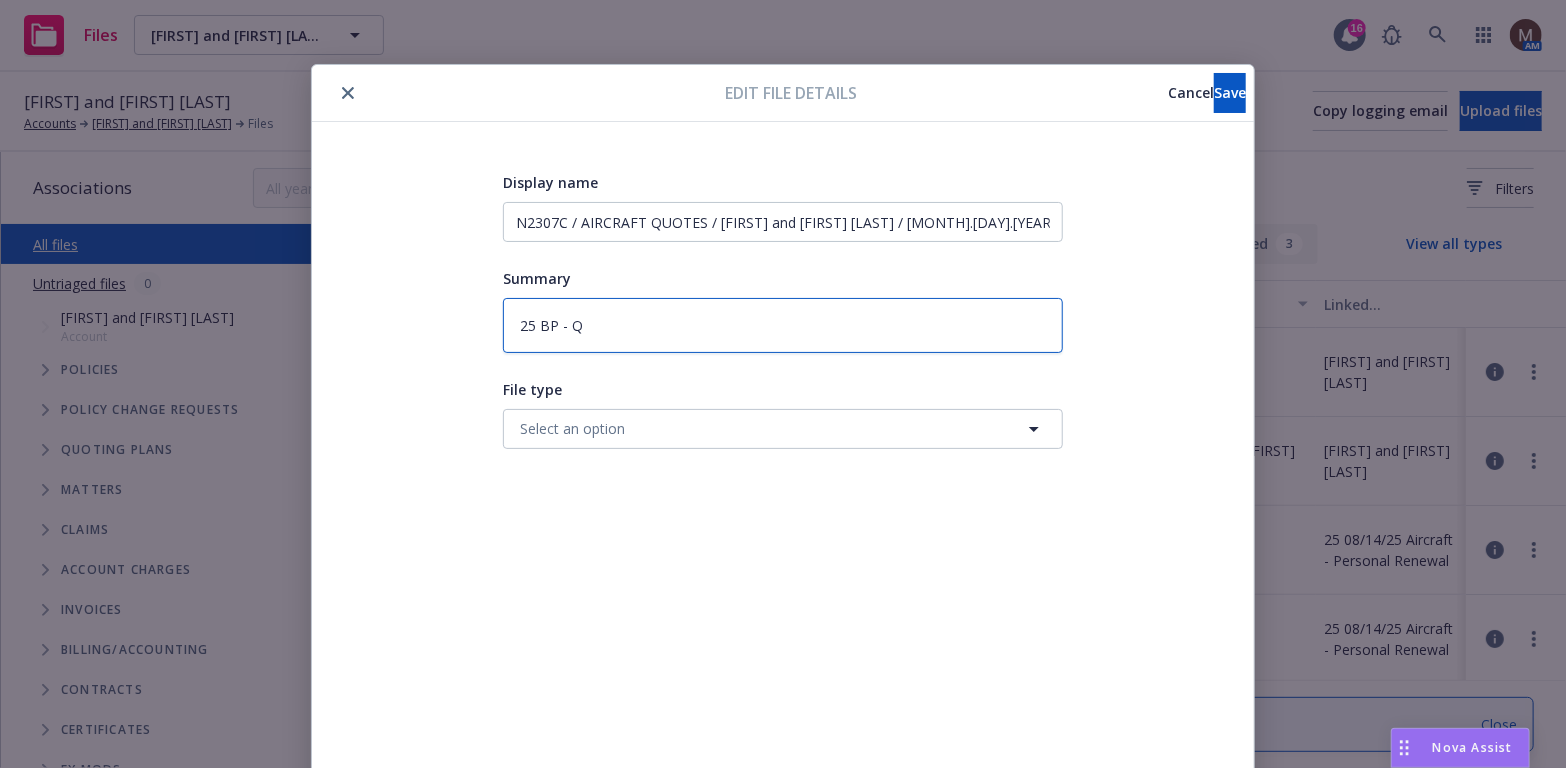 type on "x" 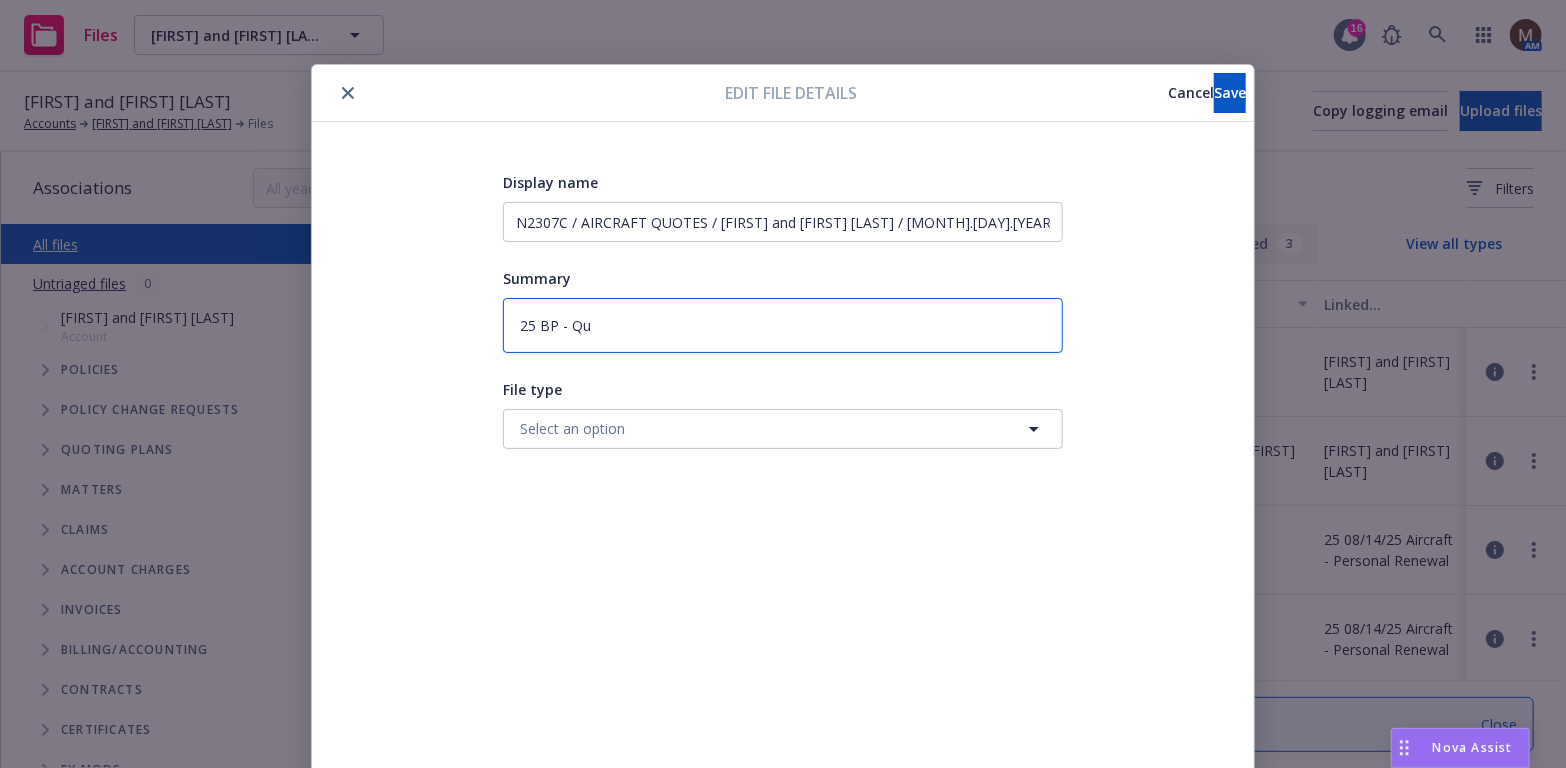 type on "x" 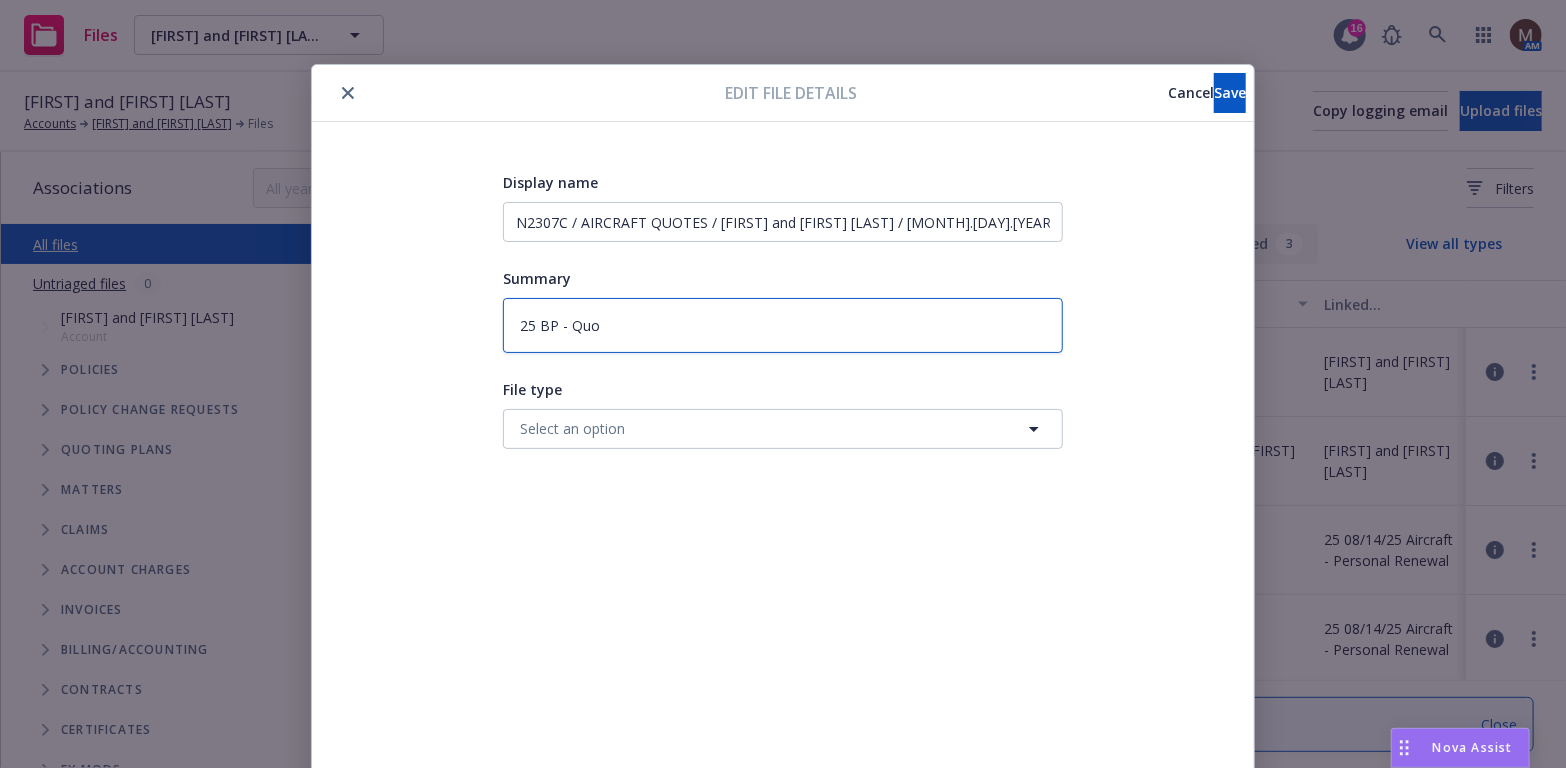 type on "x" 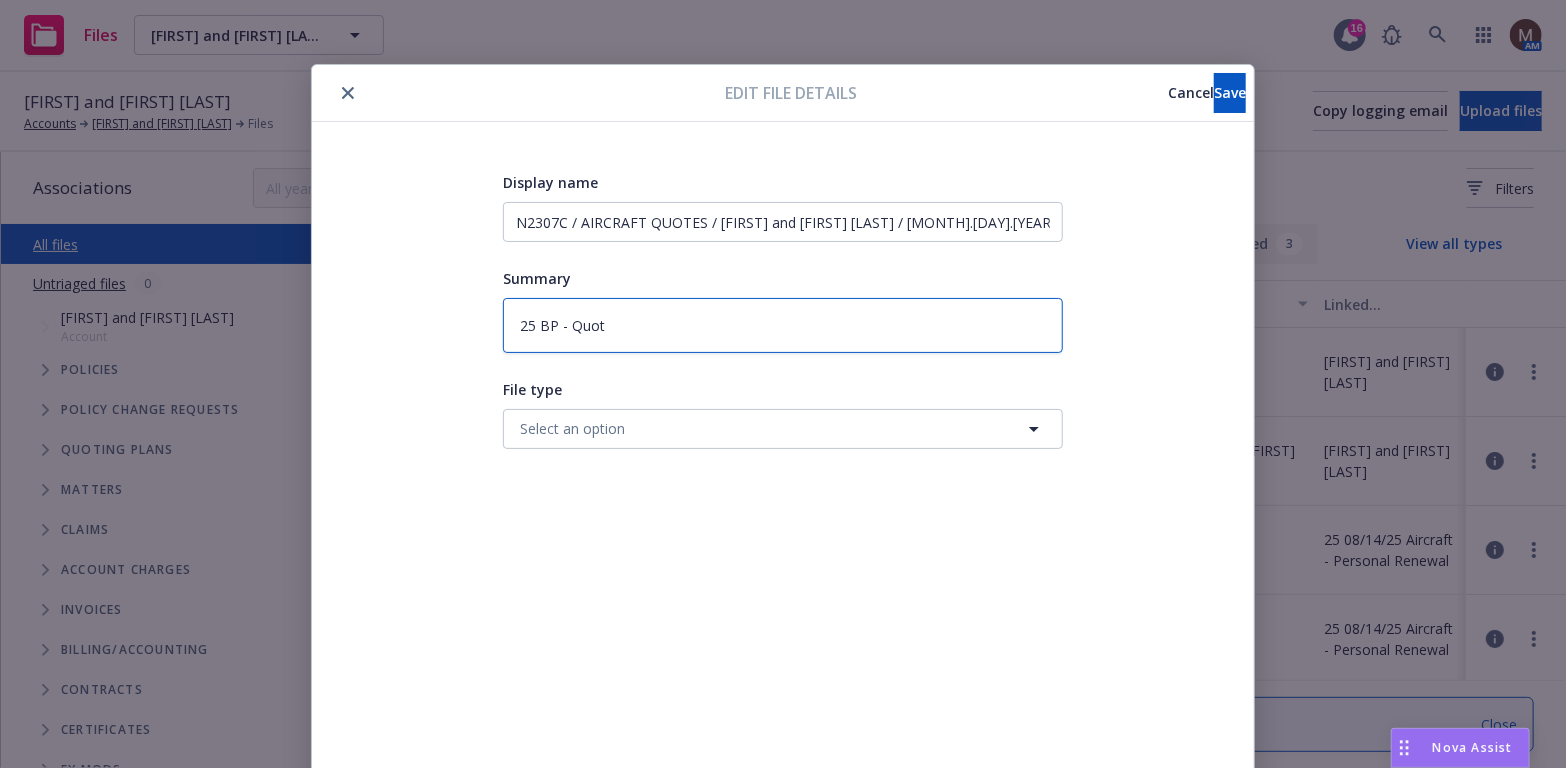 type on "x" 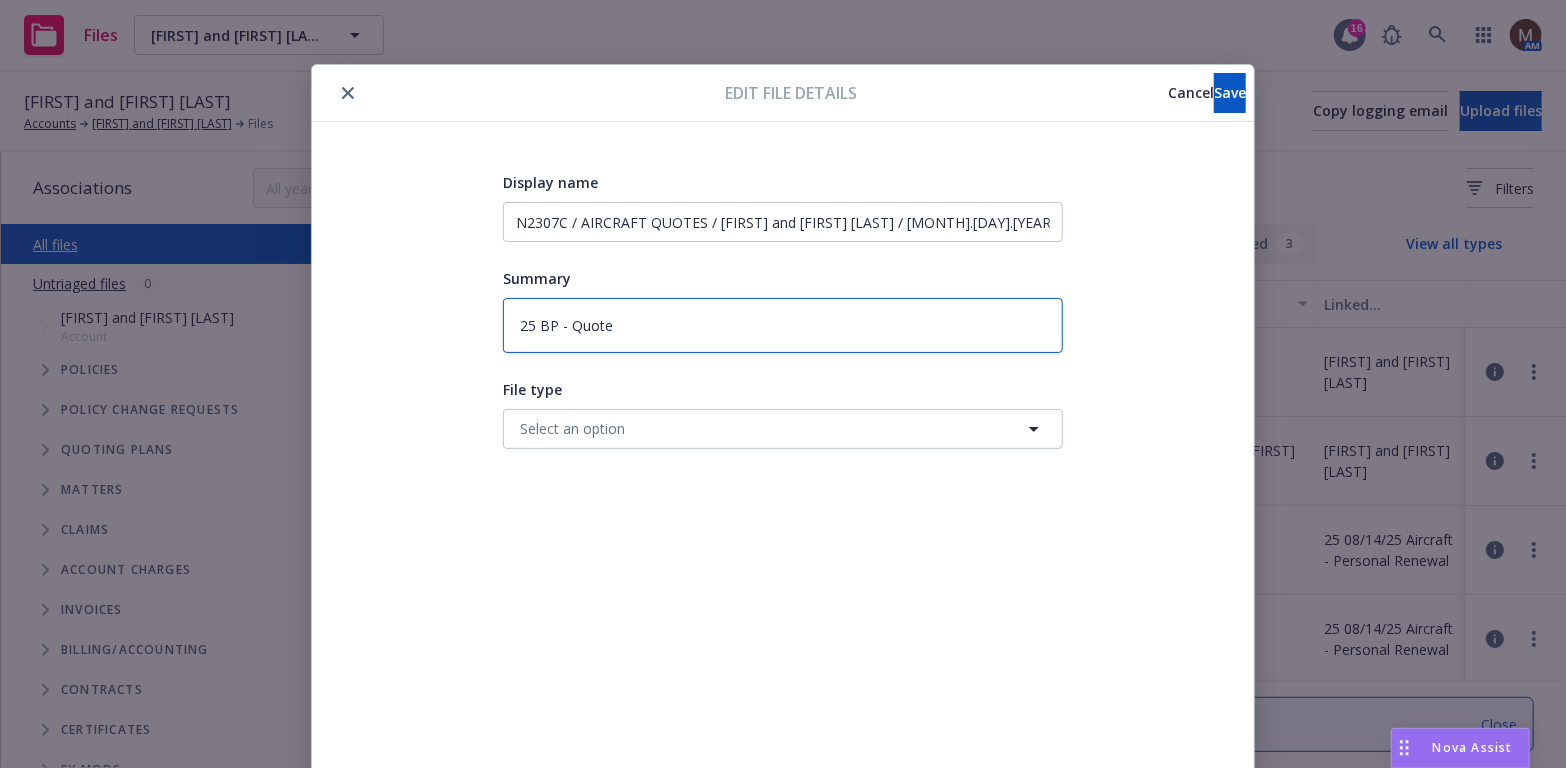 type on "x" 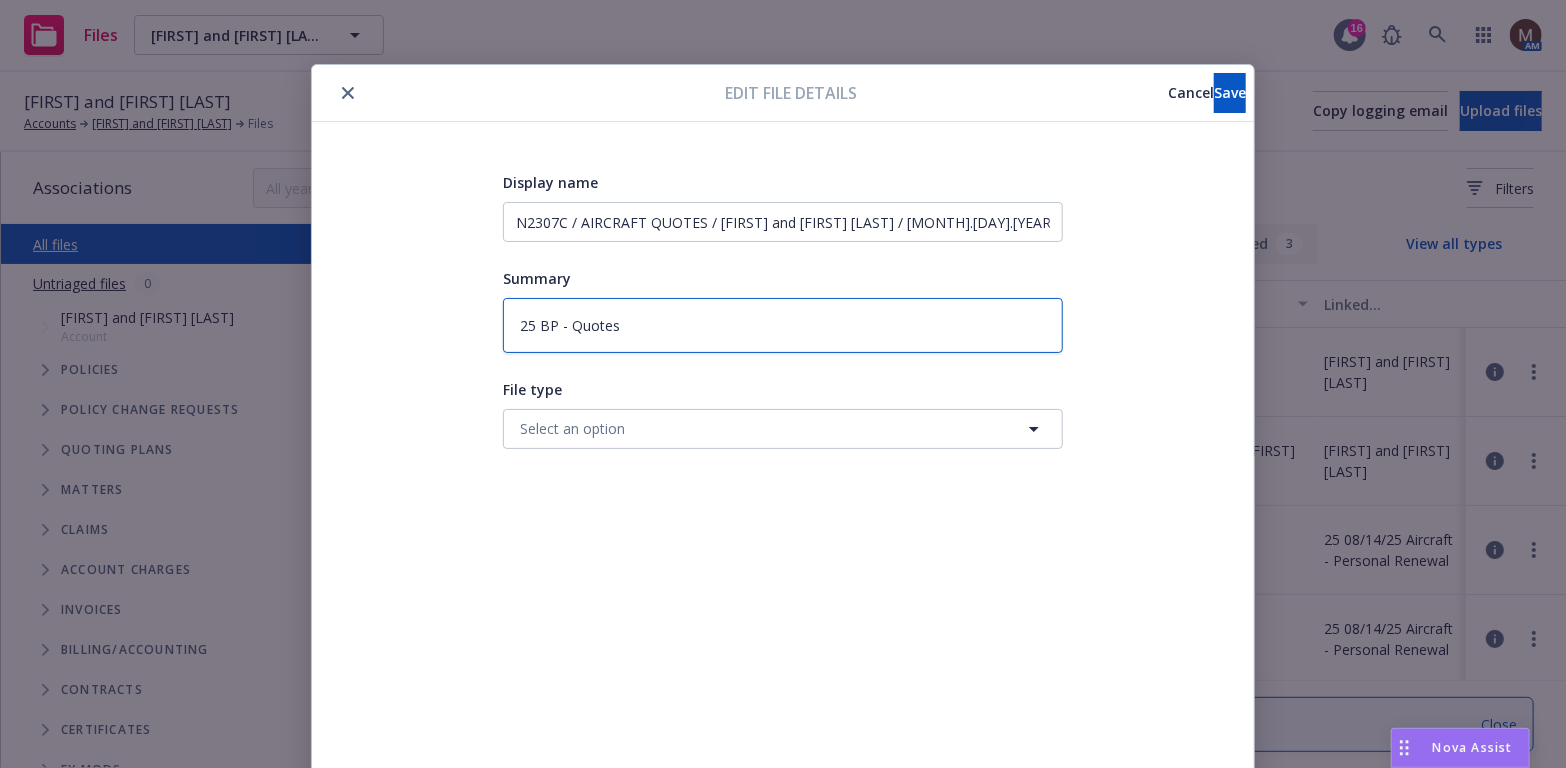 type on "x" 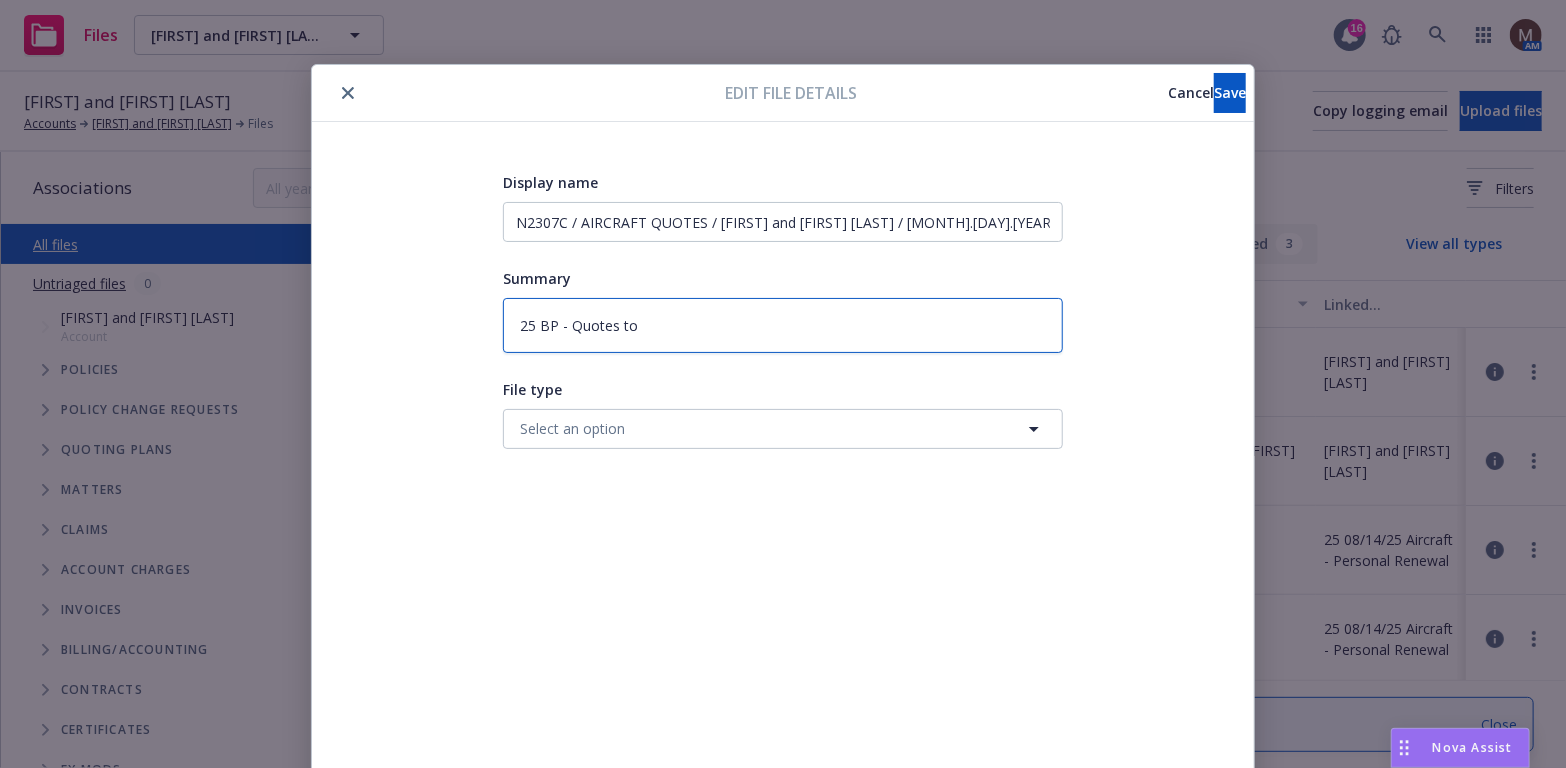 type on "x" 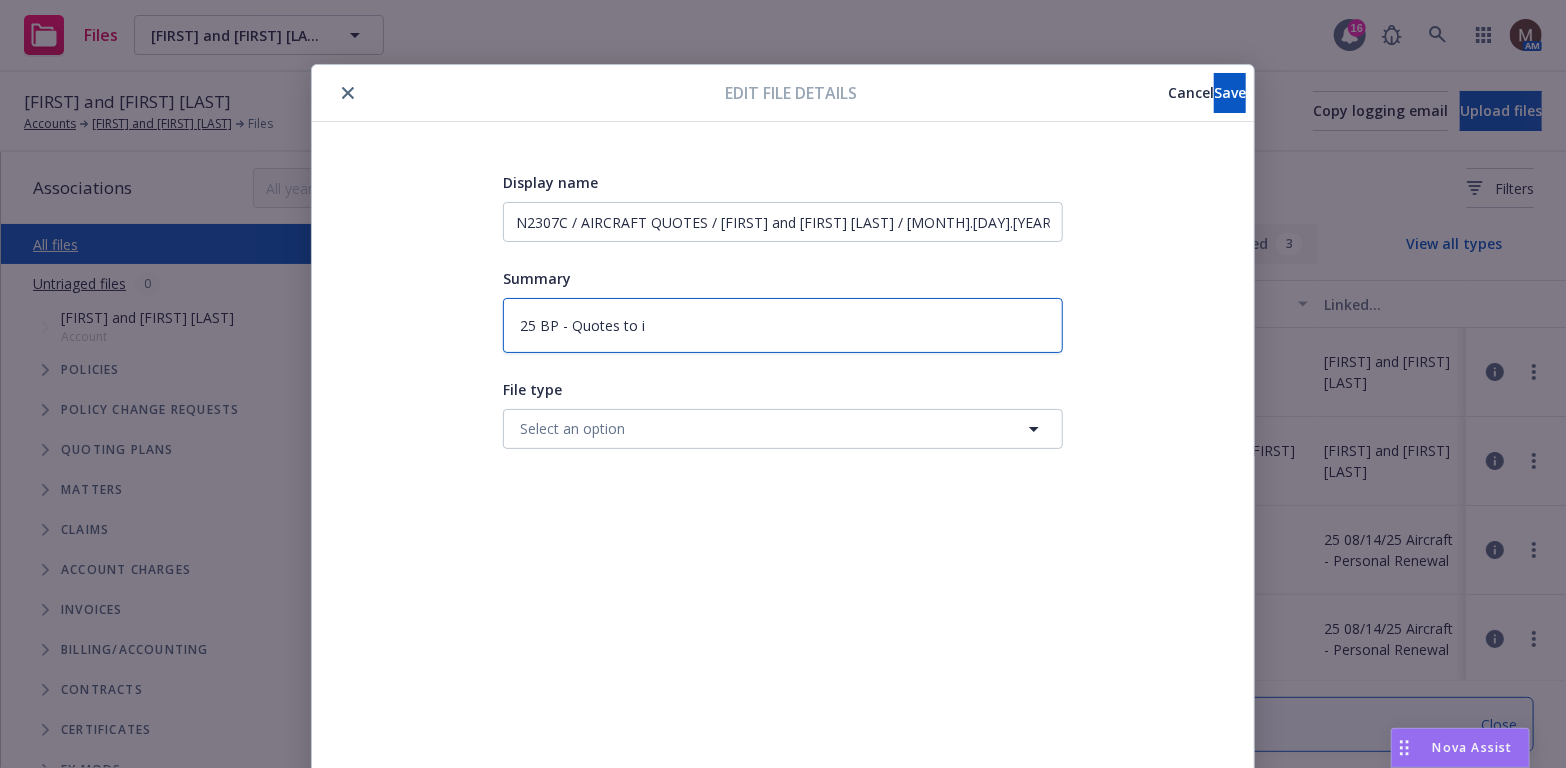 type on "x" 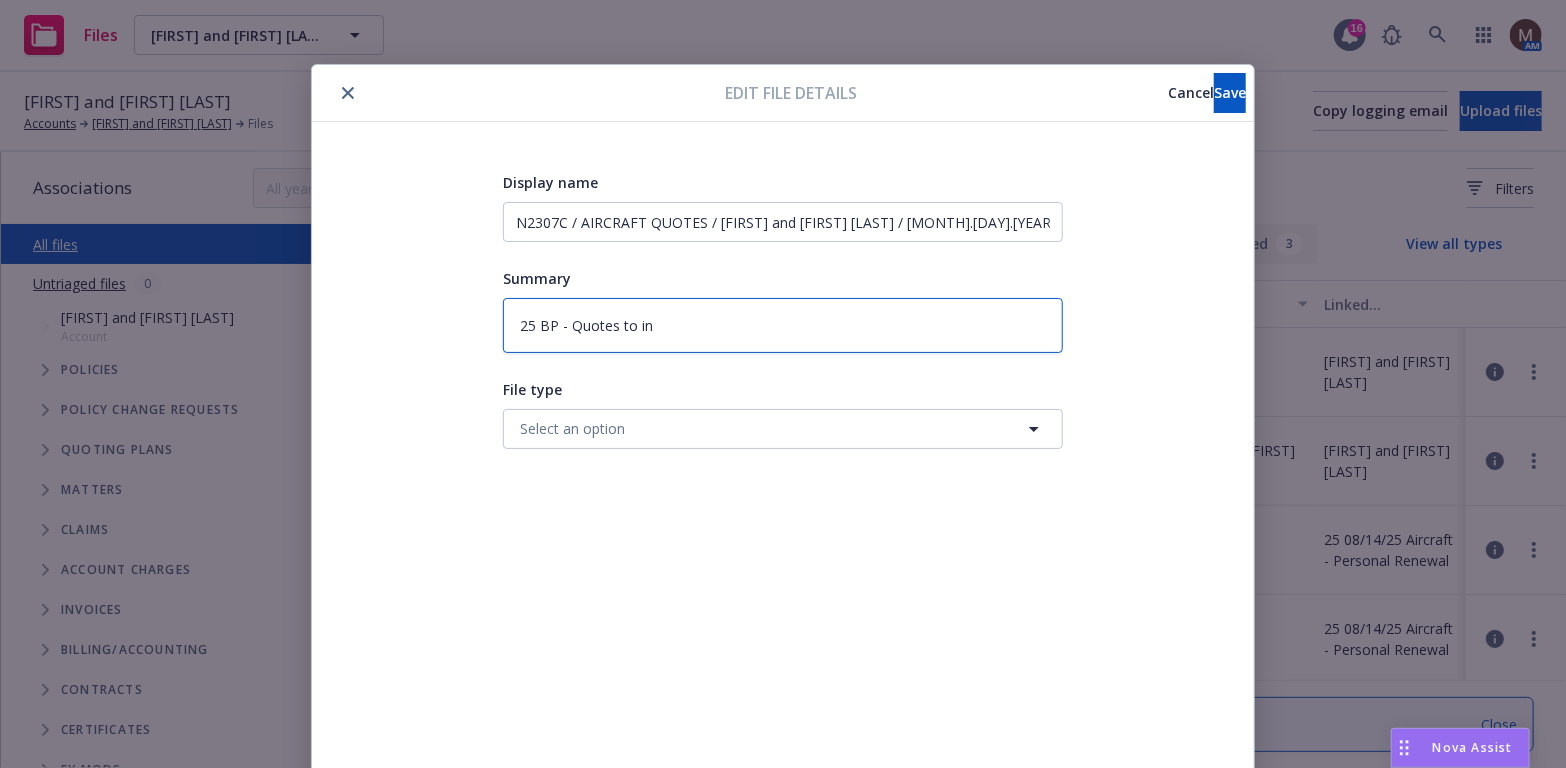 type on "x" 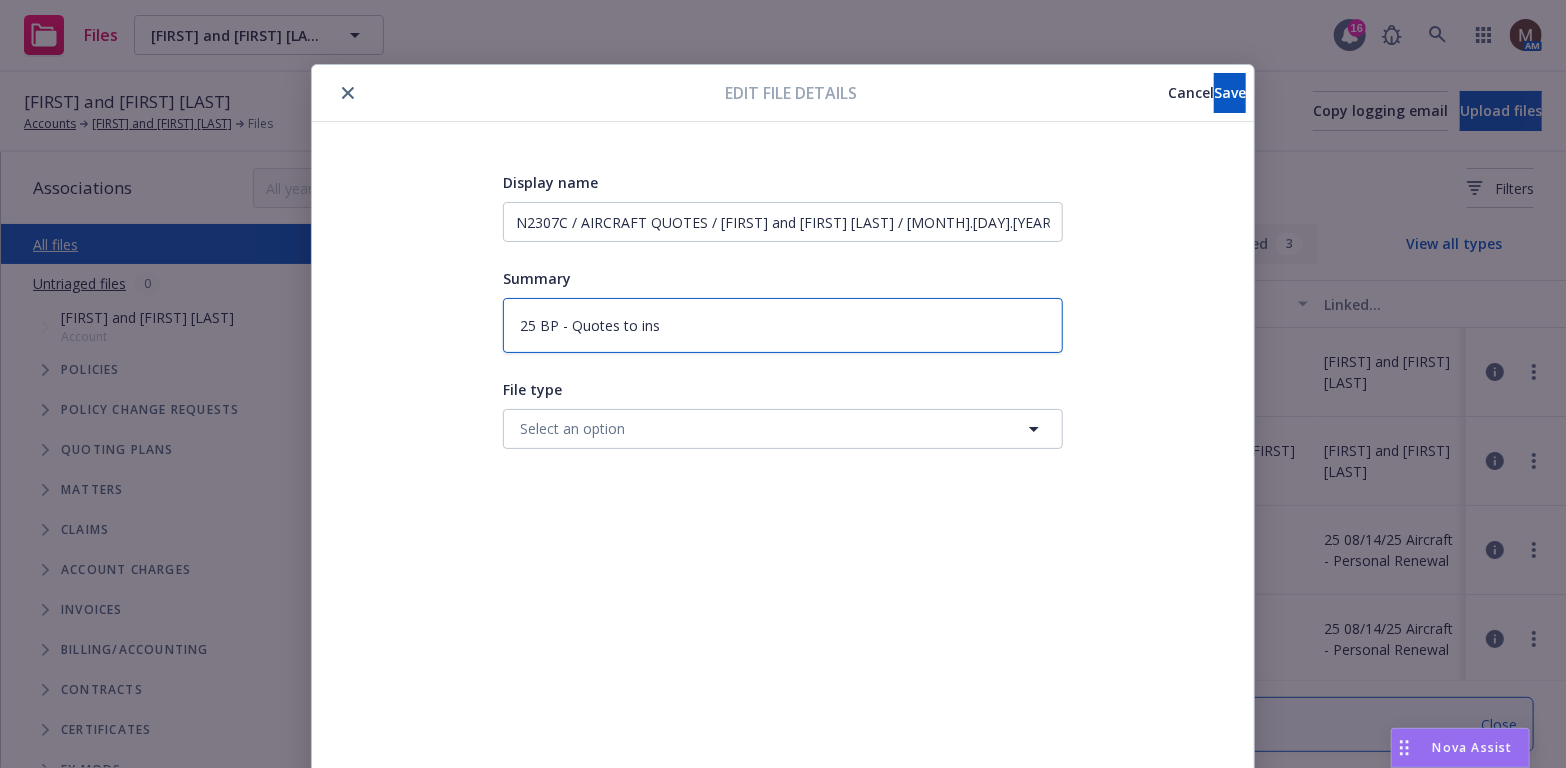 type on "x" 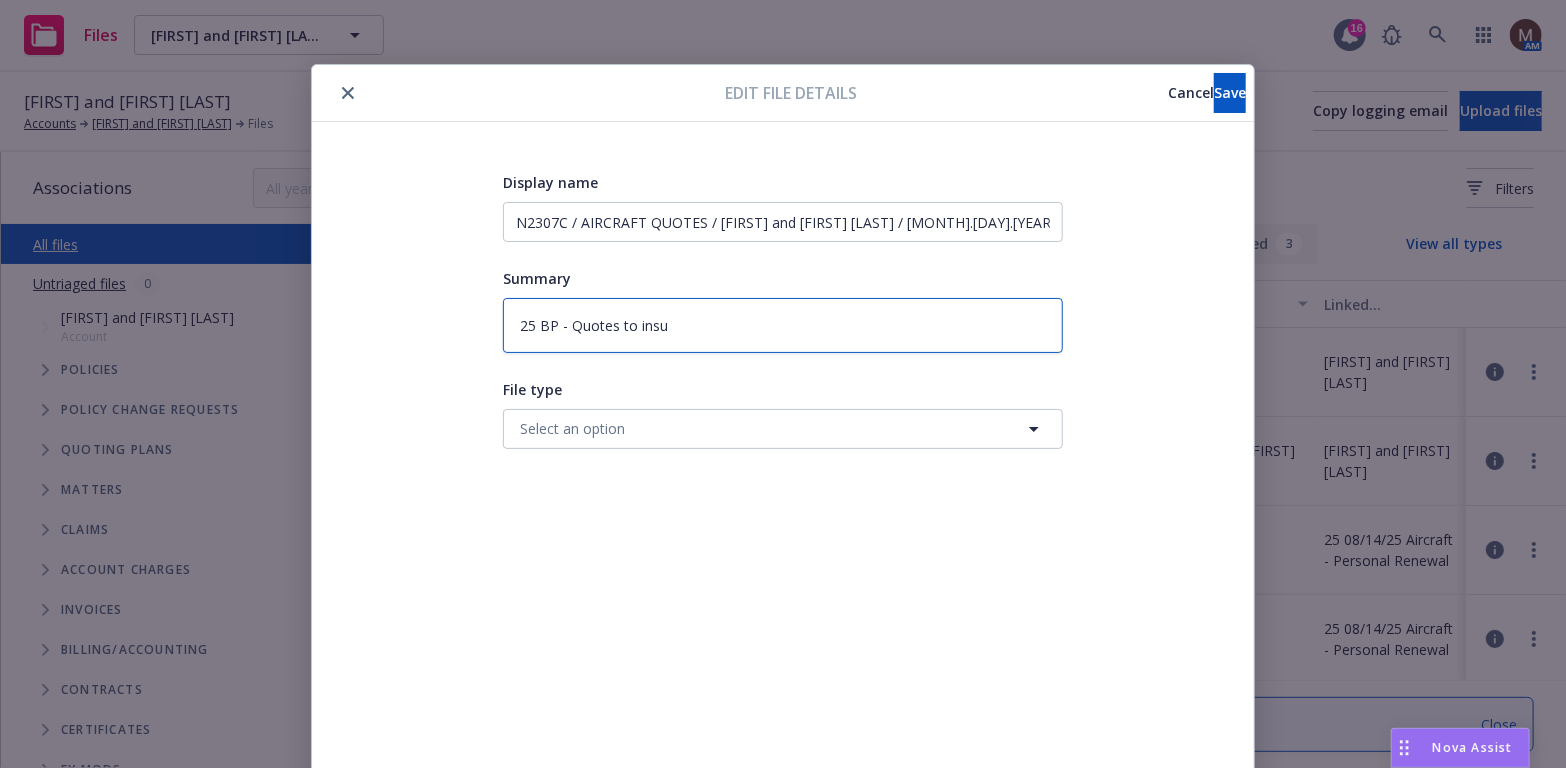 type on "x" 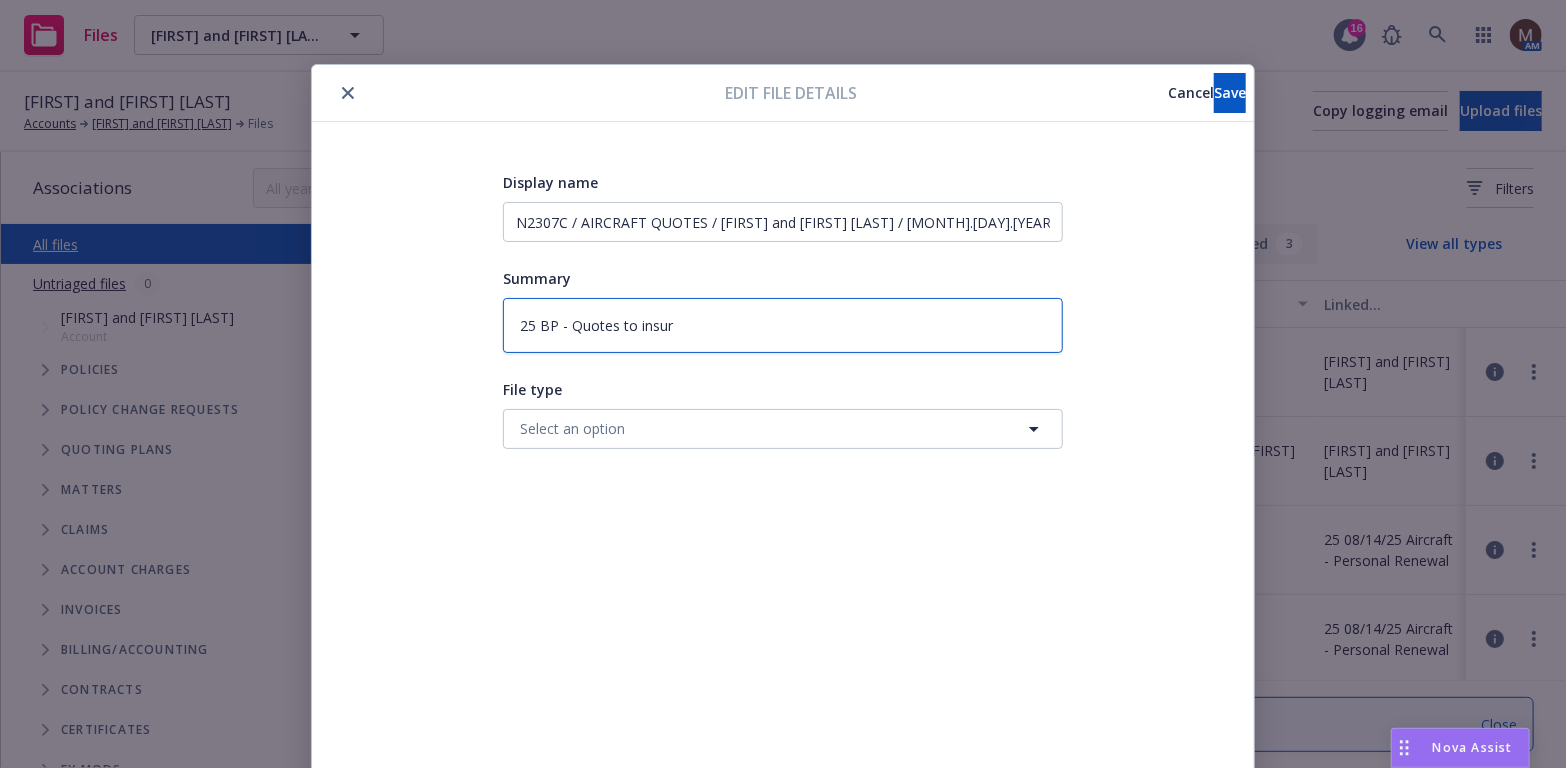 type on "x" 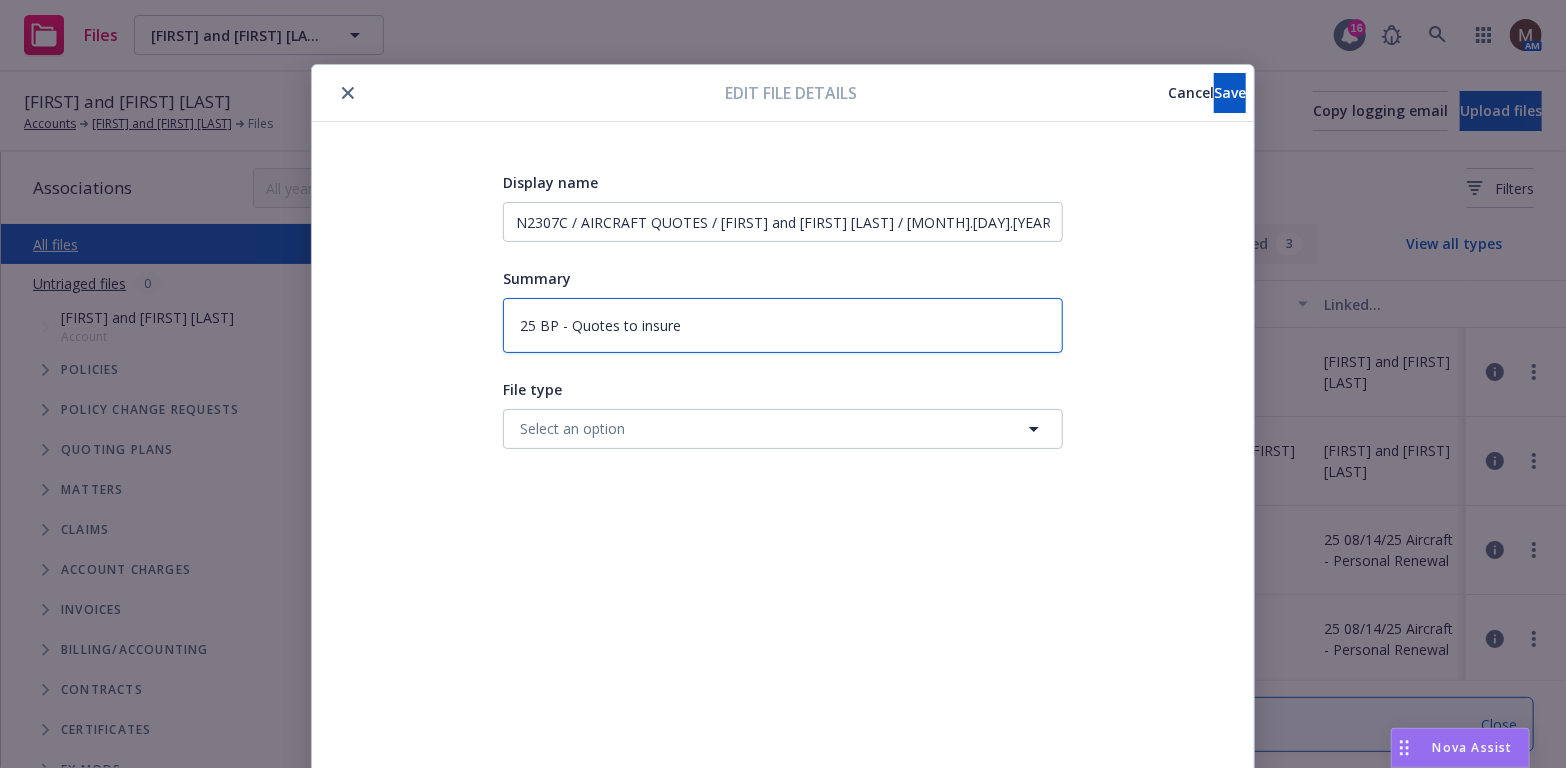 type on "x" 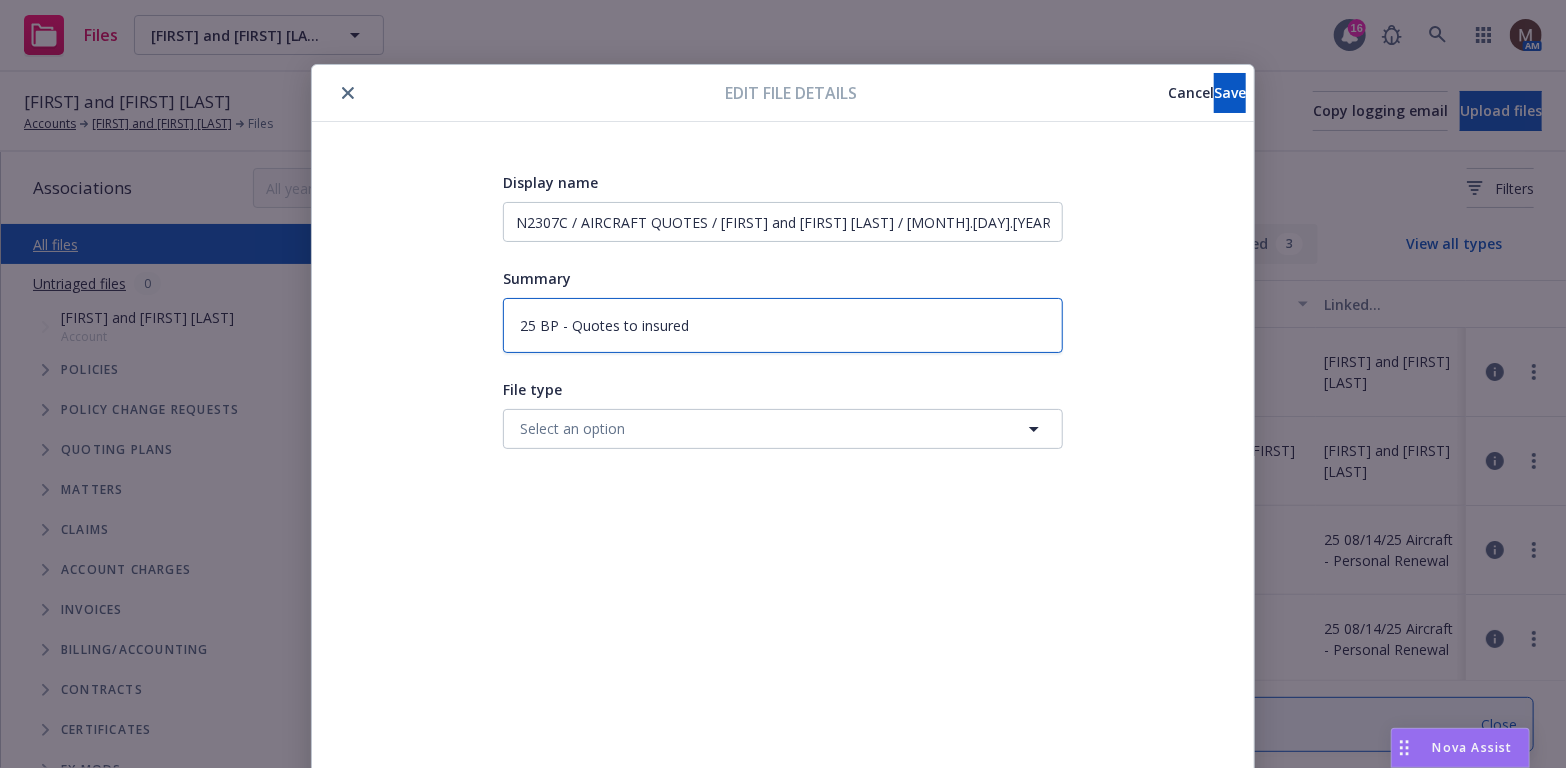 type on "x" 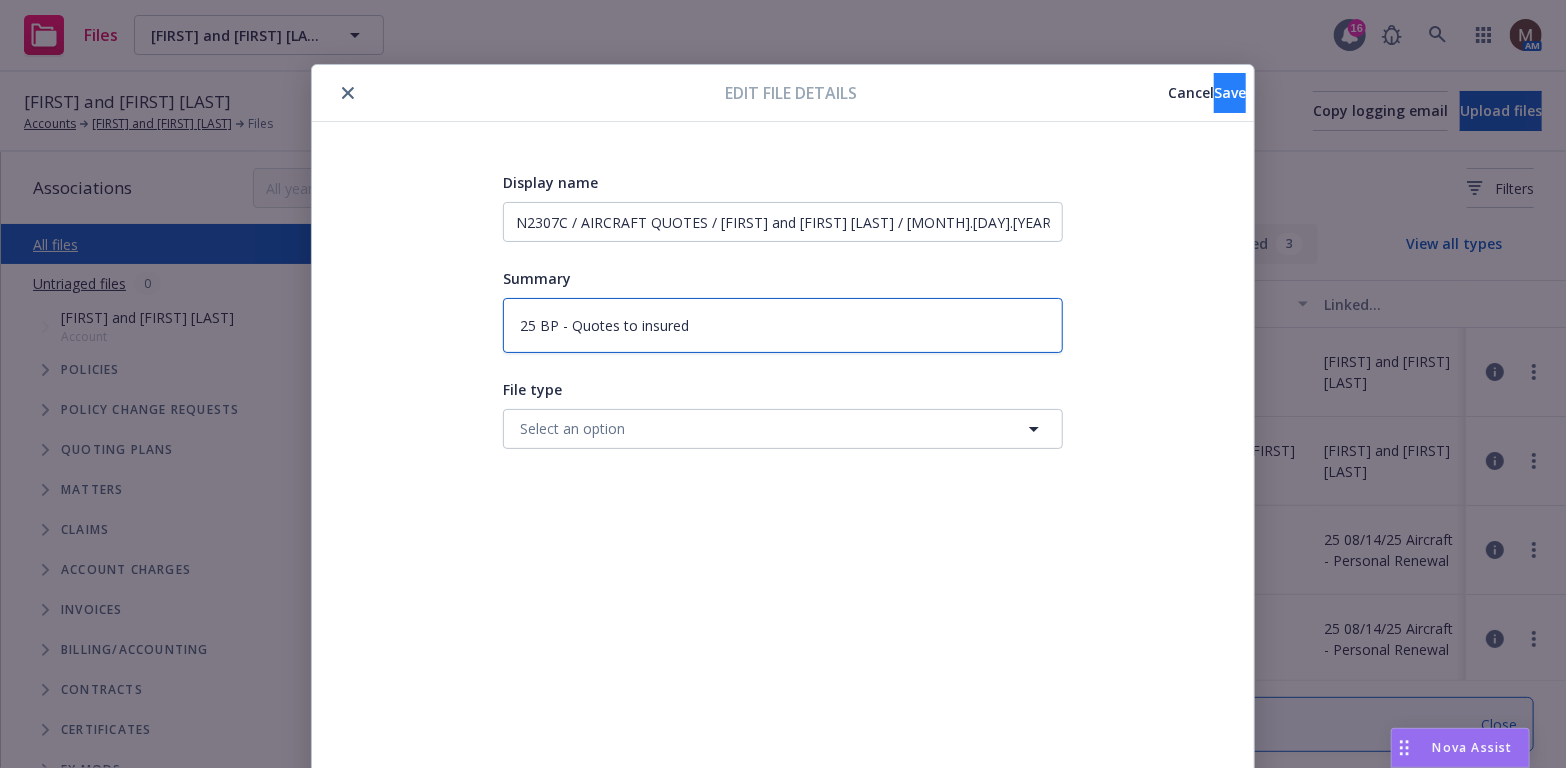 type on "25 BP - Quotes to insured" 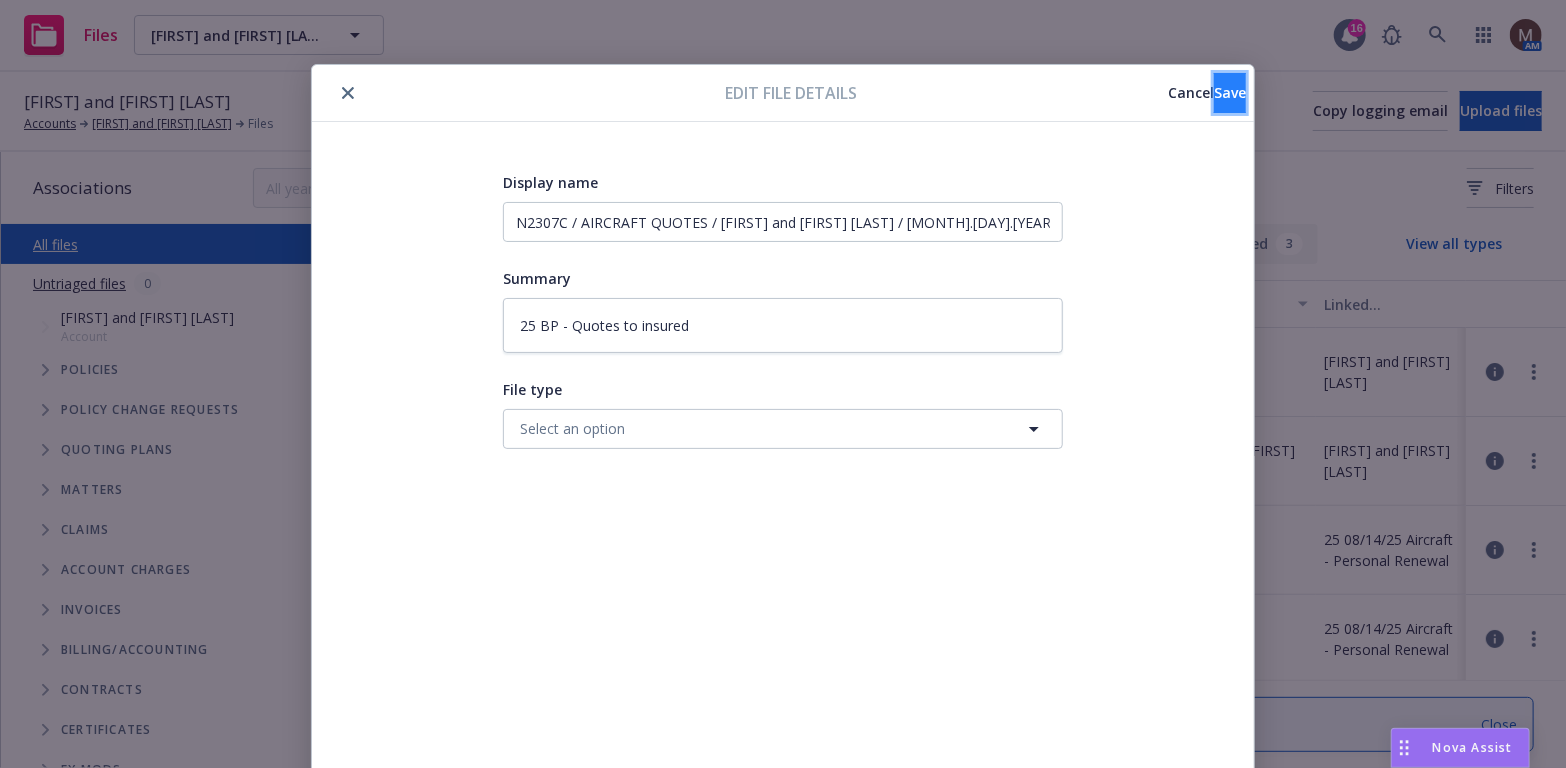 click on "Save" at bounding box center [1230, 92] 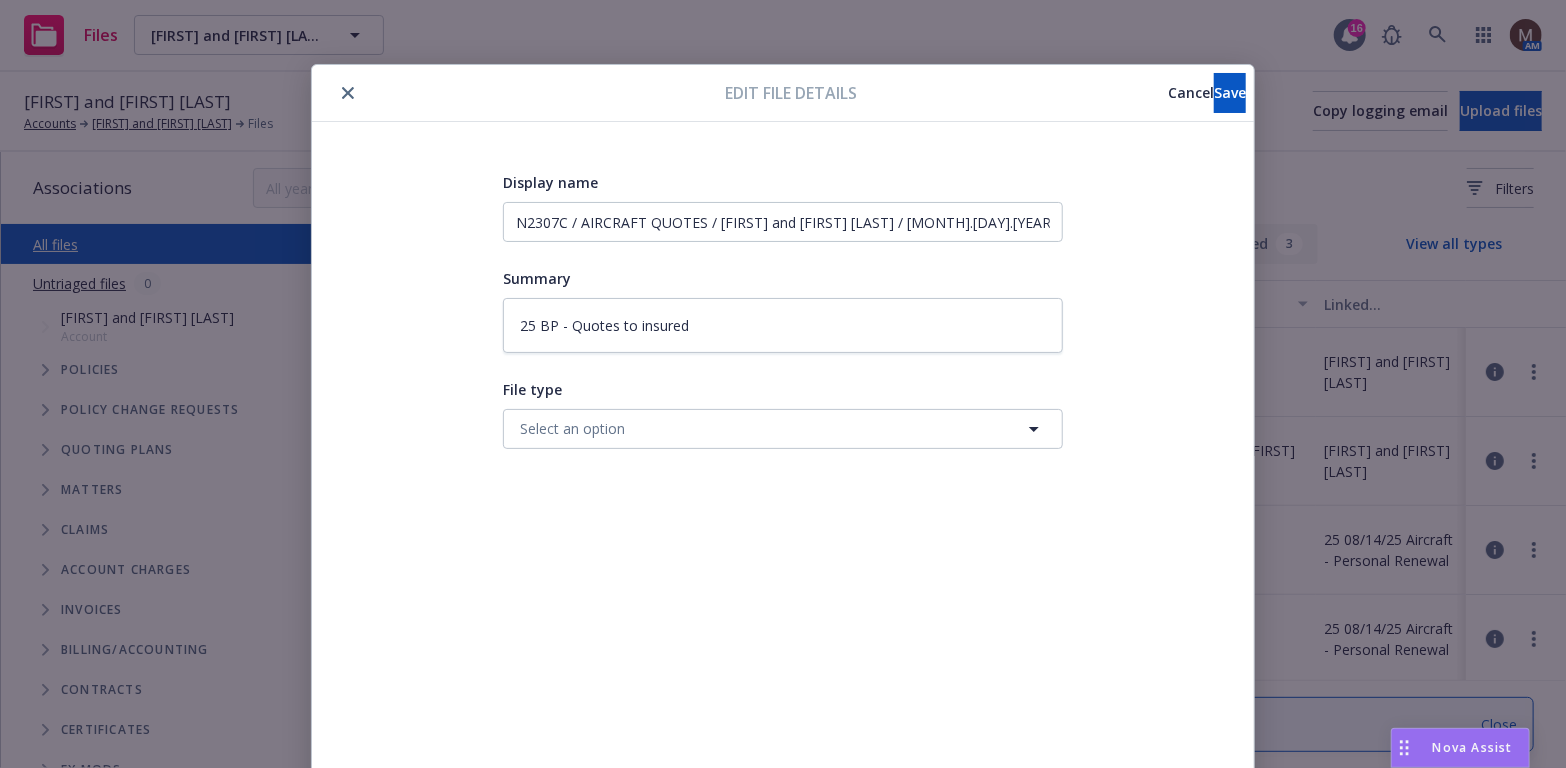 type on "x" 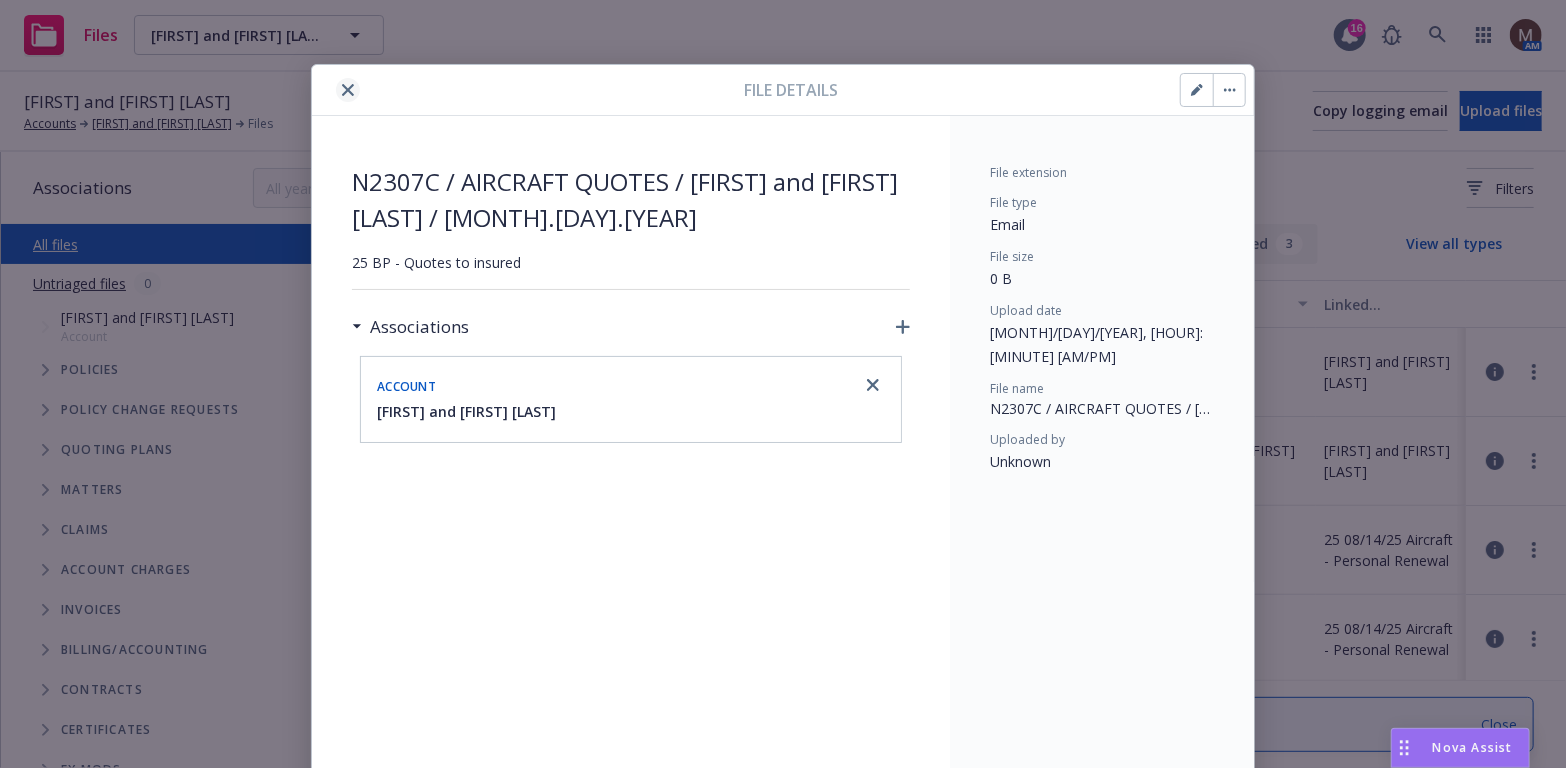 click 